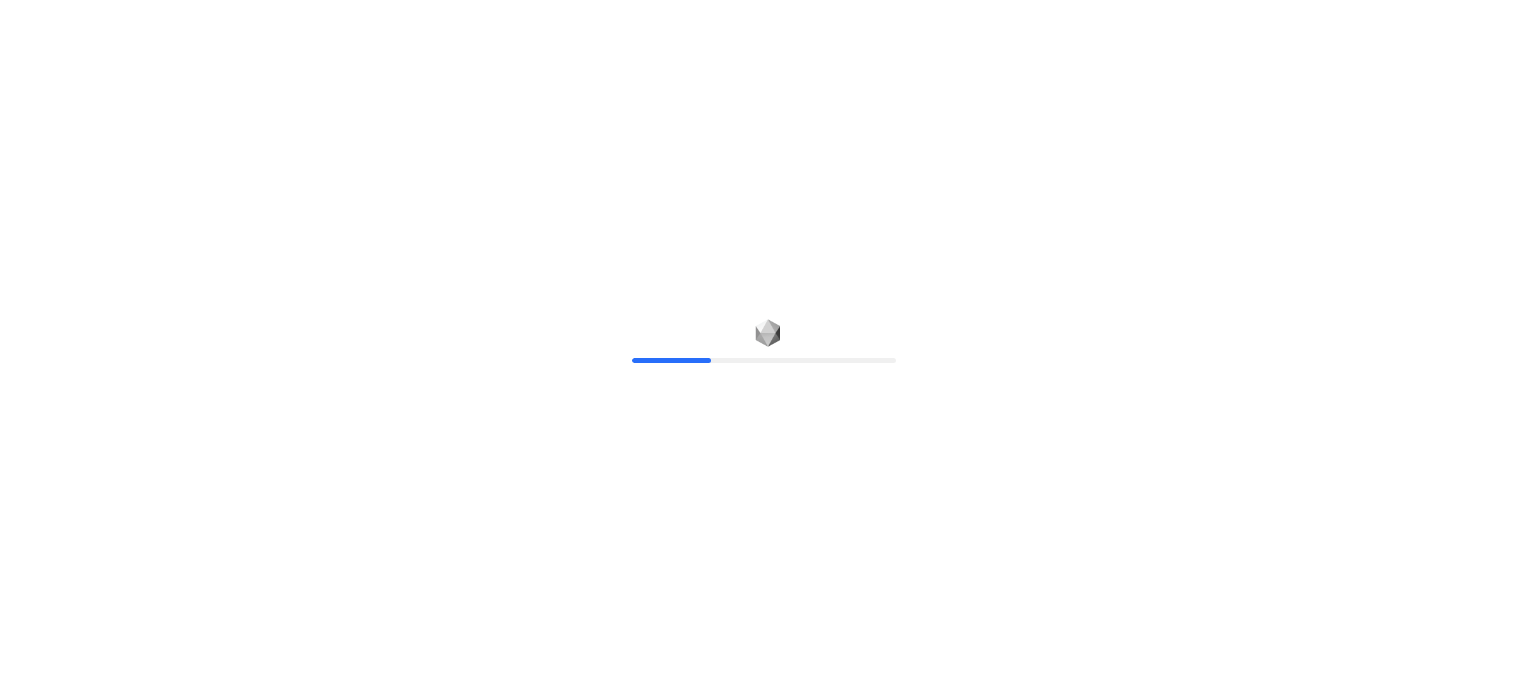 scroll, scrollTop: 0, scrollLeft: 0, axis: both 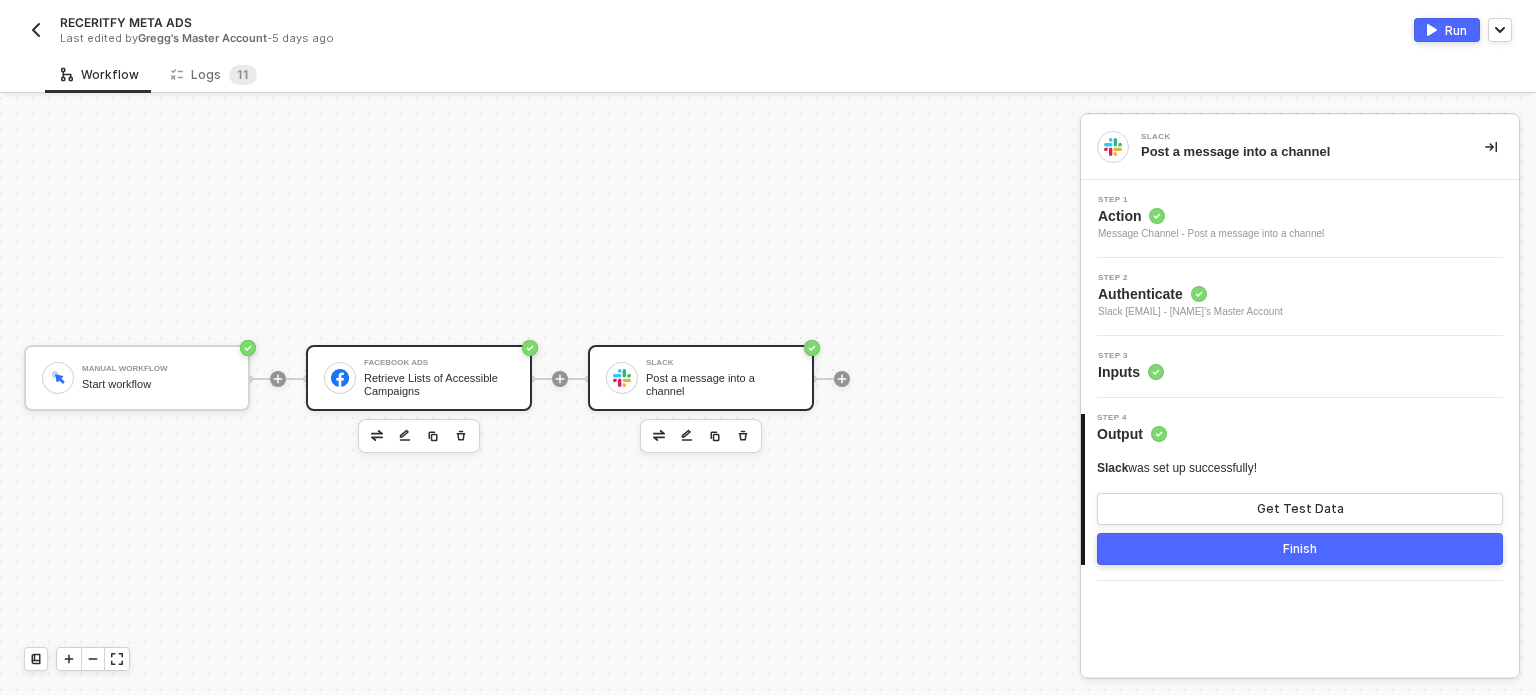 click on "Retrieve Lists of Accessible Campaigns" at bounding box center (439, 384) 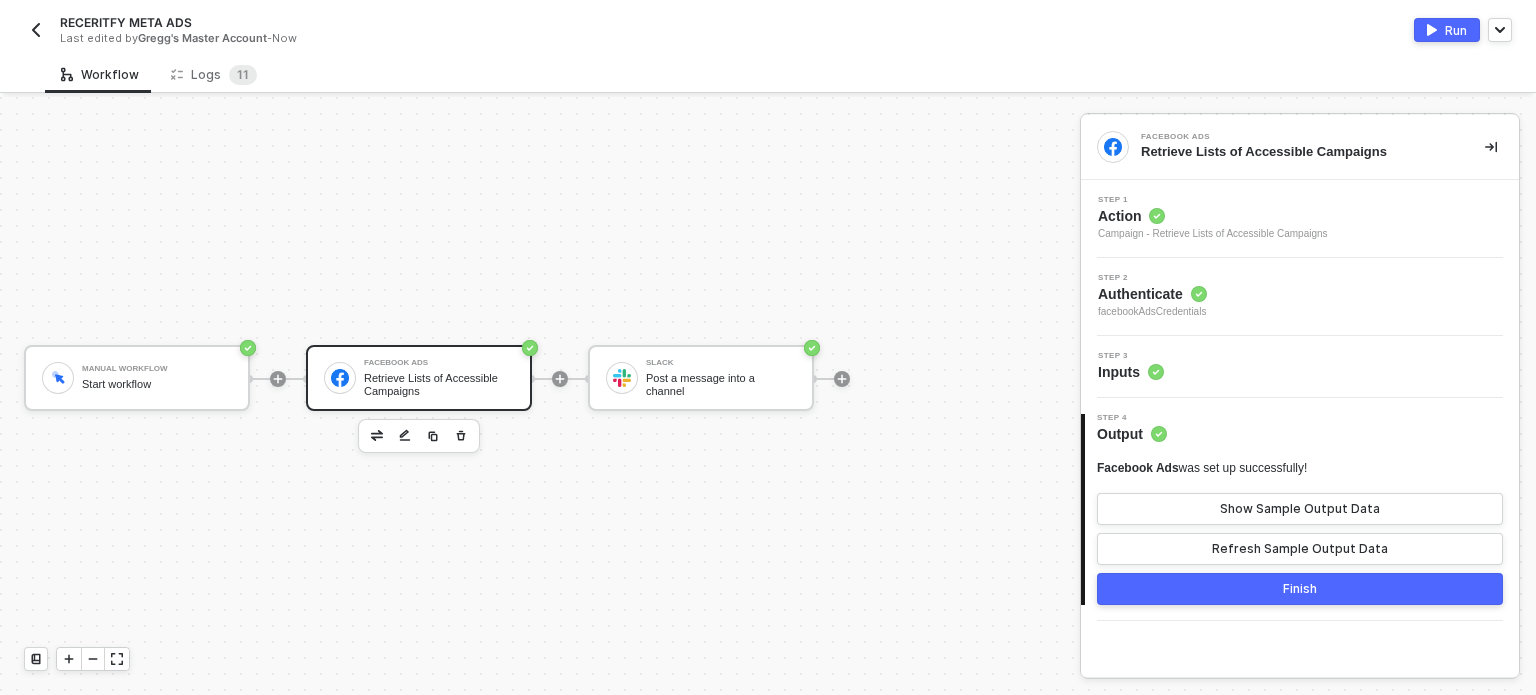 click on "Action" at bounding box center [1213, 216] 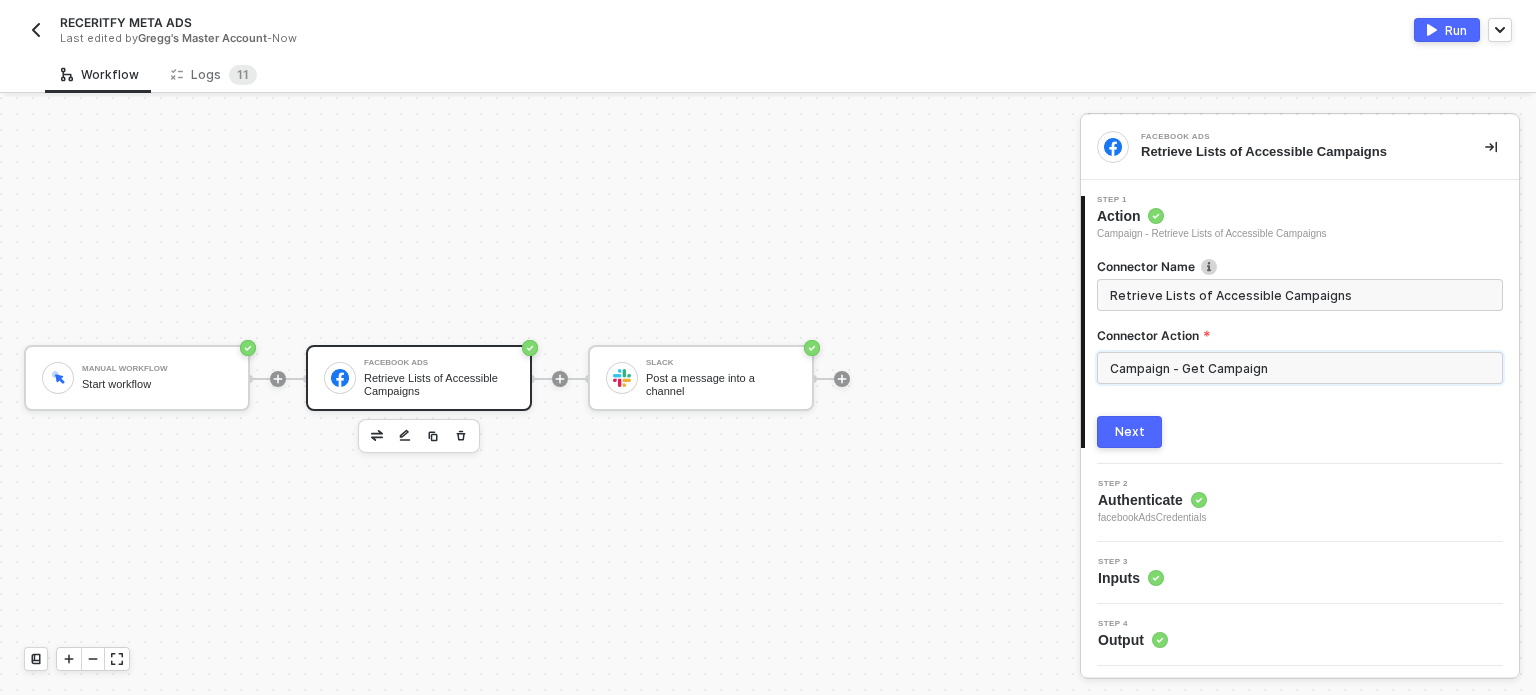 click on "Campaign - Get Campaign" at bounding box center (1300, 368) 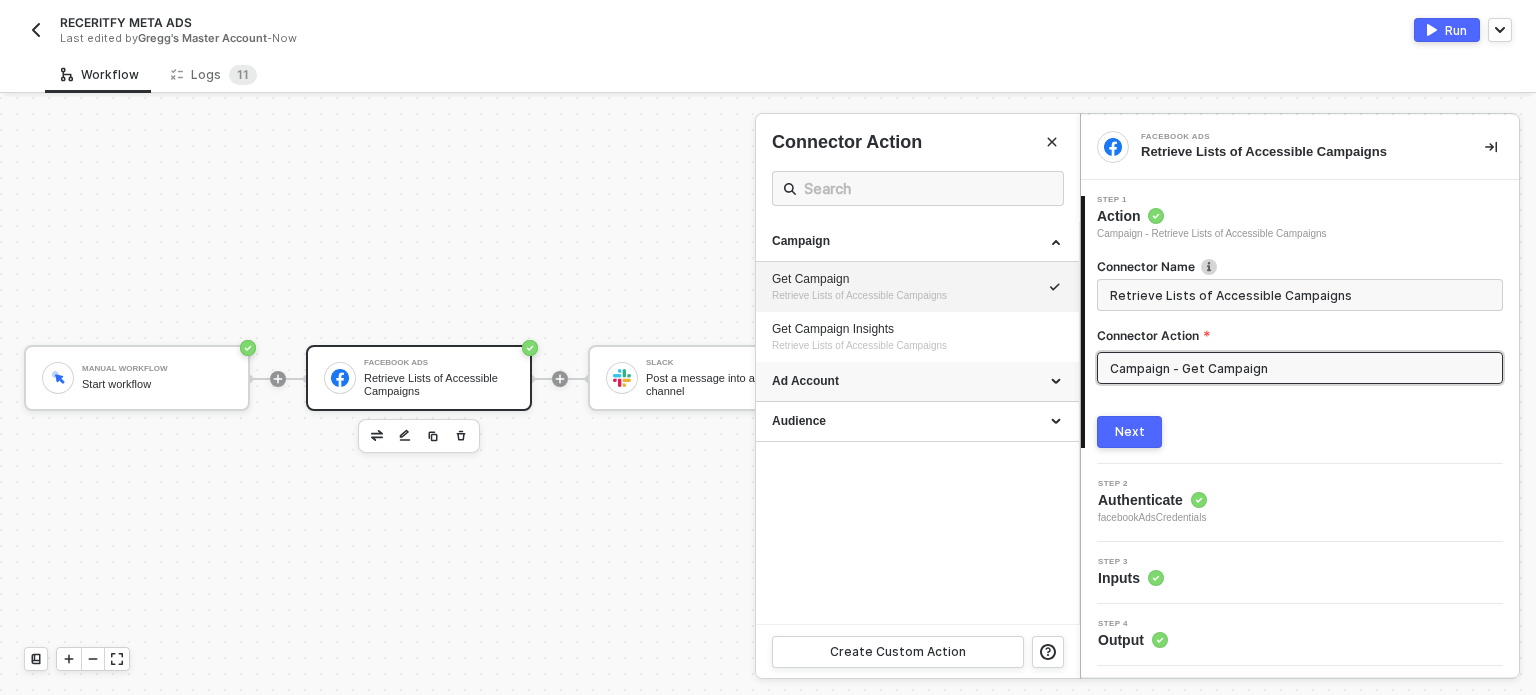 click on "Ad Account" at bounding box center (917, 381) 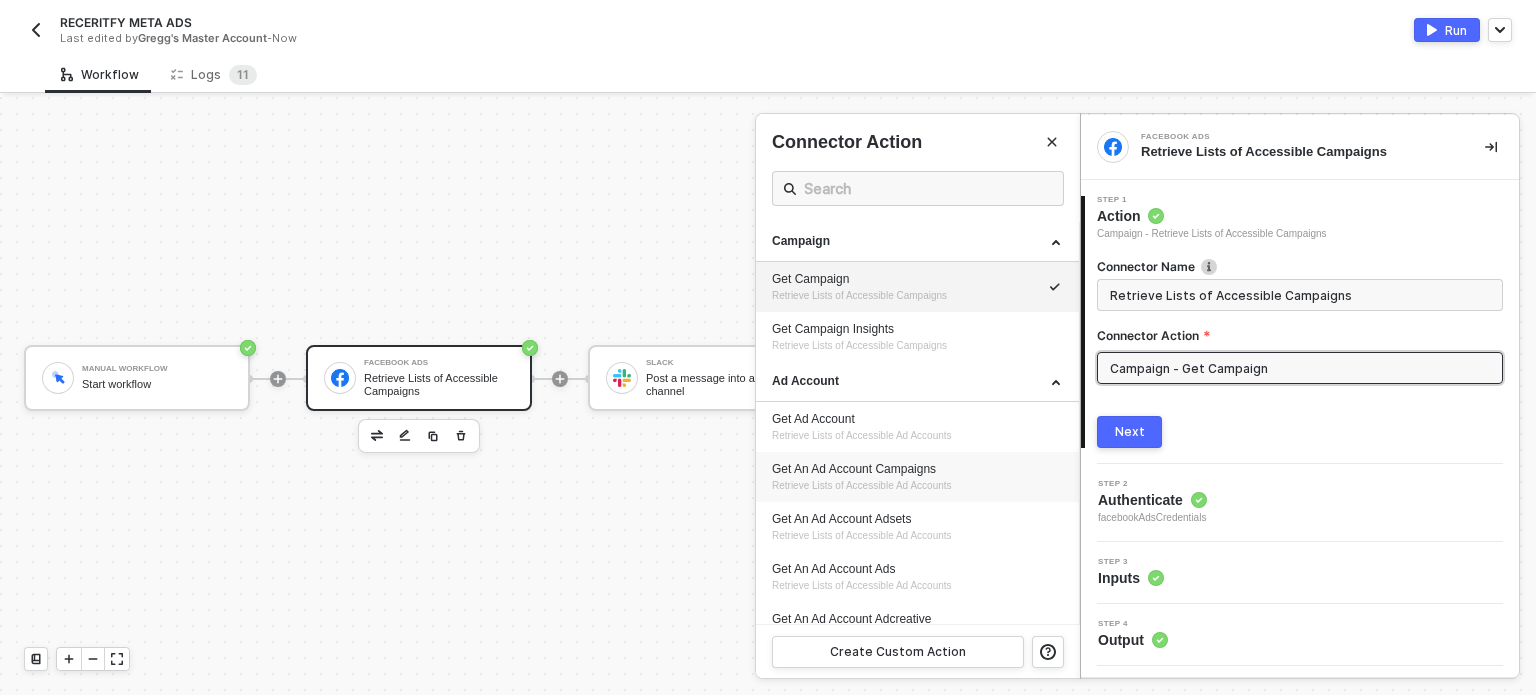 drag, startPoint x: 857, startPoint y: 467, endPoint x: 868, endPoint y: 467, distance: 11 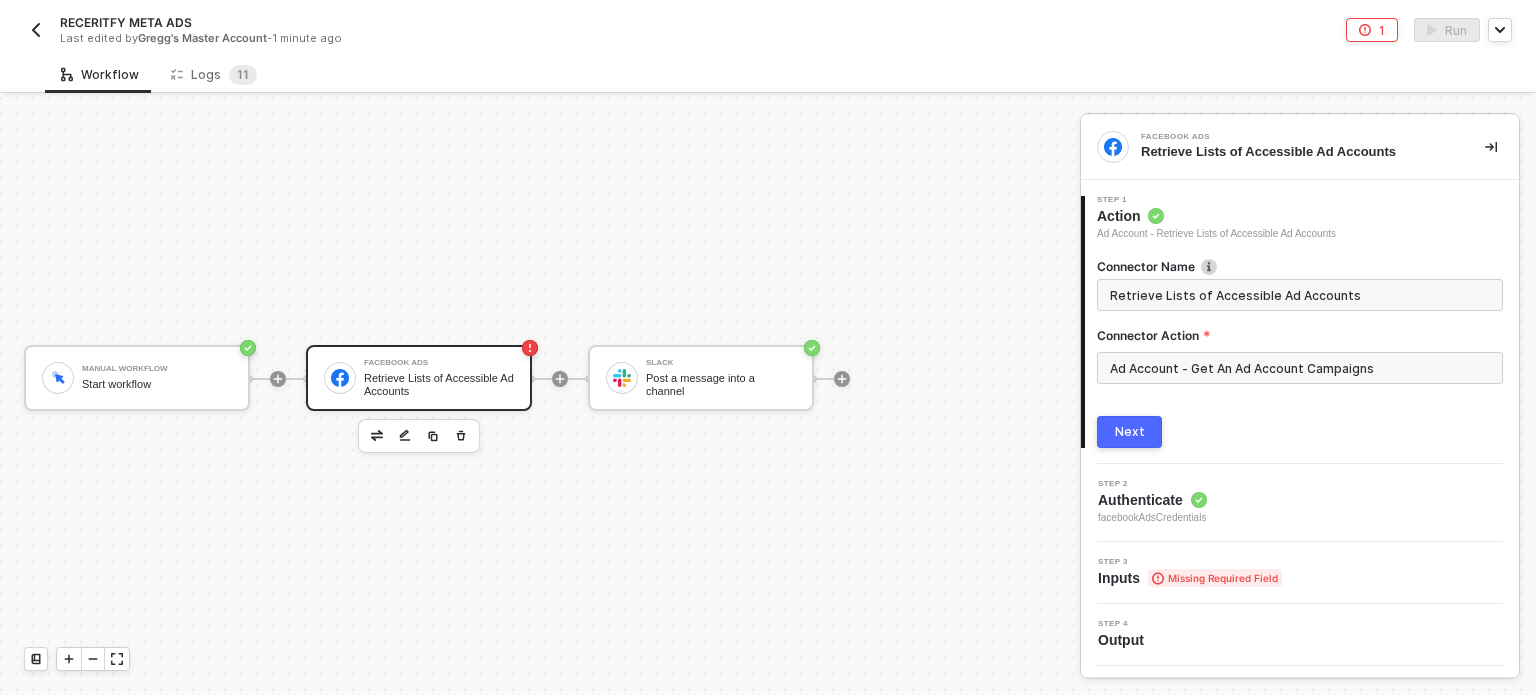 drag, startPoint x: 1134, startPoint y: 435, endPoint x: 1133, endPoint y: 455, distance: 20.024984 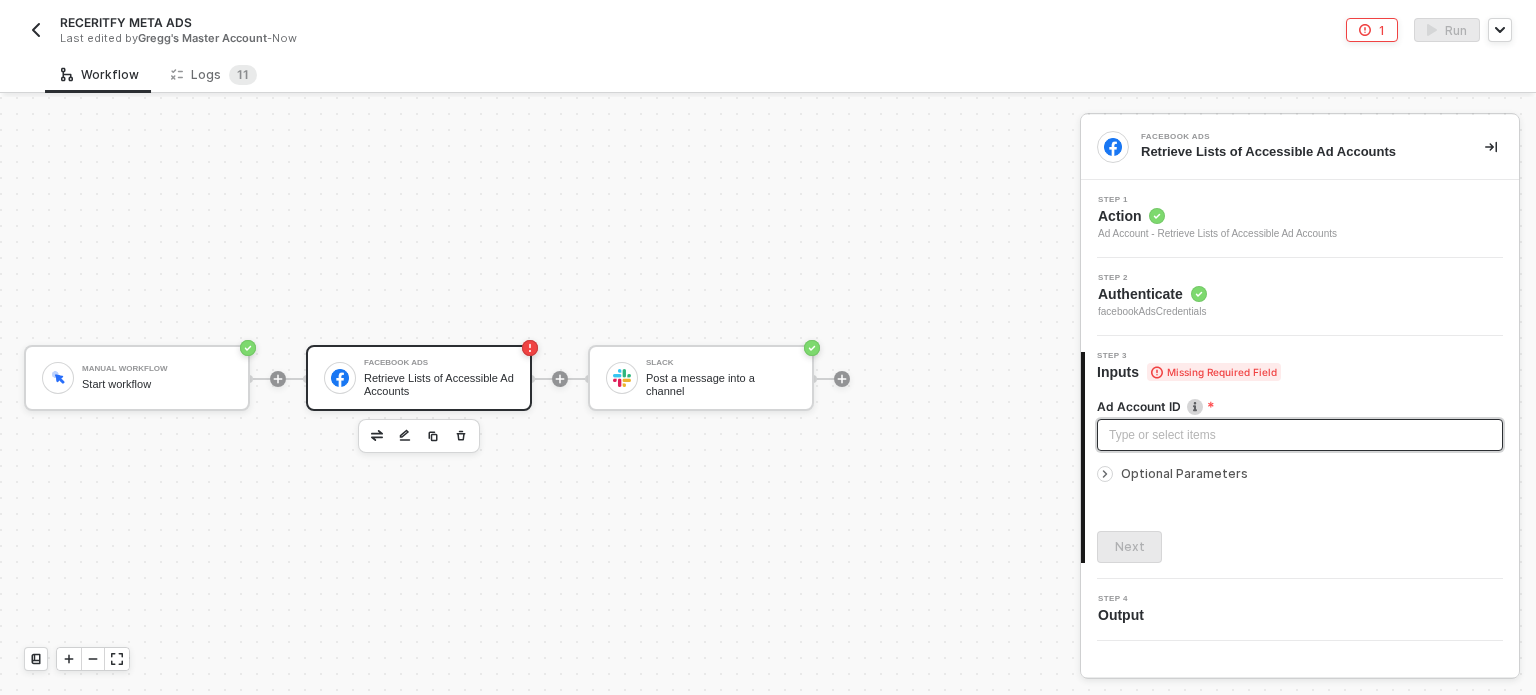 click on "Type or select items ﻿" at bounding box center (1300, 435) 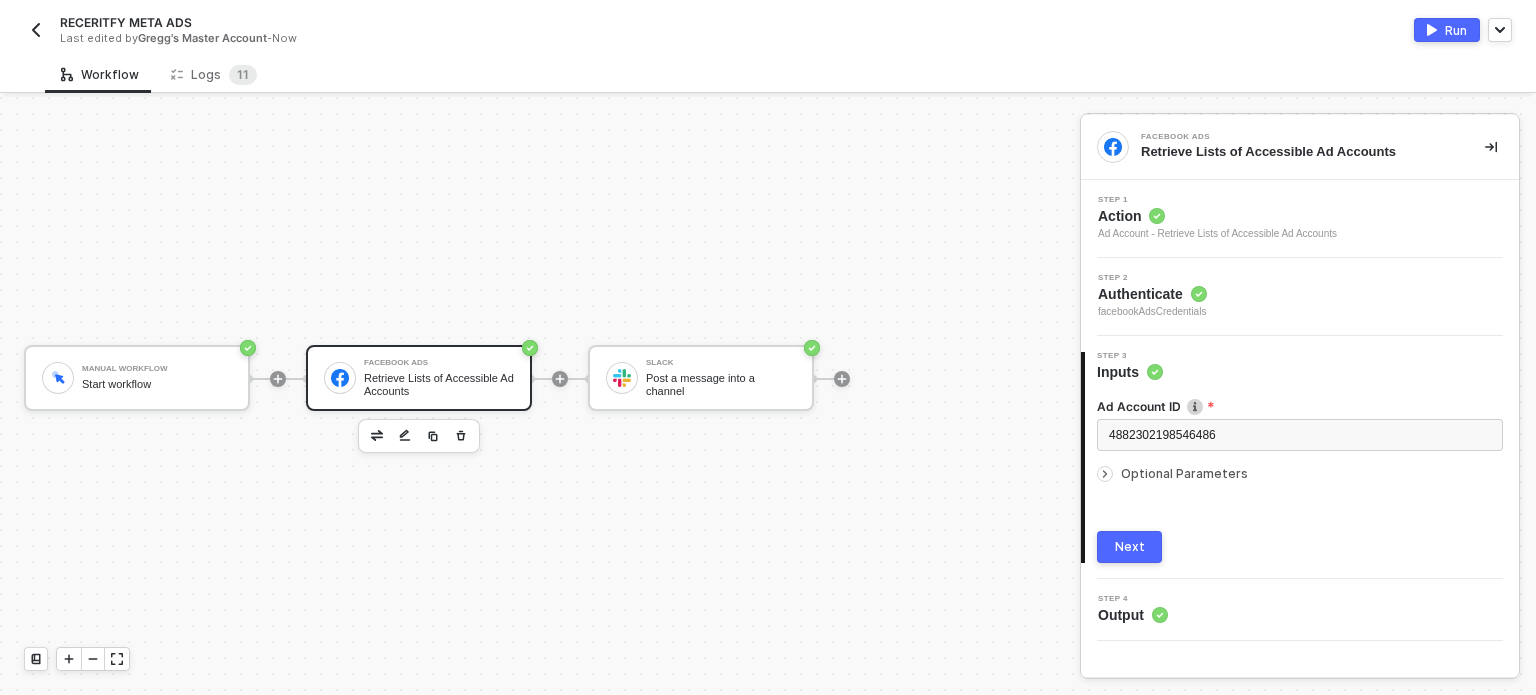 drag, startPoint x: 1246, startPoint y: 470, endPoint x: 1237, endPoint y: 455, distance: 17.492855 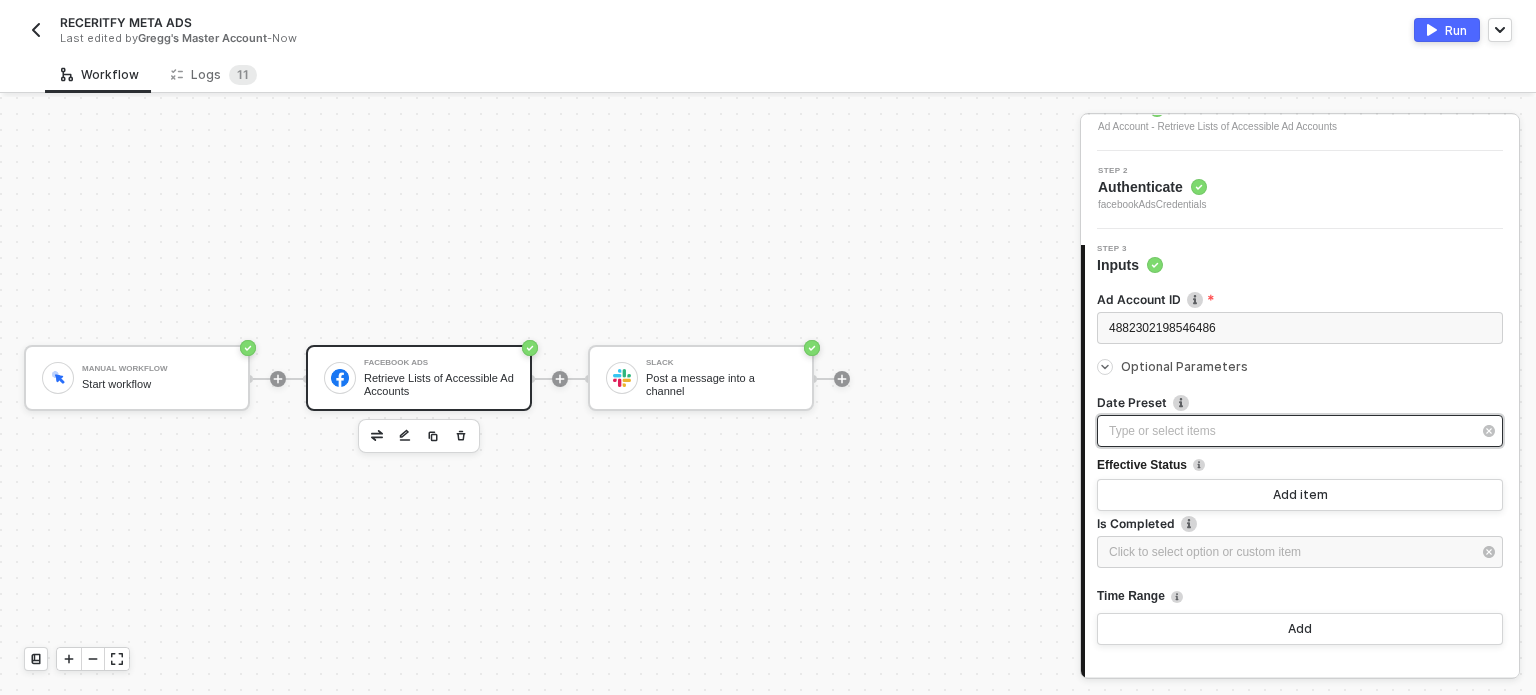 scroll, scrollTop: 234, scrollLeft: 0, axis: vertical 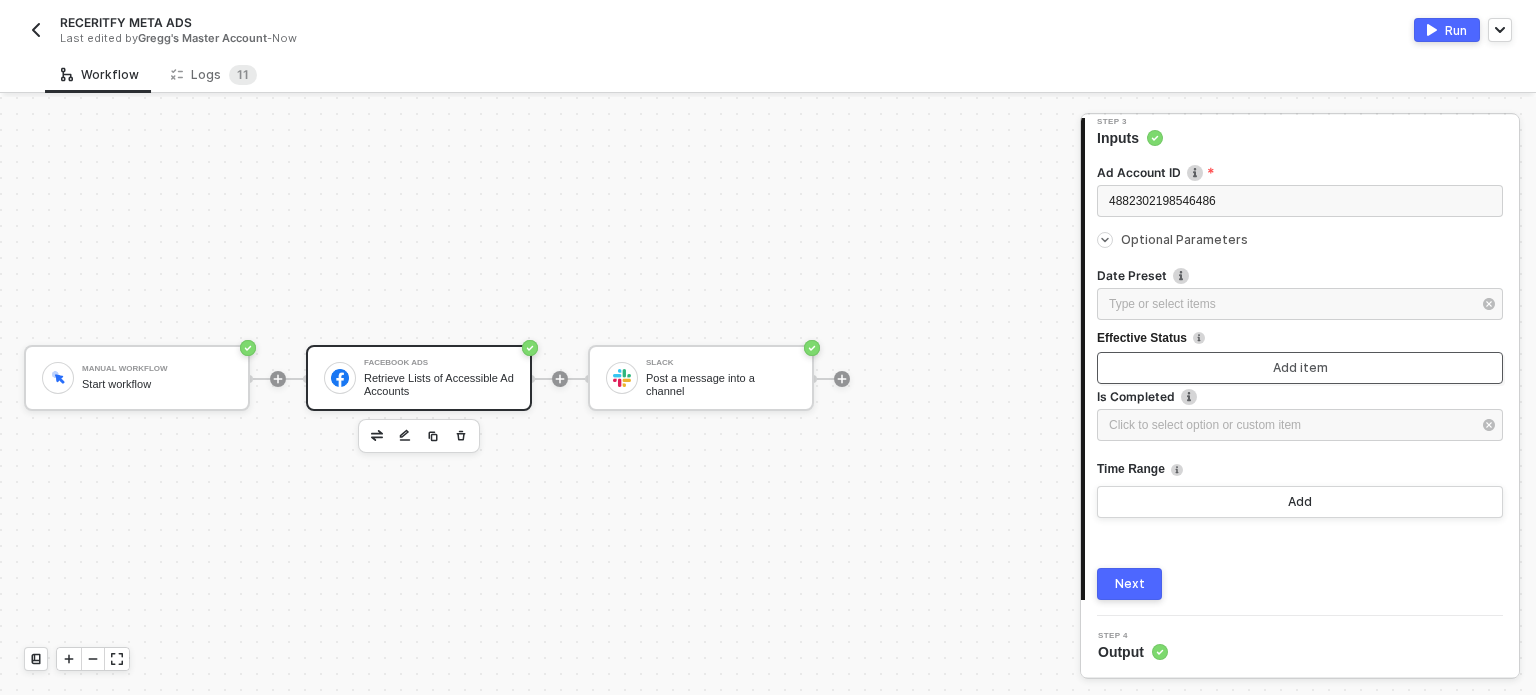 click on "Add item" at bounding box center (1300, 368) 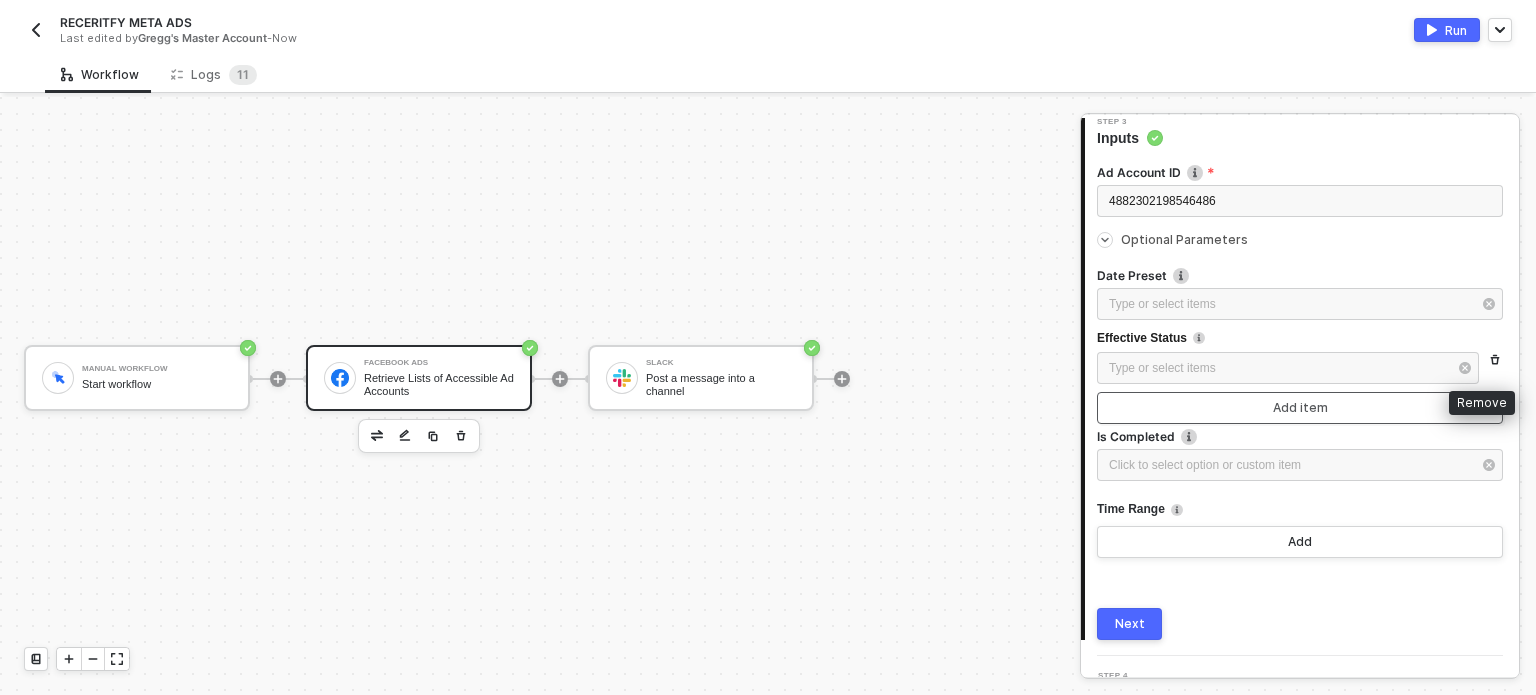 click 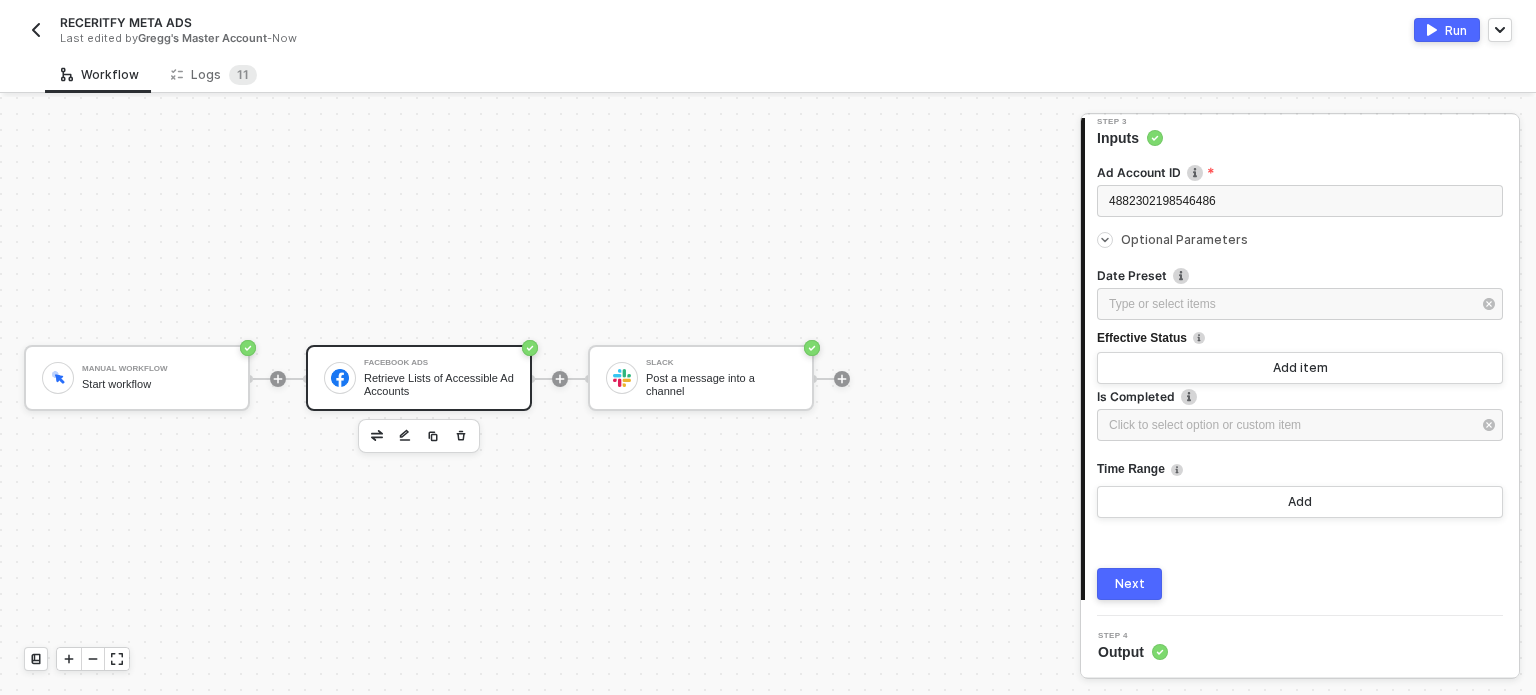 click on "Ad Account ID The ID of ad account.  4882302198546486 Optional Parameters Date Preset Type or select items ﻿ Effective Status Add item Is Completed Click to select option or custom item ﻿ Time Range Add Next" at bounding box center [1300, 374] 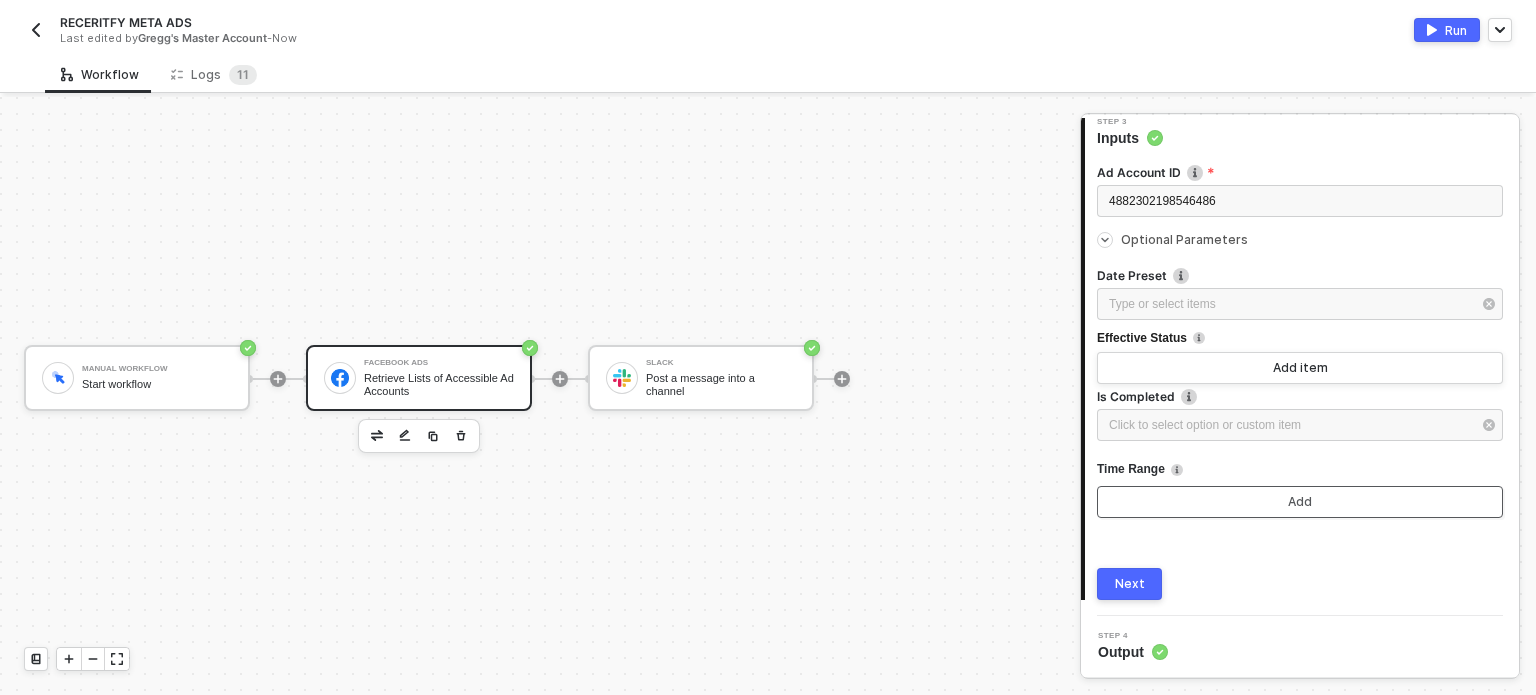 click on "Add" at bounding box center (1300, 502) 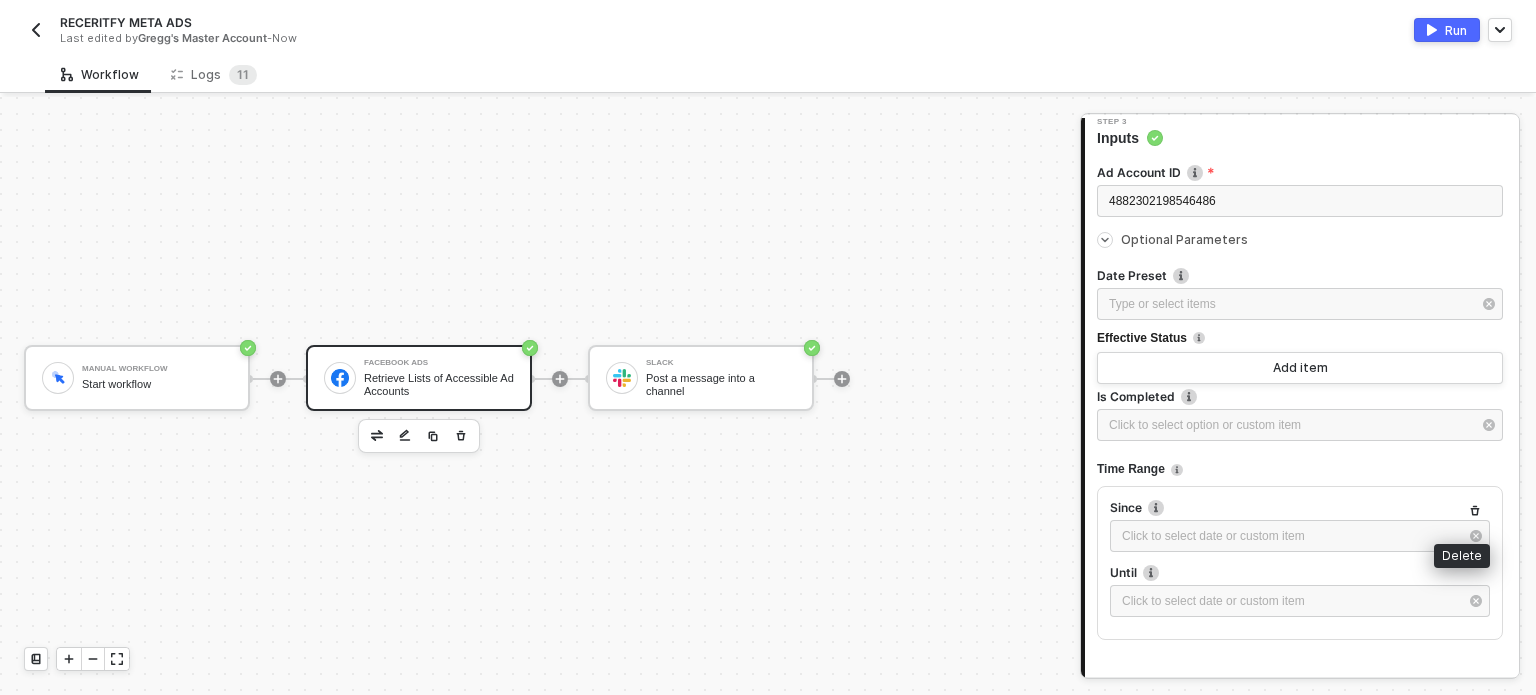 click at bounding box center (1475, 511) 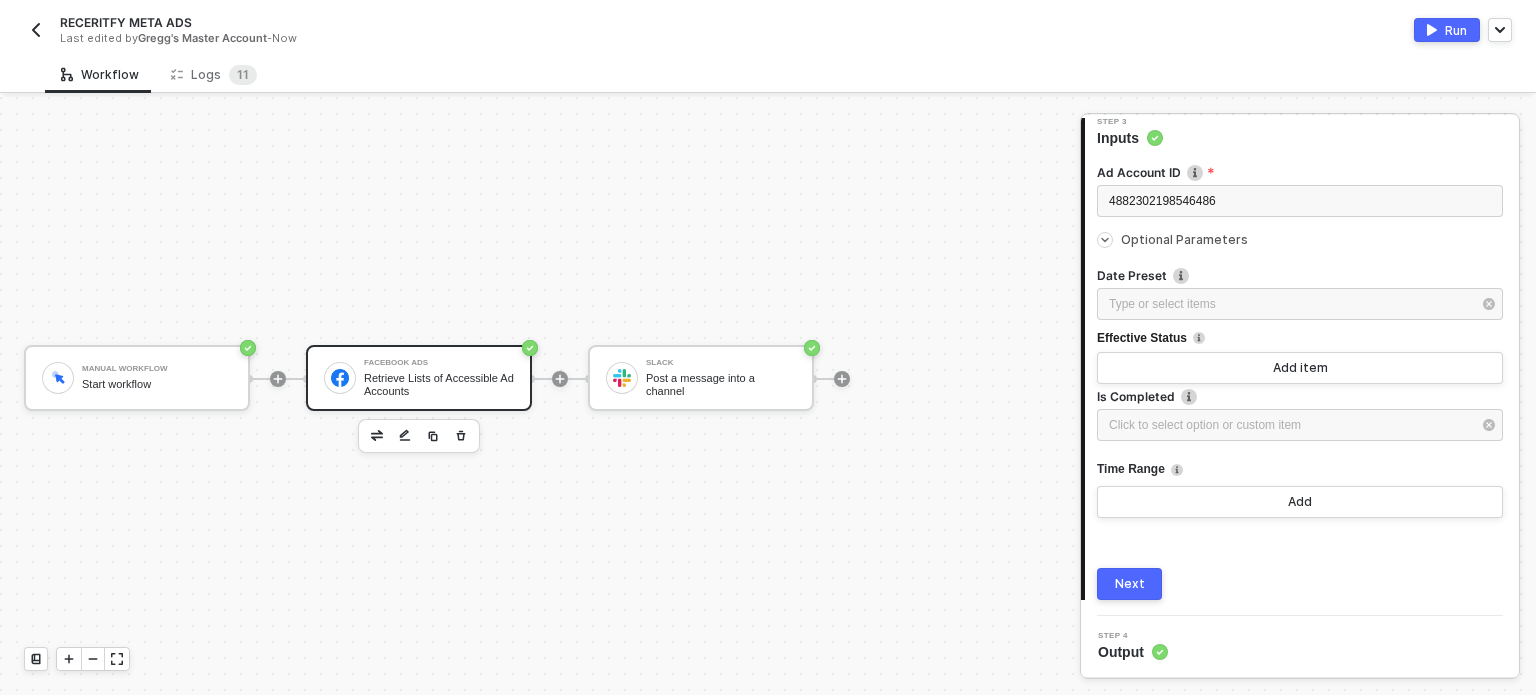drag, startPoint x: 1128, startPoint y: 578, endPoint x: 1142, endPoint y: 564, distance: 19.79899 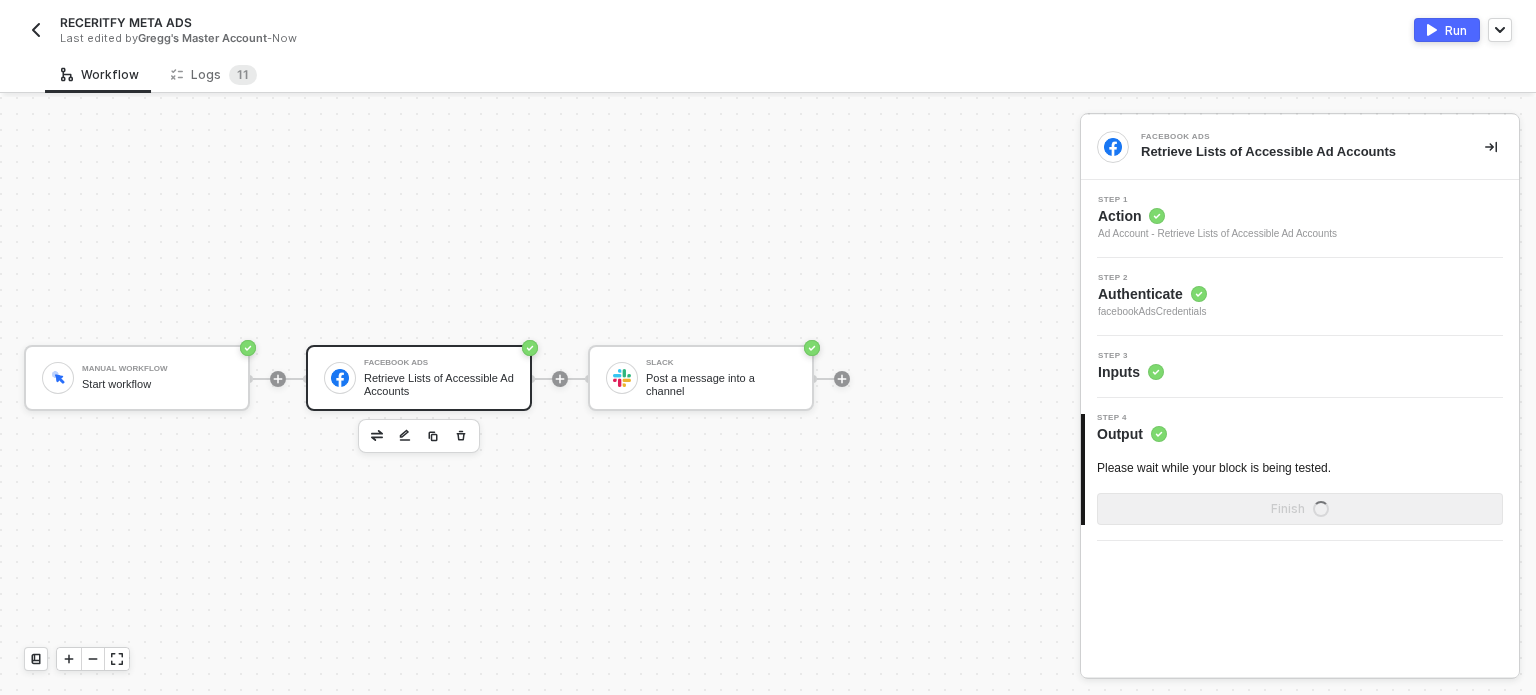 scroll, scrollTop: 0, scrollLeft: 0, axis: both 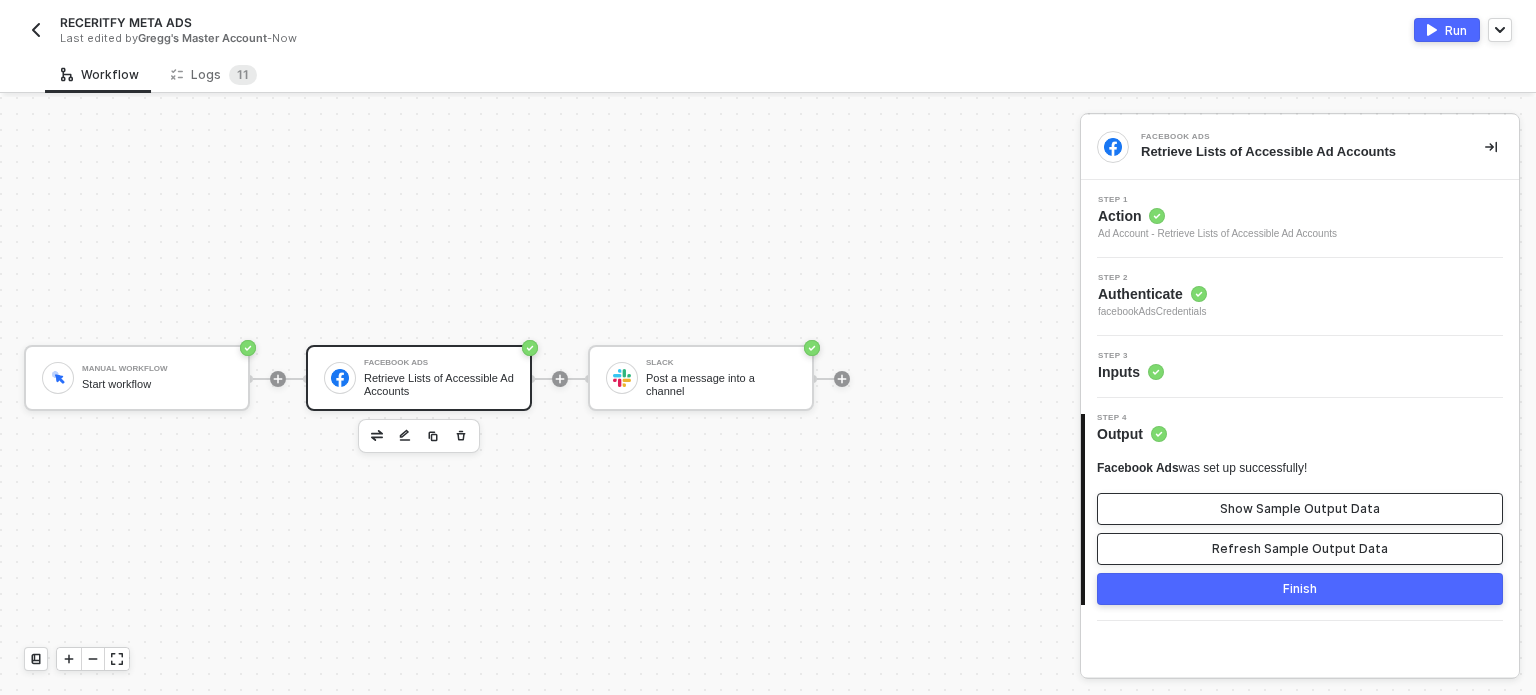 drag, startPoint x: 1315, startPoint y: 542, endPoint x: 1320, endPoint y: 517, distance: 25.495098 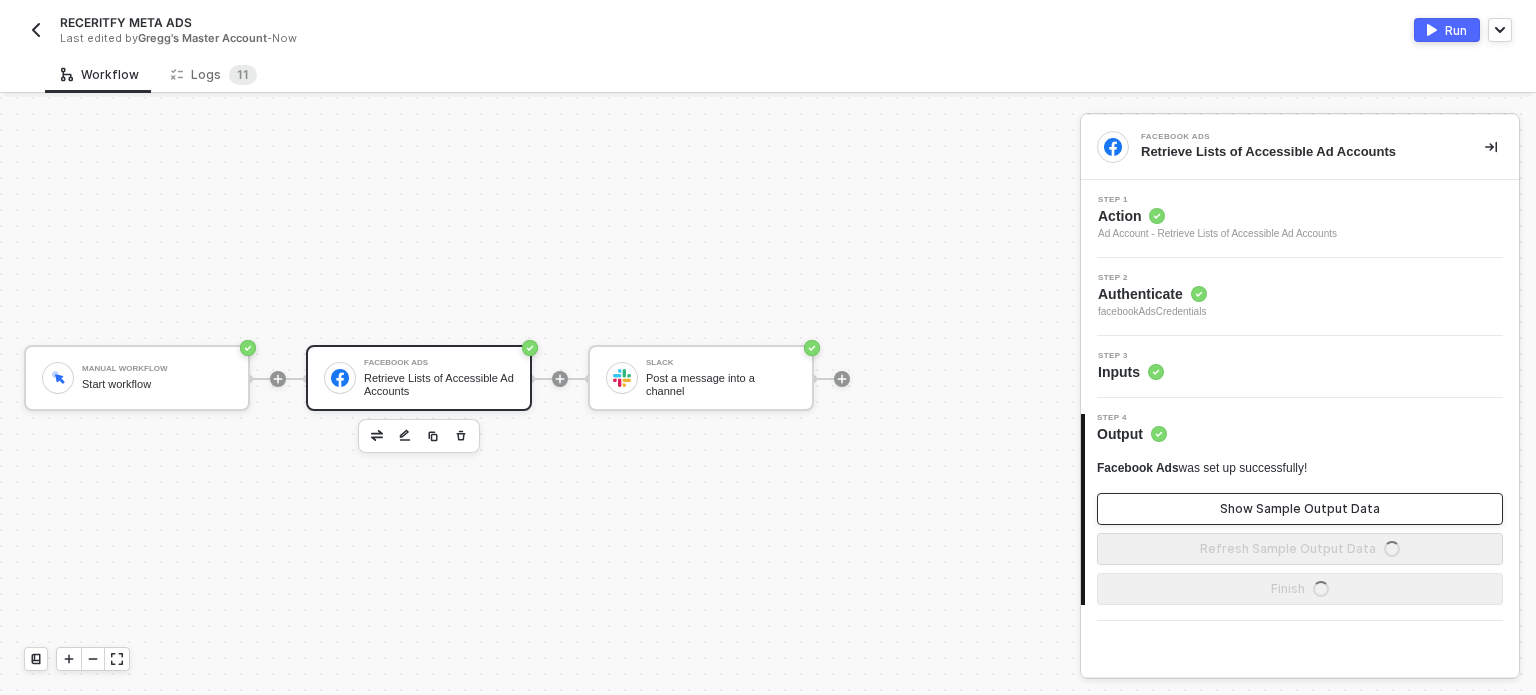click on "Show Sample Output Data" at bounding box center (1300, 509) 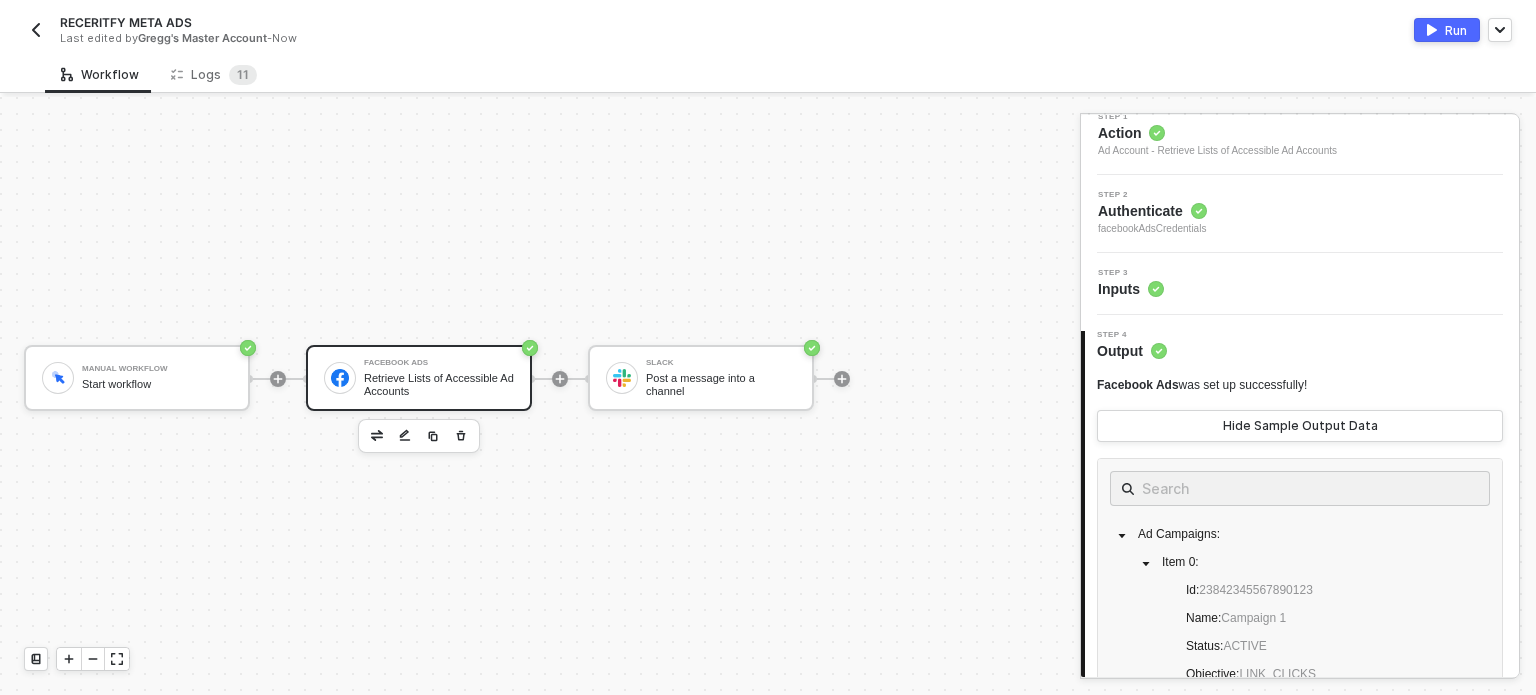 scroll, scrollTop: 200, scrollLeft: 0, axis: vertical 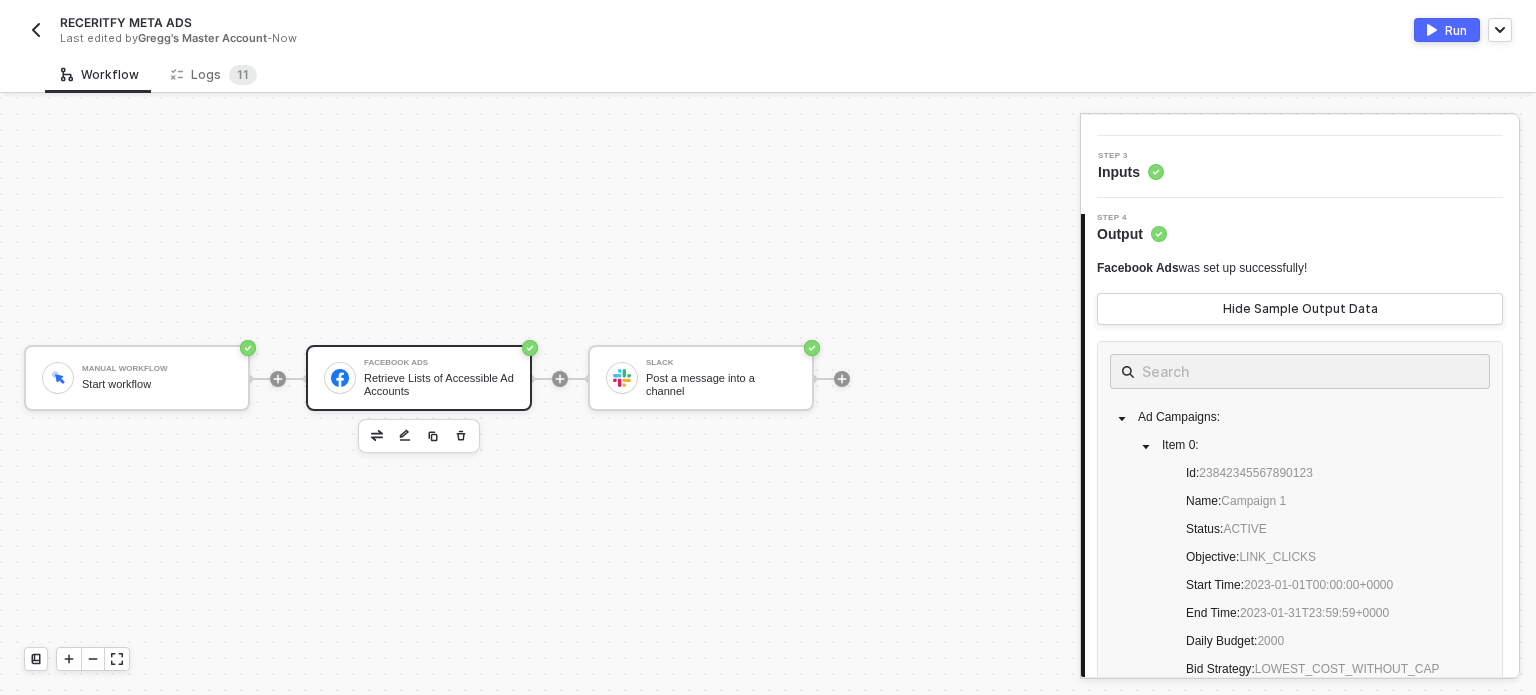 click on "Run" at bounding box center [1447, 30] 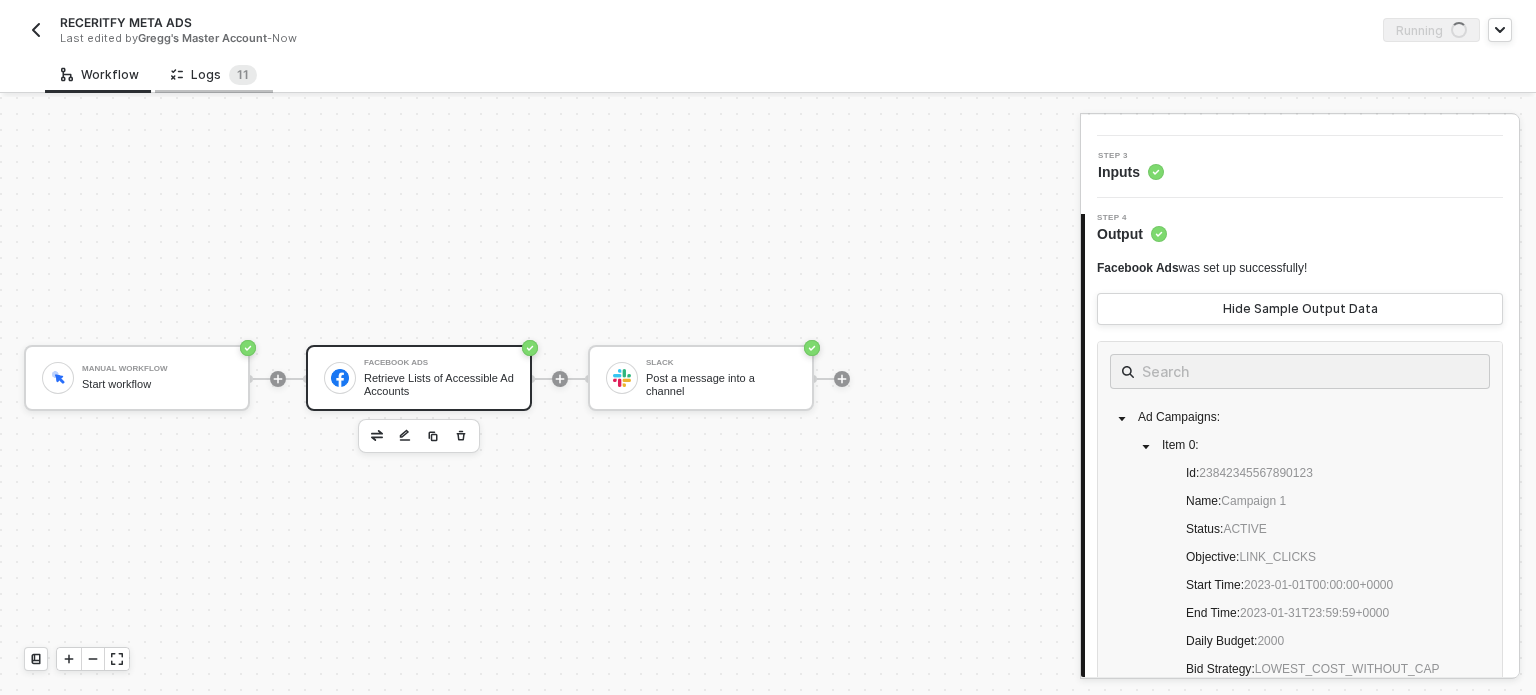 click on "Logs 1 1" at bounding box center [214, 74] 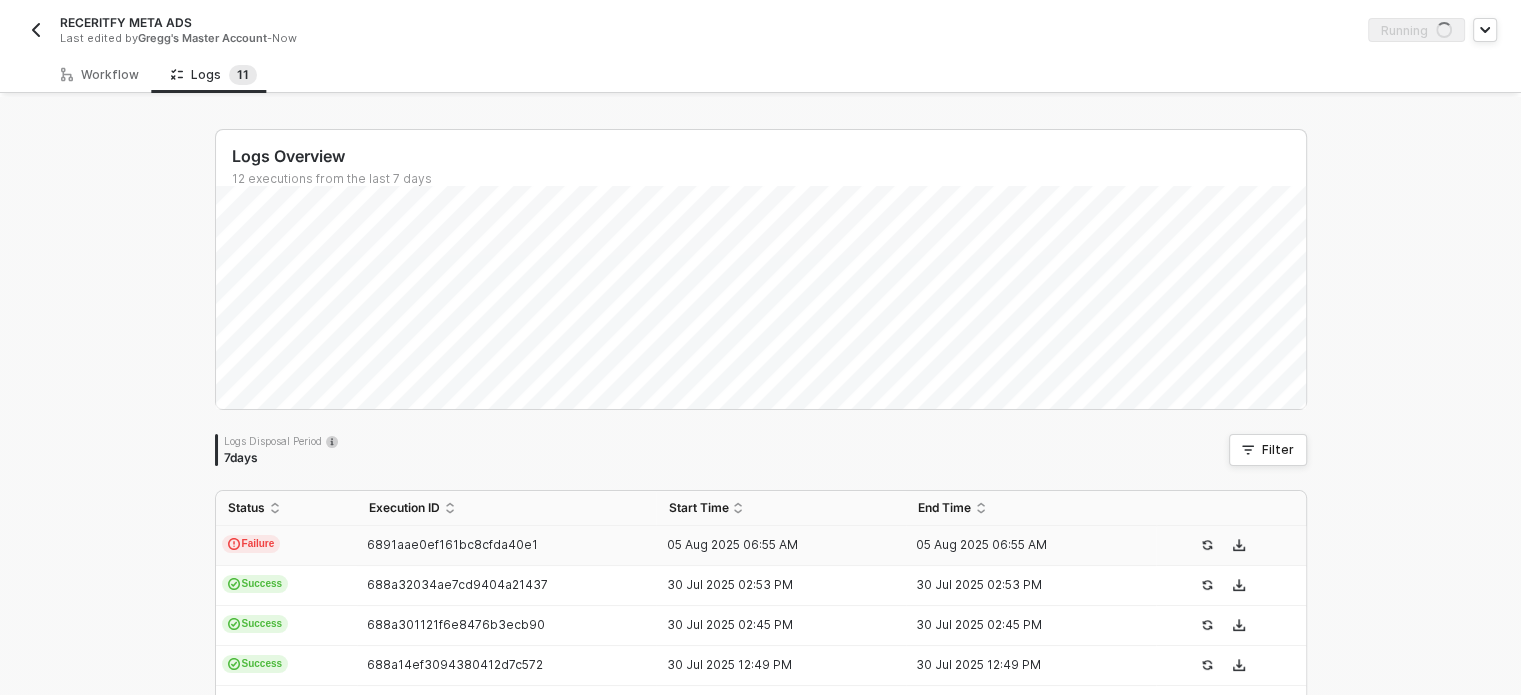 click on "05 Aug 2025 06:55 AM" at bounding box center [781, 546] 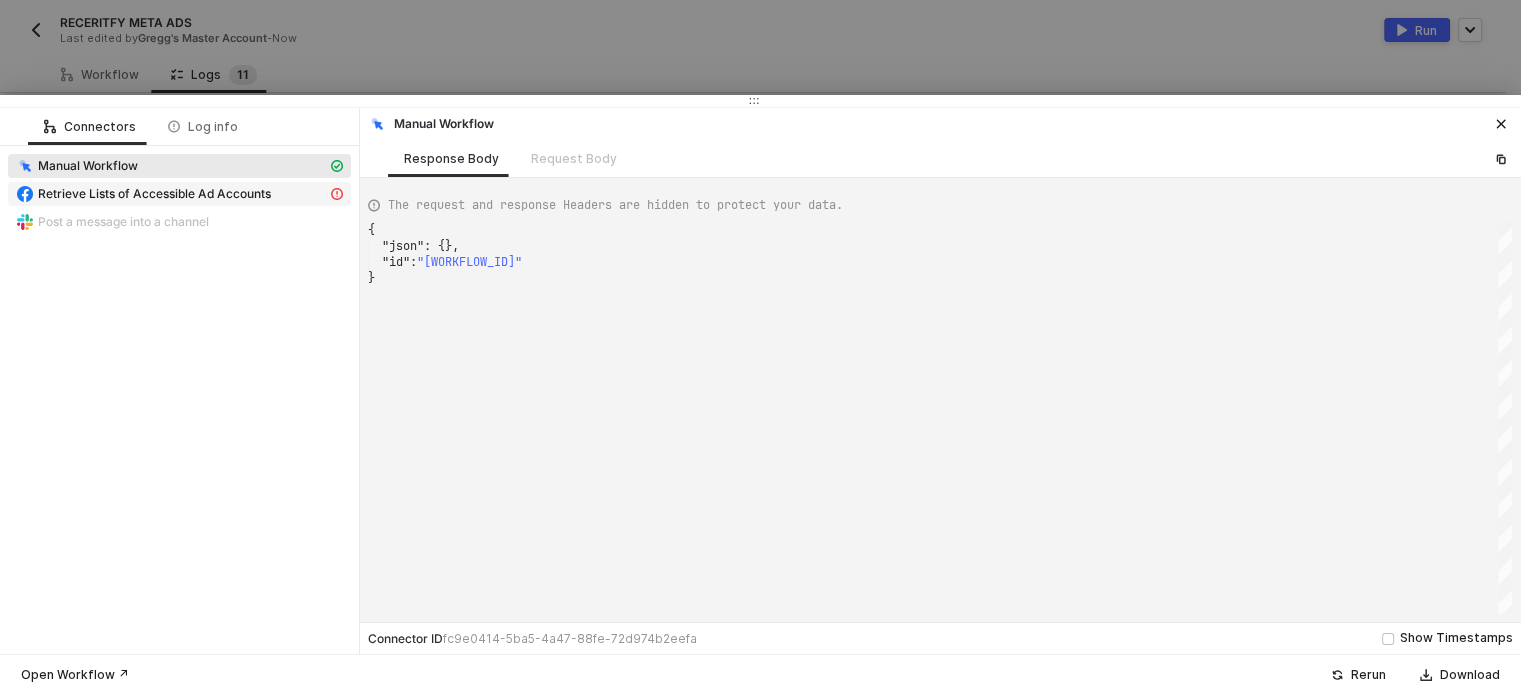 click on "Retrieve Lists of Accessible Ad Accounts" at bounding box center [154, 194] 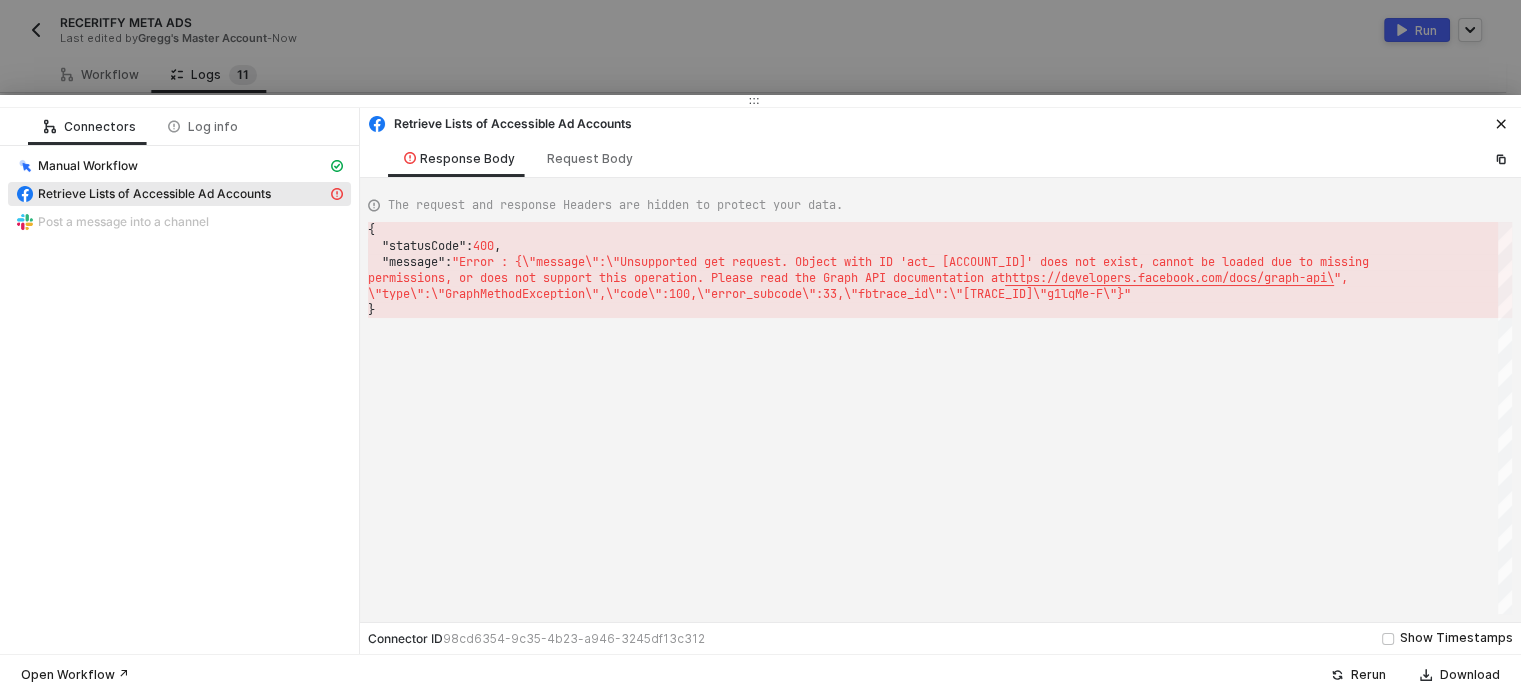 click on "Retrieve Lists of Accessible Ad Accounts" at bounding box center (940, 122) 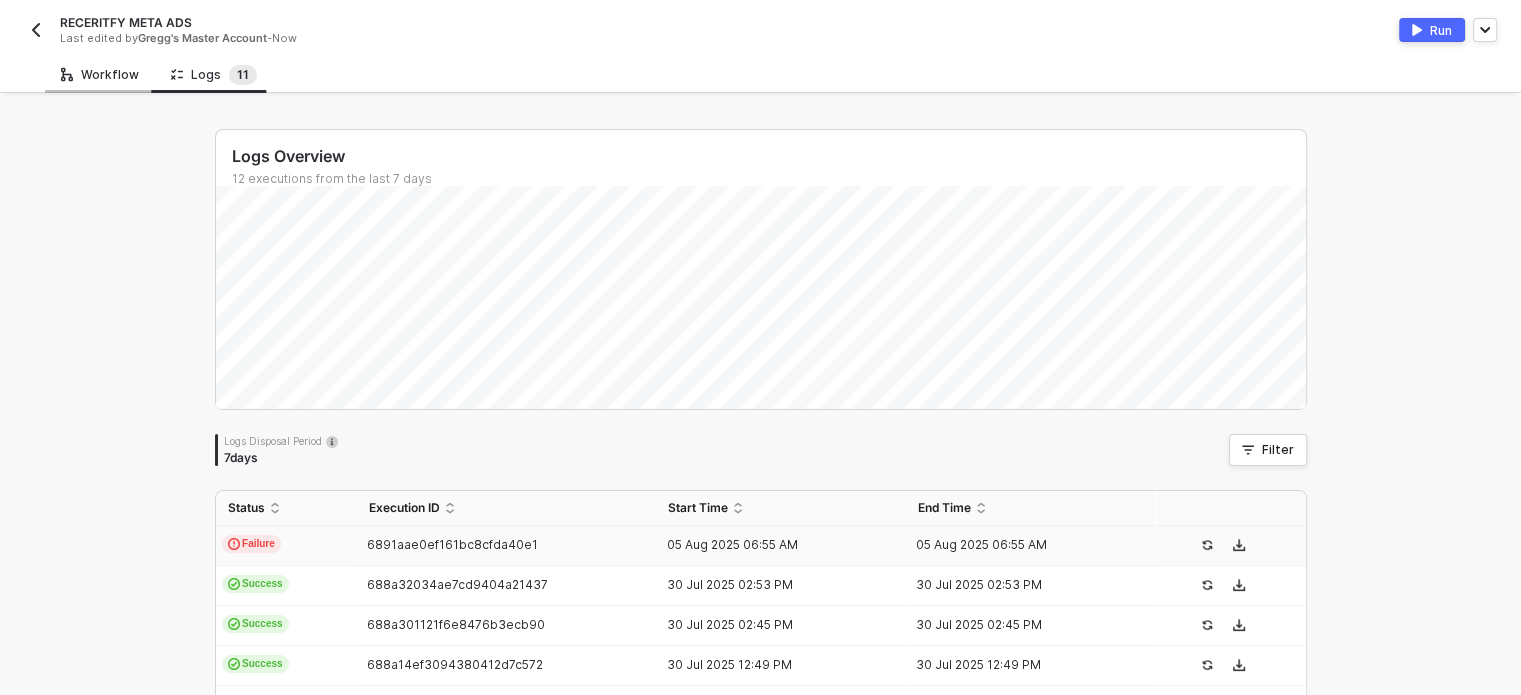 click on "Workflow" at bounding box center [100, 75] 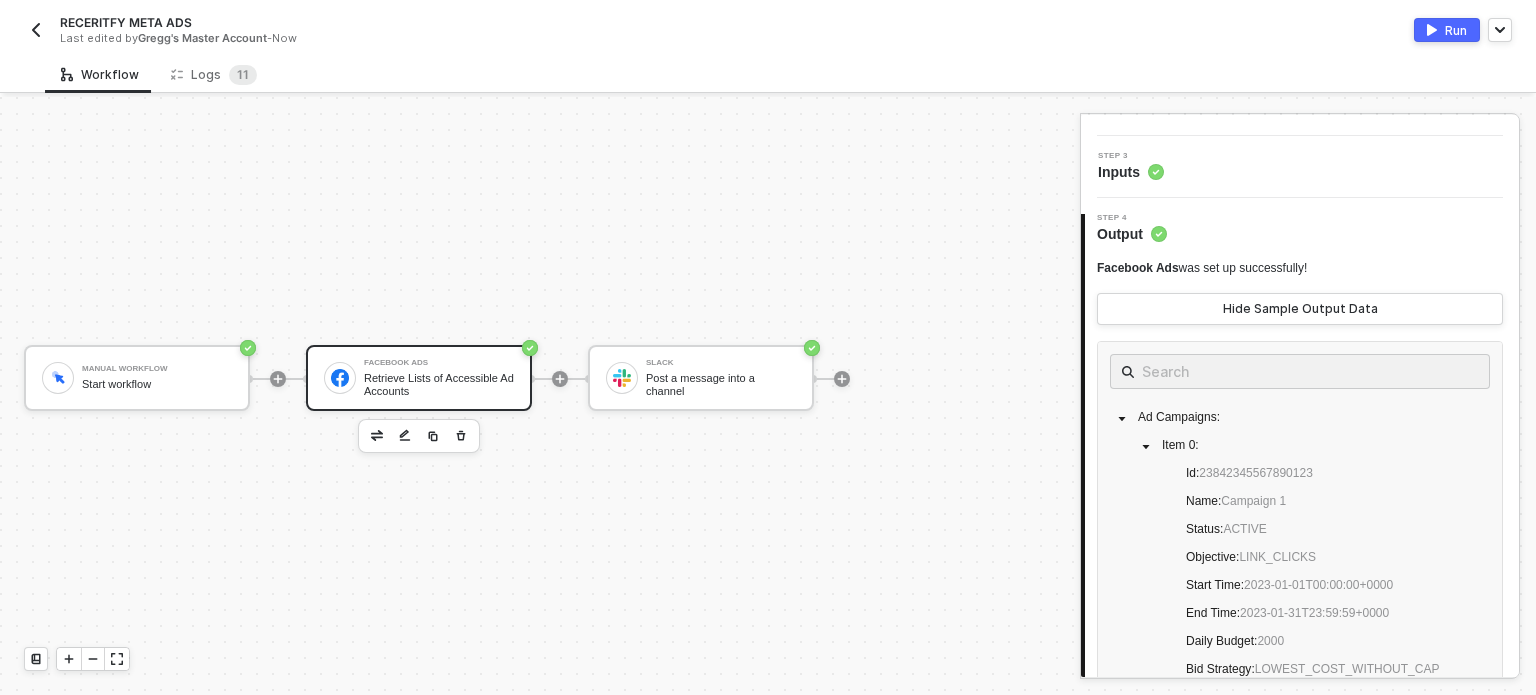 click on "Step 3" at bounding box center [1131, 156] 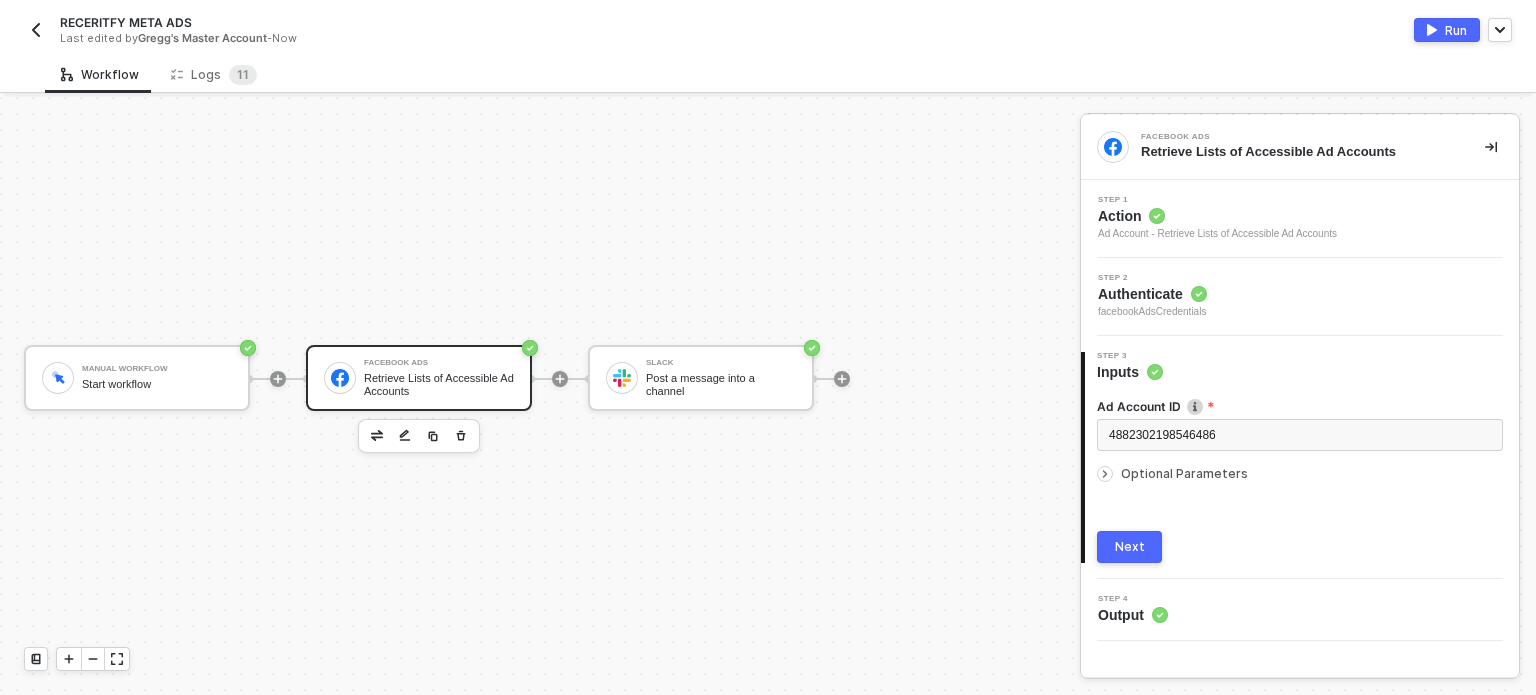 scroll, scrollTop: 0, scrollLeft: 0, axis: both 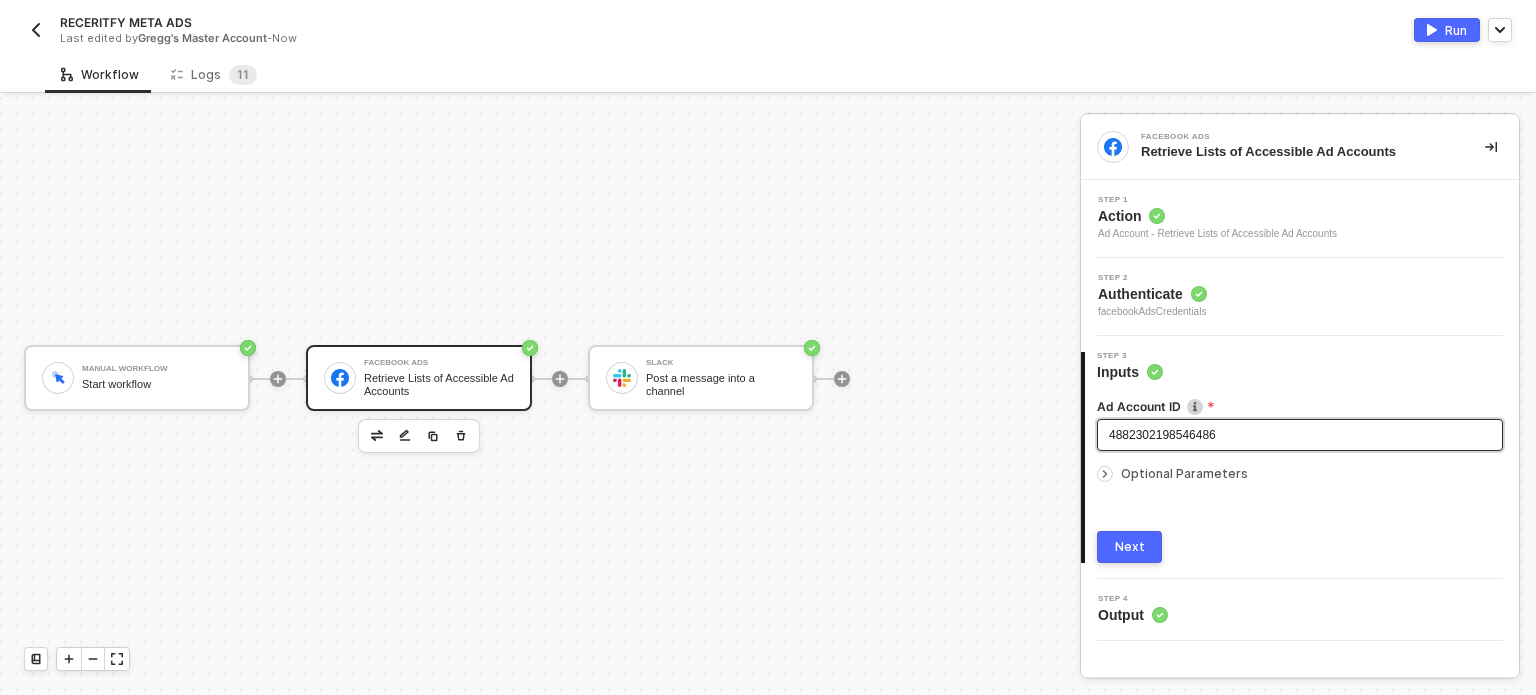 click on "4882302198546486" at bounding box center (1162, 435) 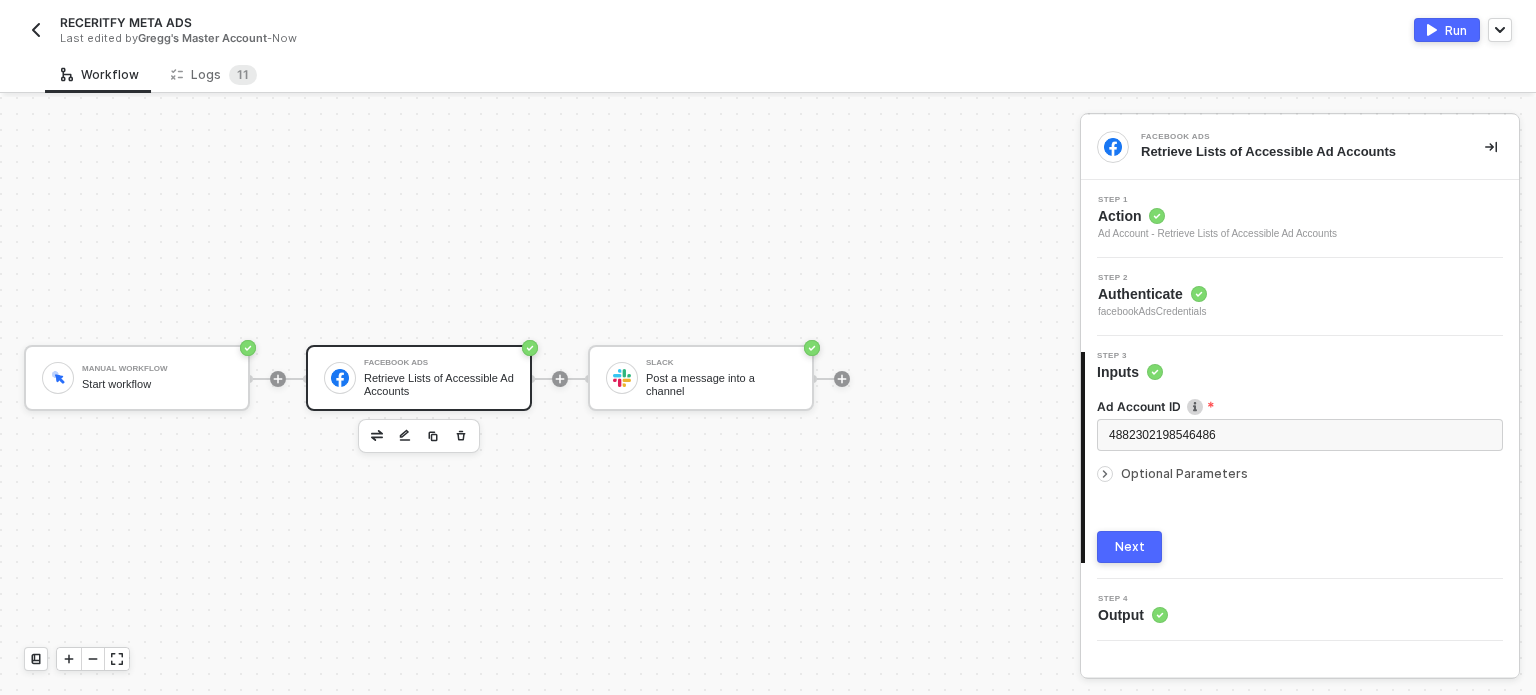 click on "Next" at bounding box center [1130, 547] 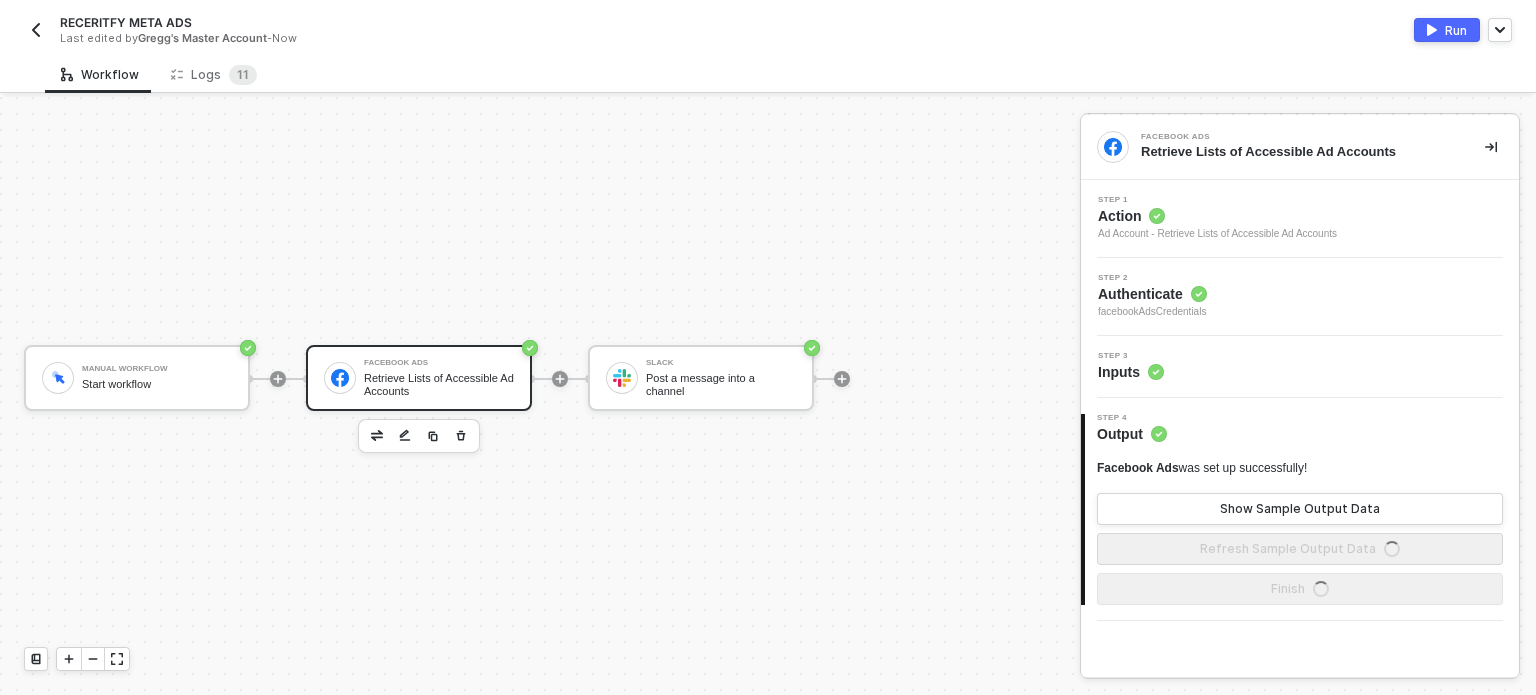 click on "Authenticate" at bounding box center [1152, 294] 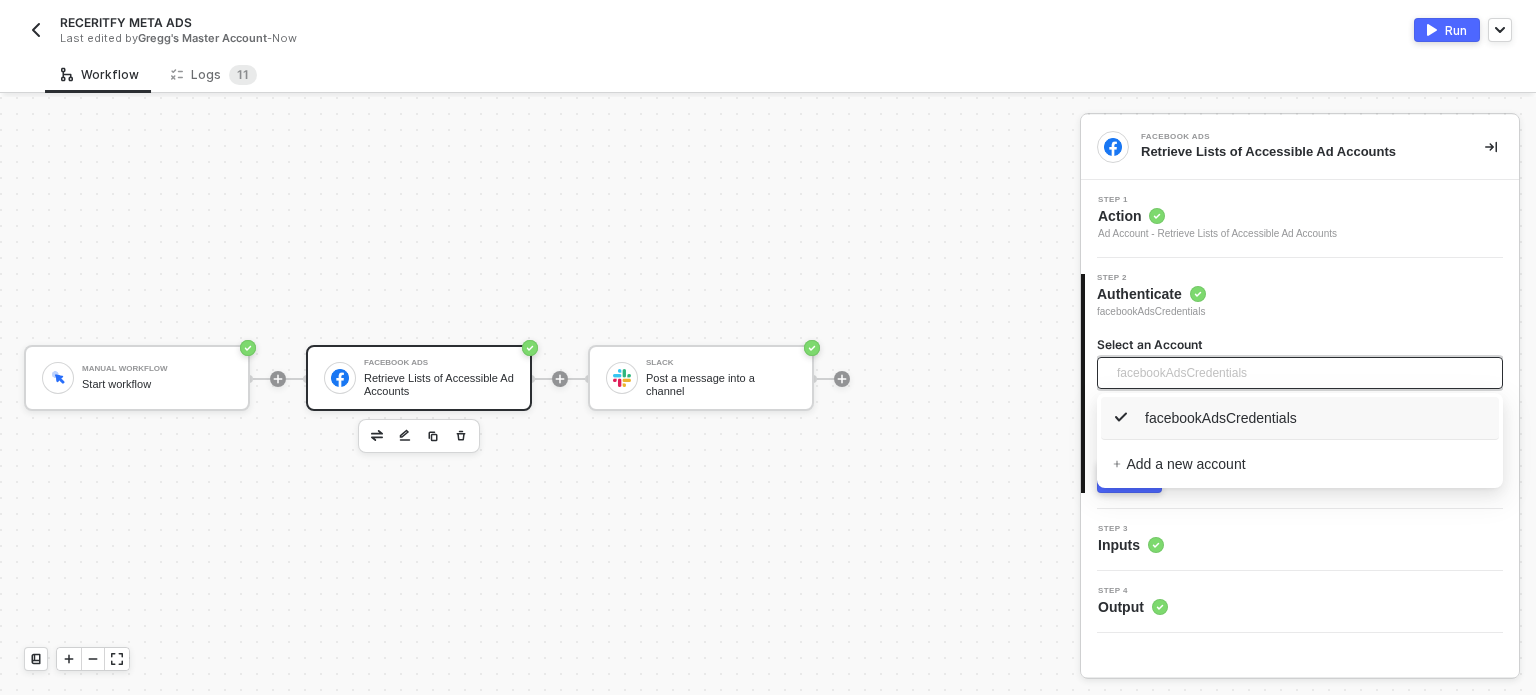 click on "facebookAdsCredentials" at bounding box center [1182, 373] 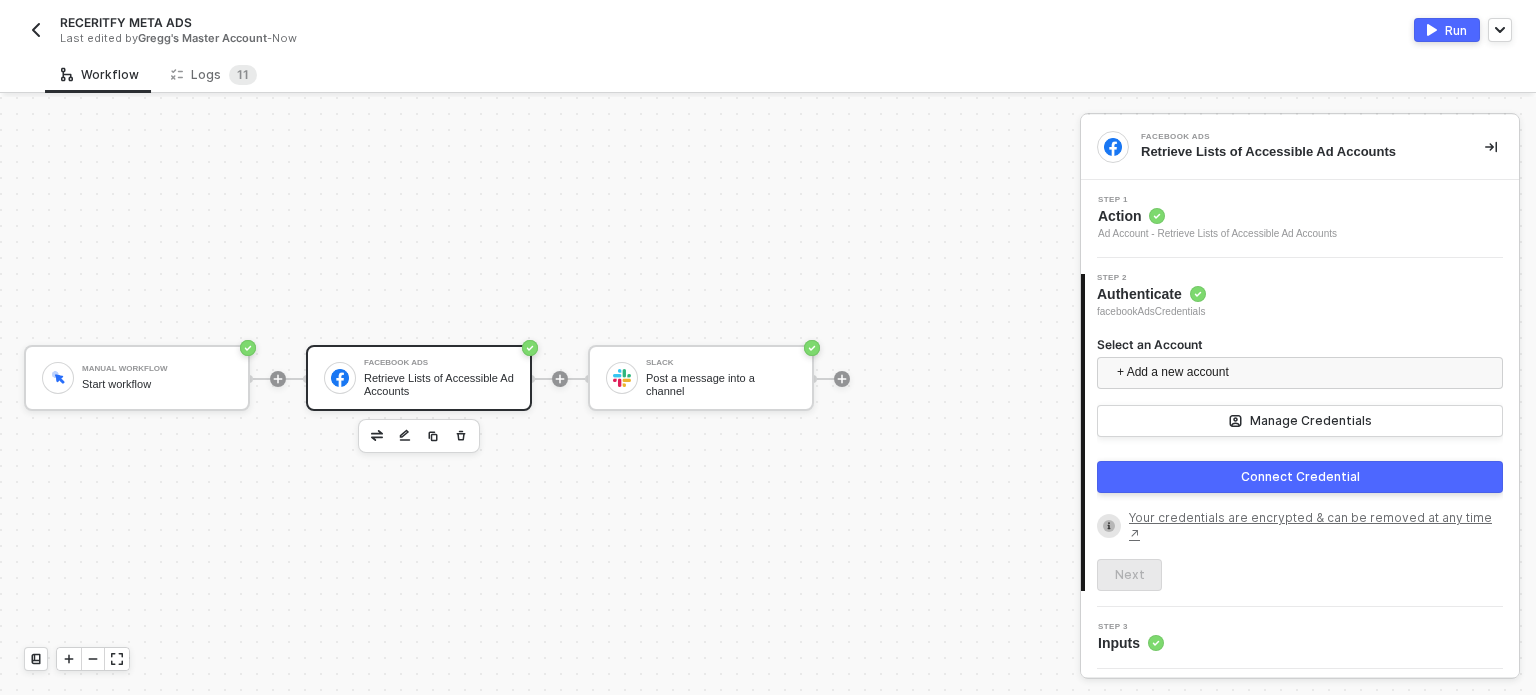 click on "Connect Credential" at bounding box center (1300, 477) 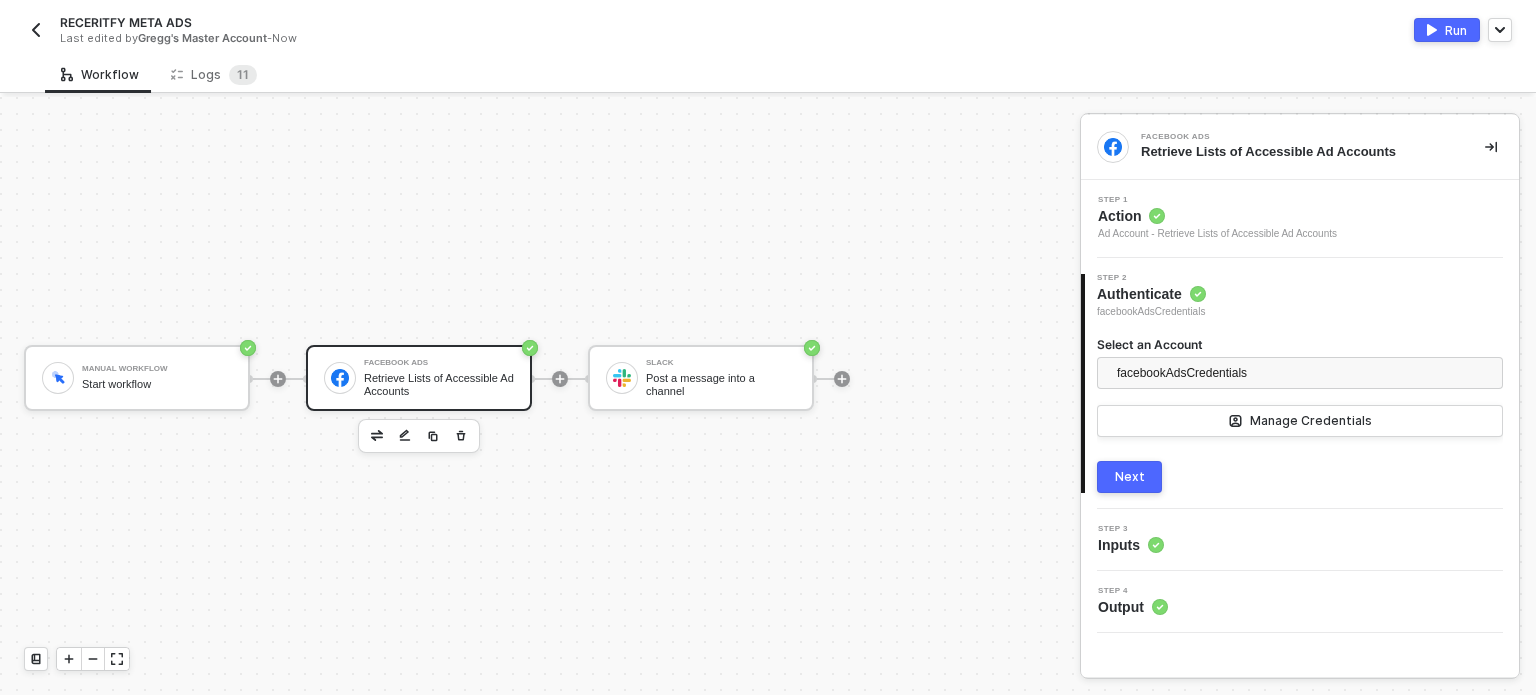 click on "Next" at bounding box center (1129, 477) 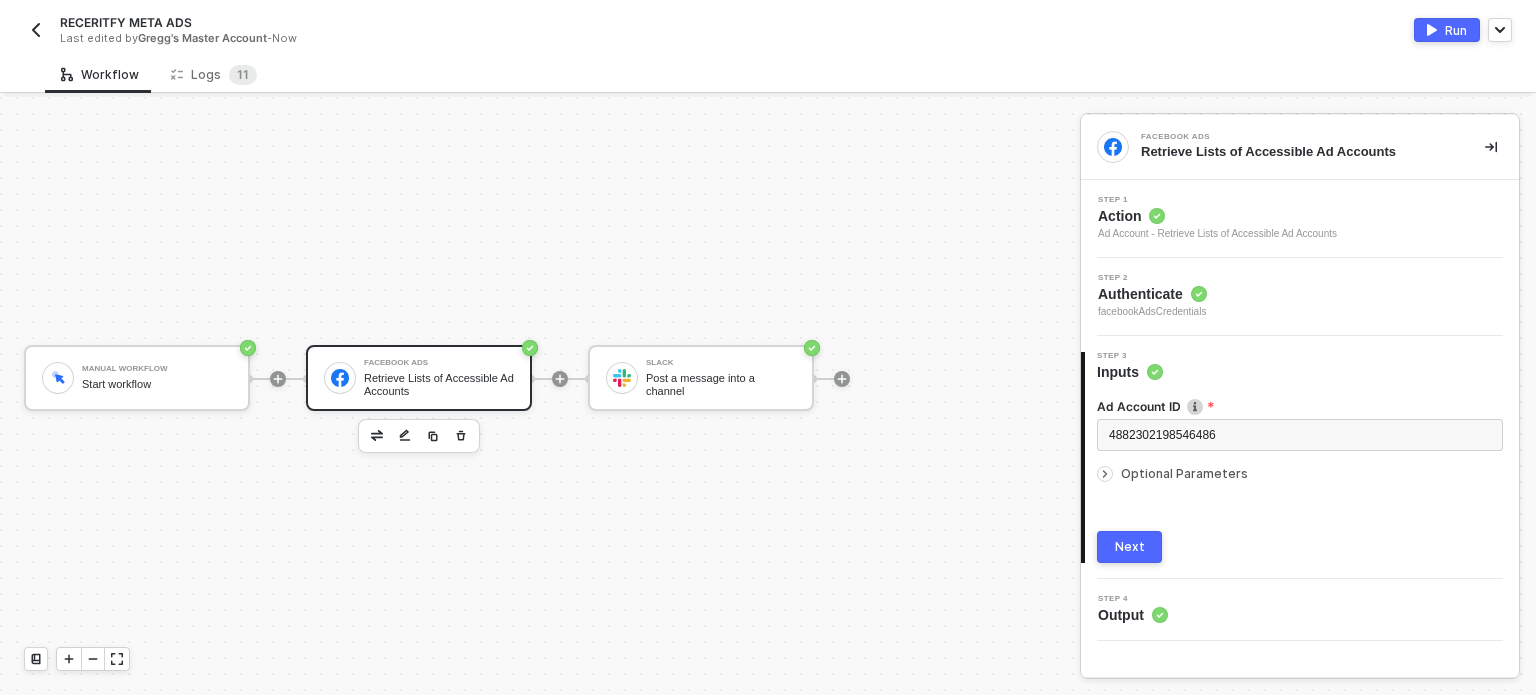 click on "Next" at bounding box center [1129, 547] 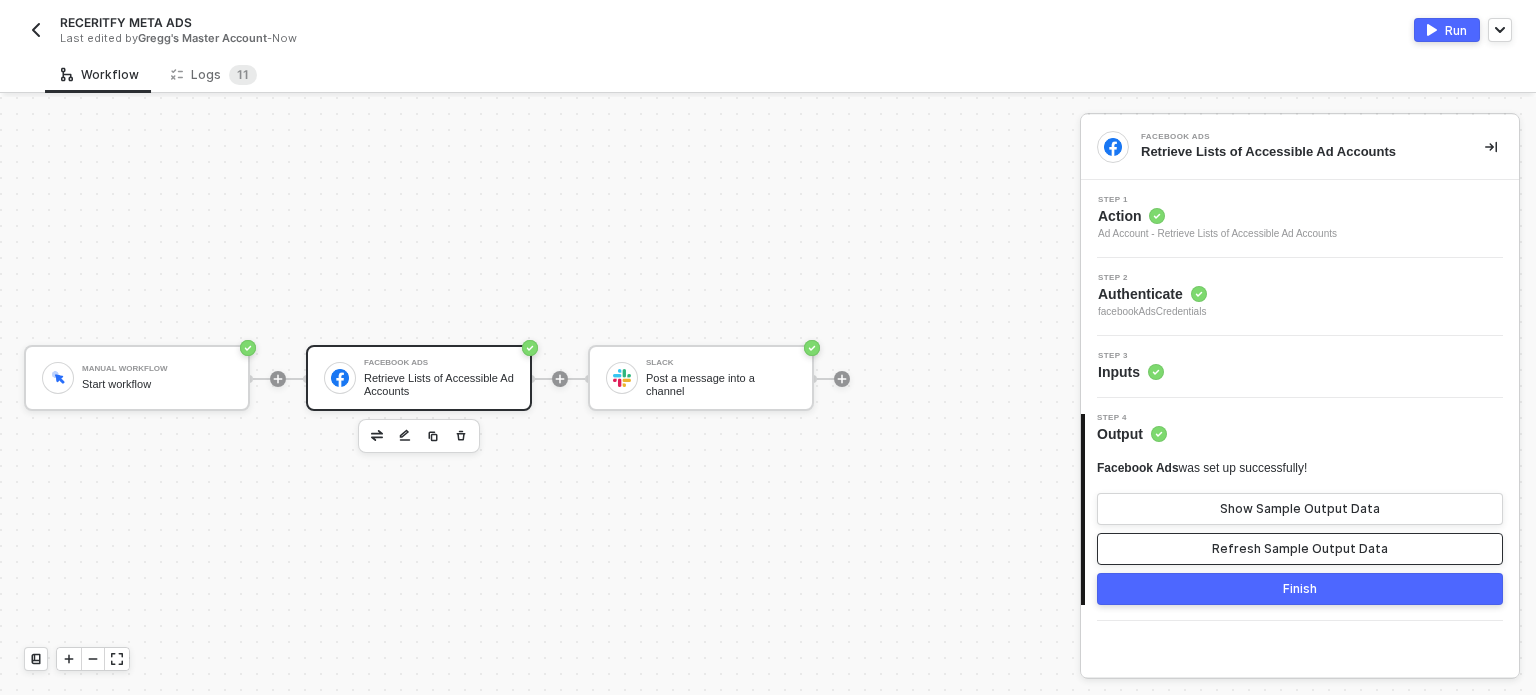 click on "Refresh Sample Output Data" at bounding box center [1300, 549] 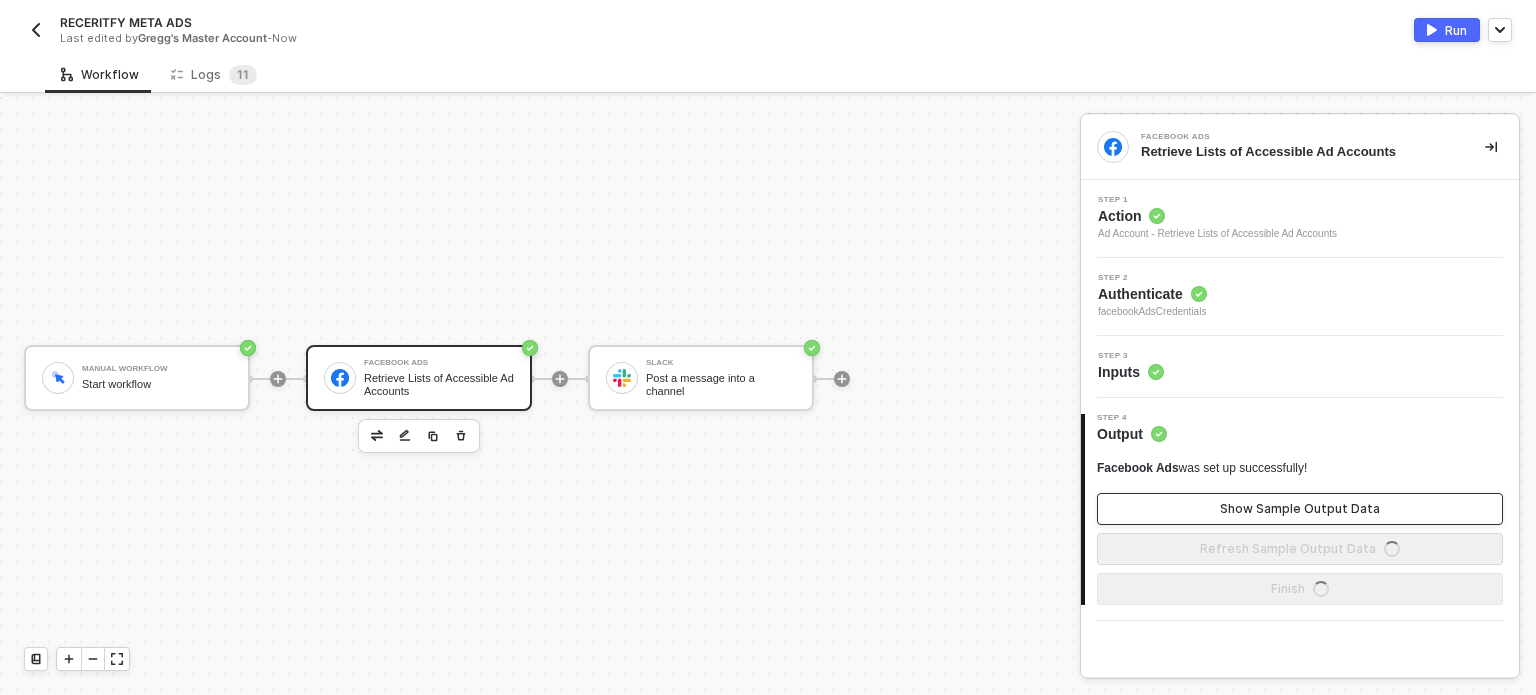 click on "Show Sample Output Data" at bounding box center (1300, 509) 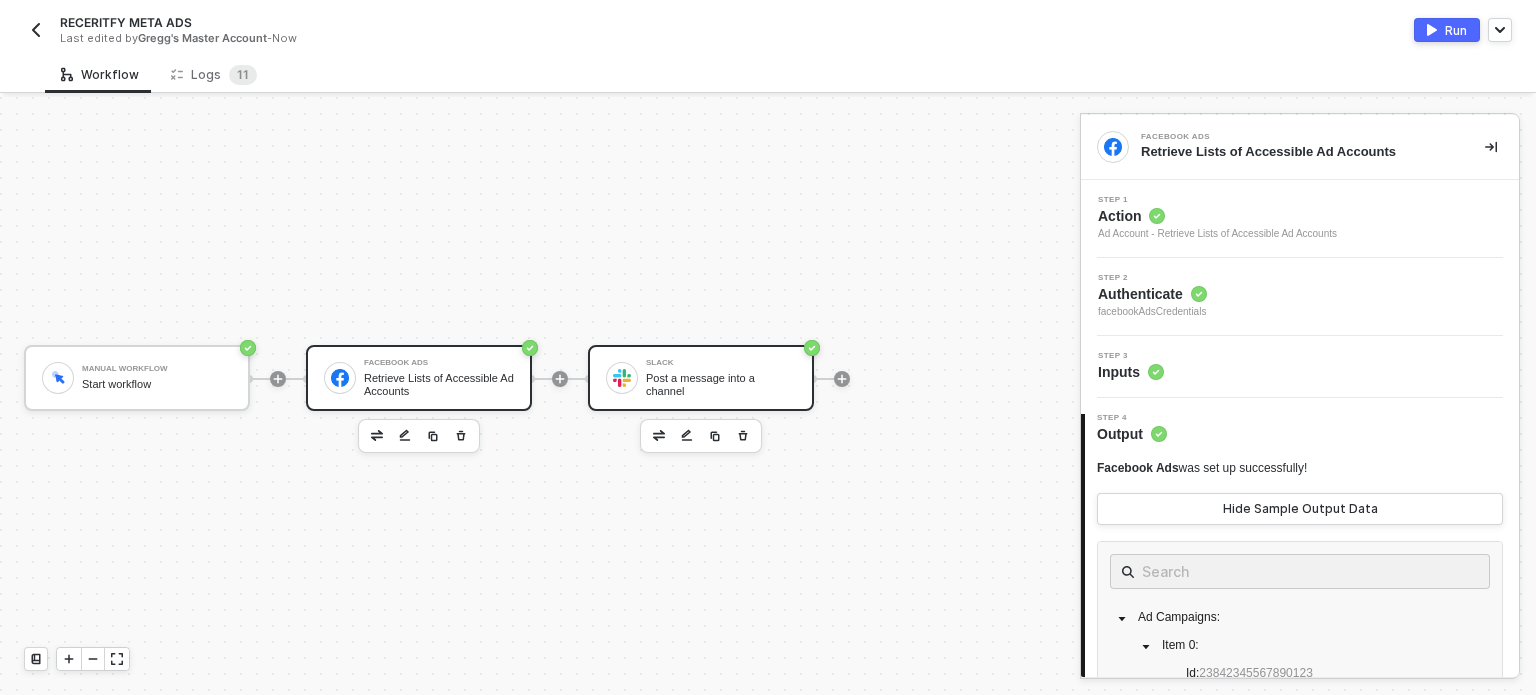 click on "Slack Post a message into a channel" at bounding box center [721, 378] 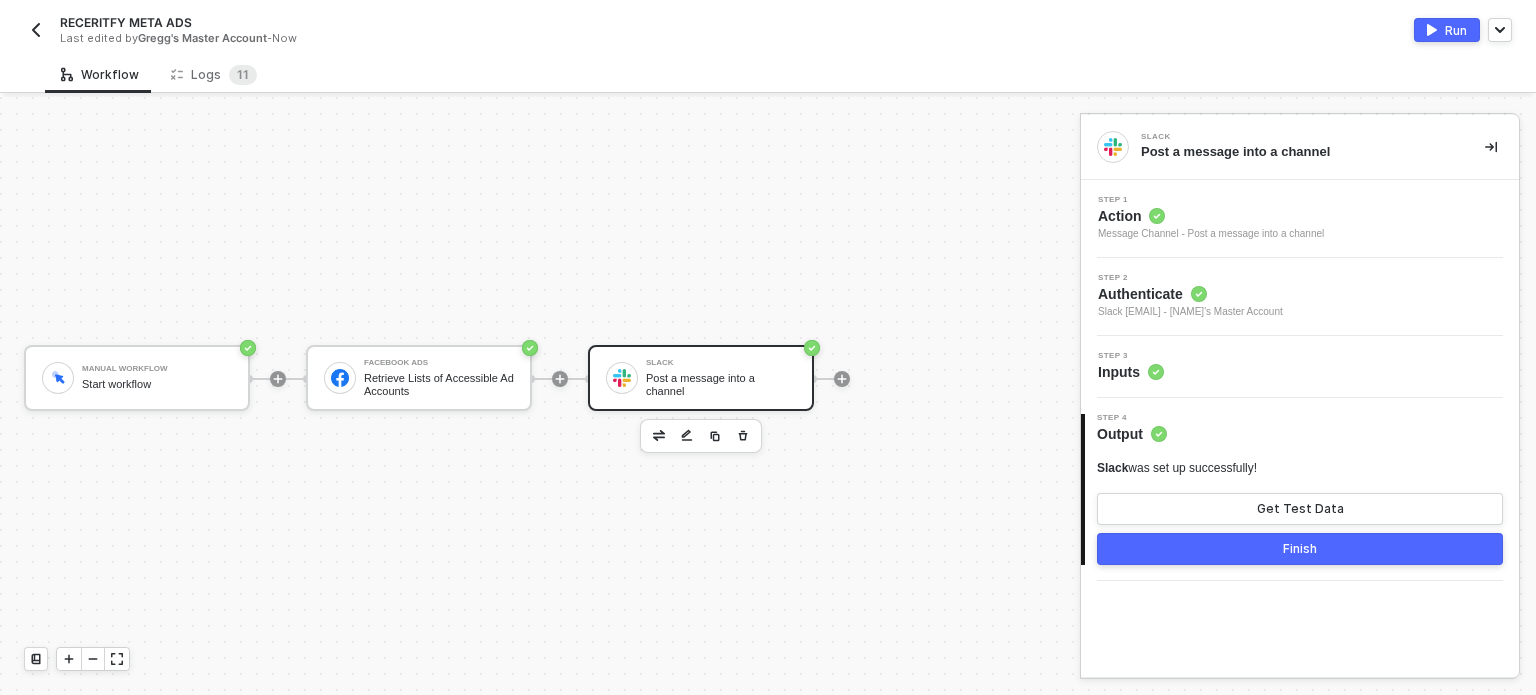 click on "Step 3 Inputs" at bounding box center [1302, 367] 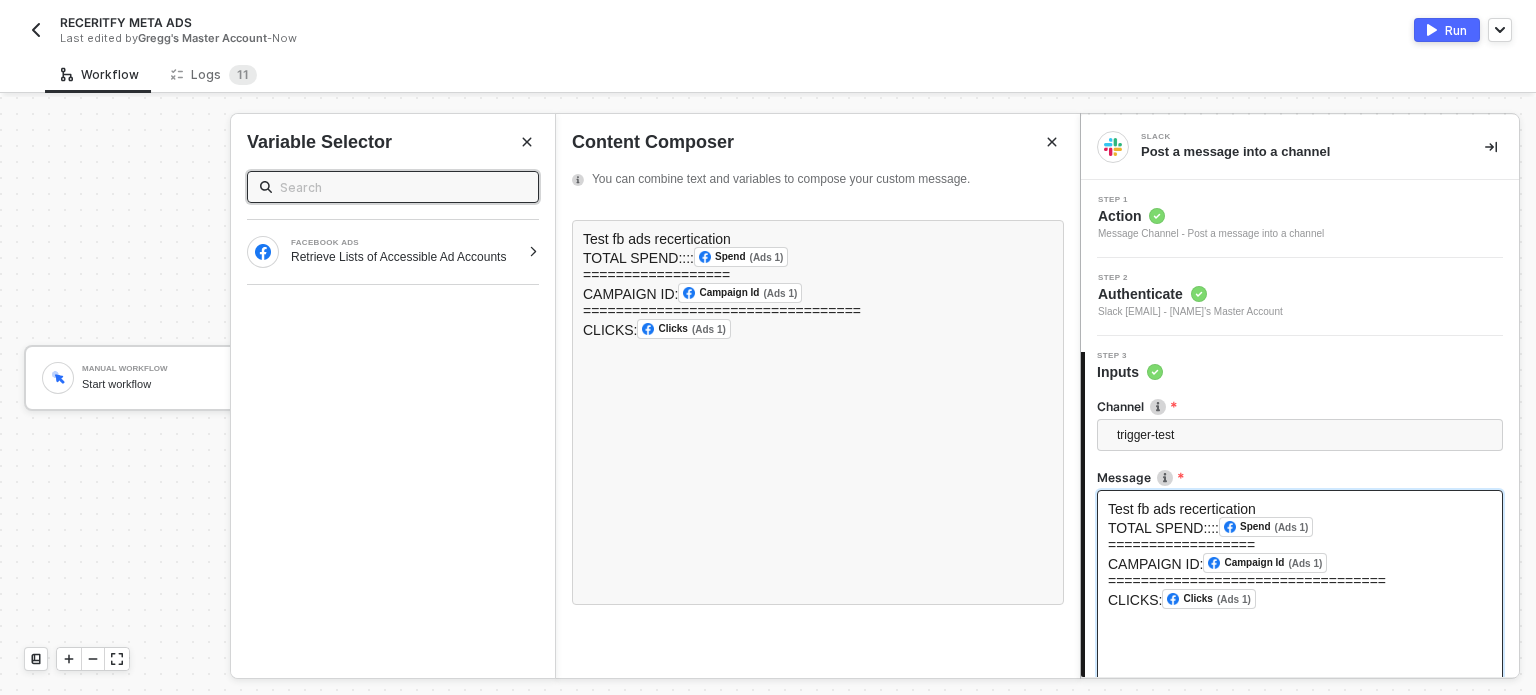 scroll, scrollTop: 100, scrollLeft: 0, axis: vertical 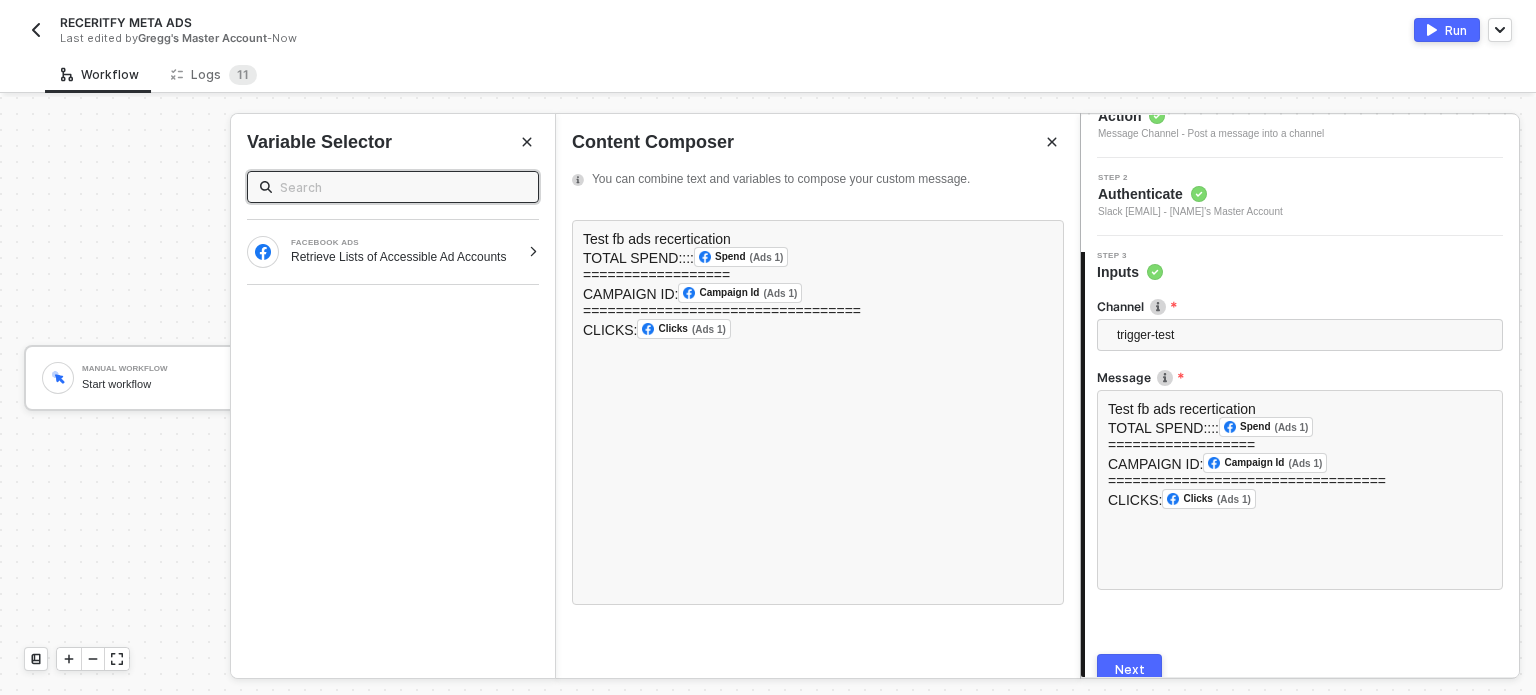 click on "Next" at bounding box center [1130, 670] 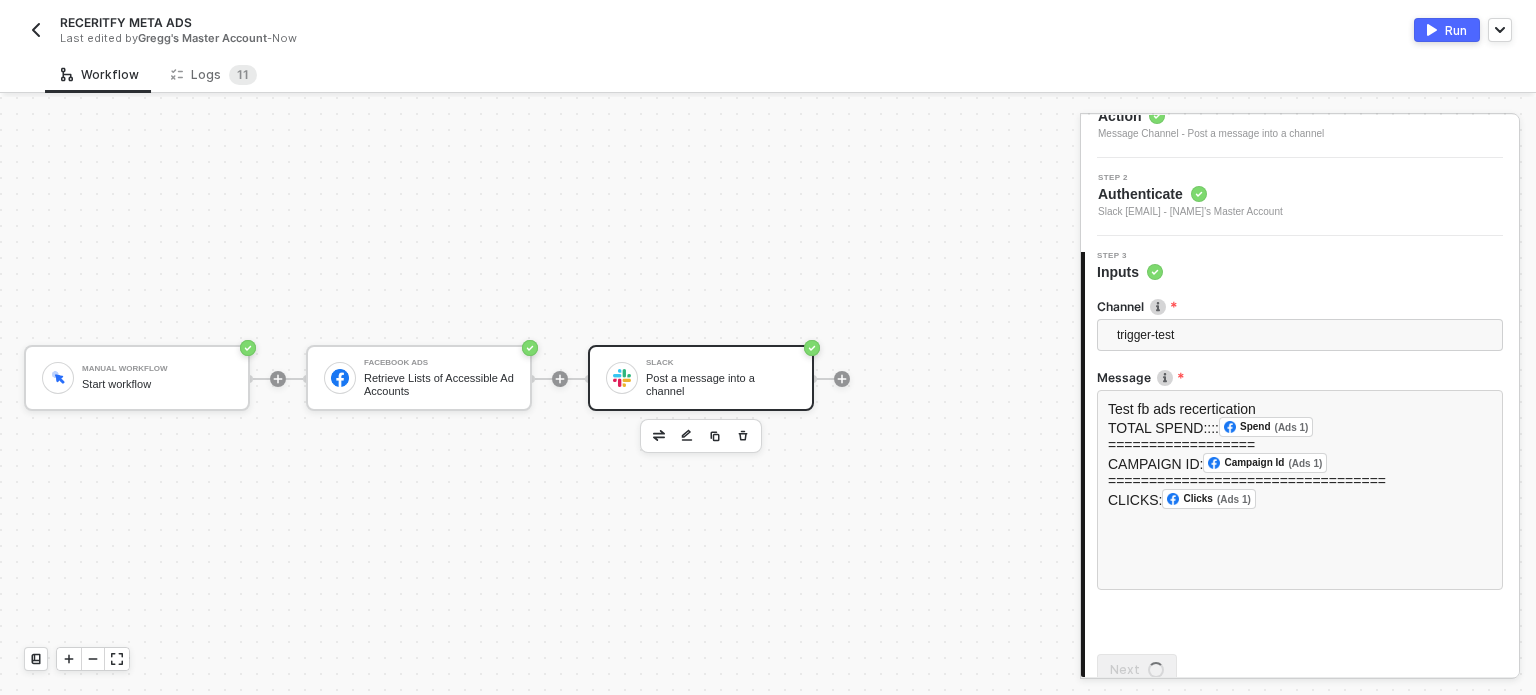 click on "Run" at bounding box center (1456, 30) 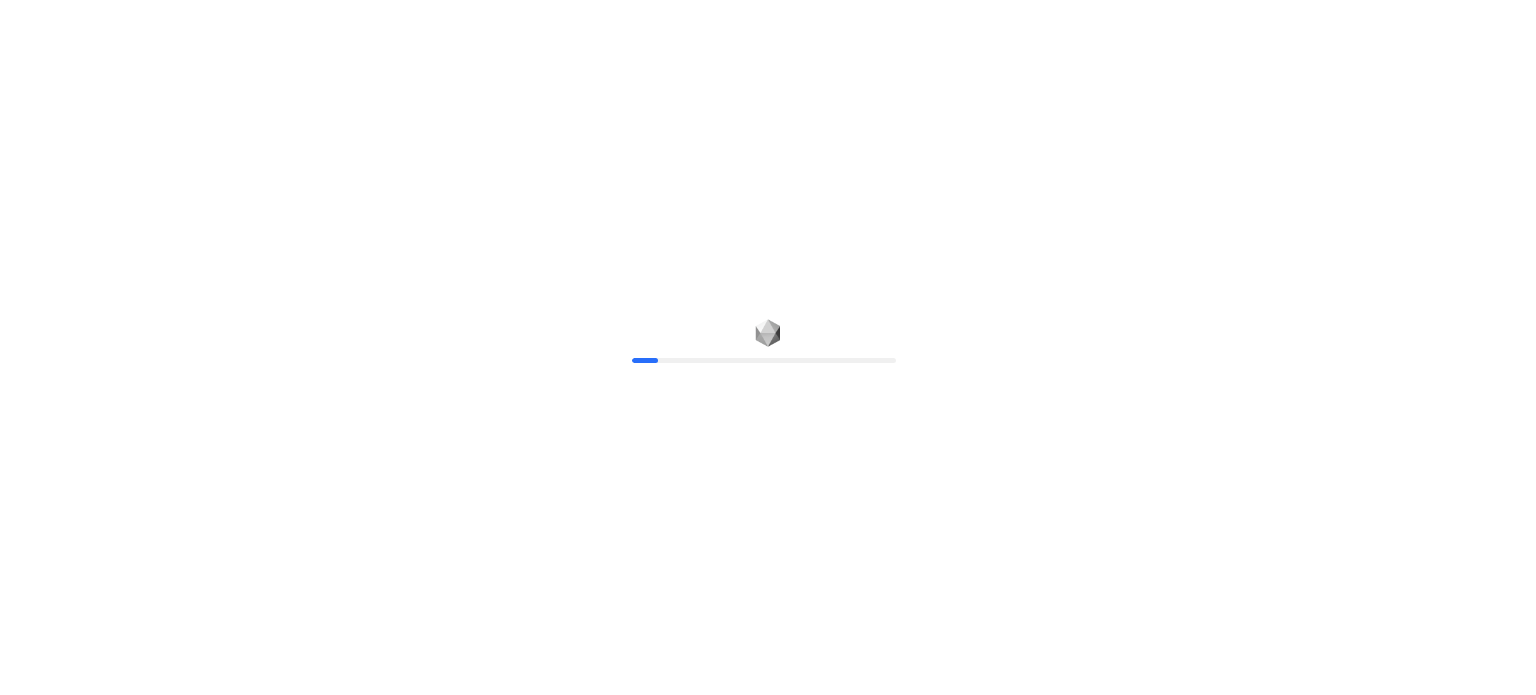 scroll, scrollTop: 0, scrollLeft: 0, axis: both 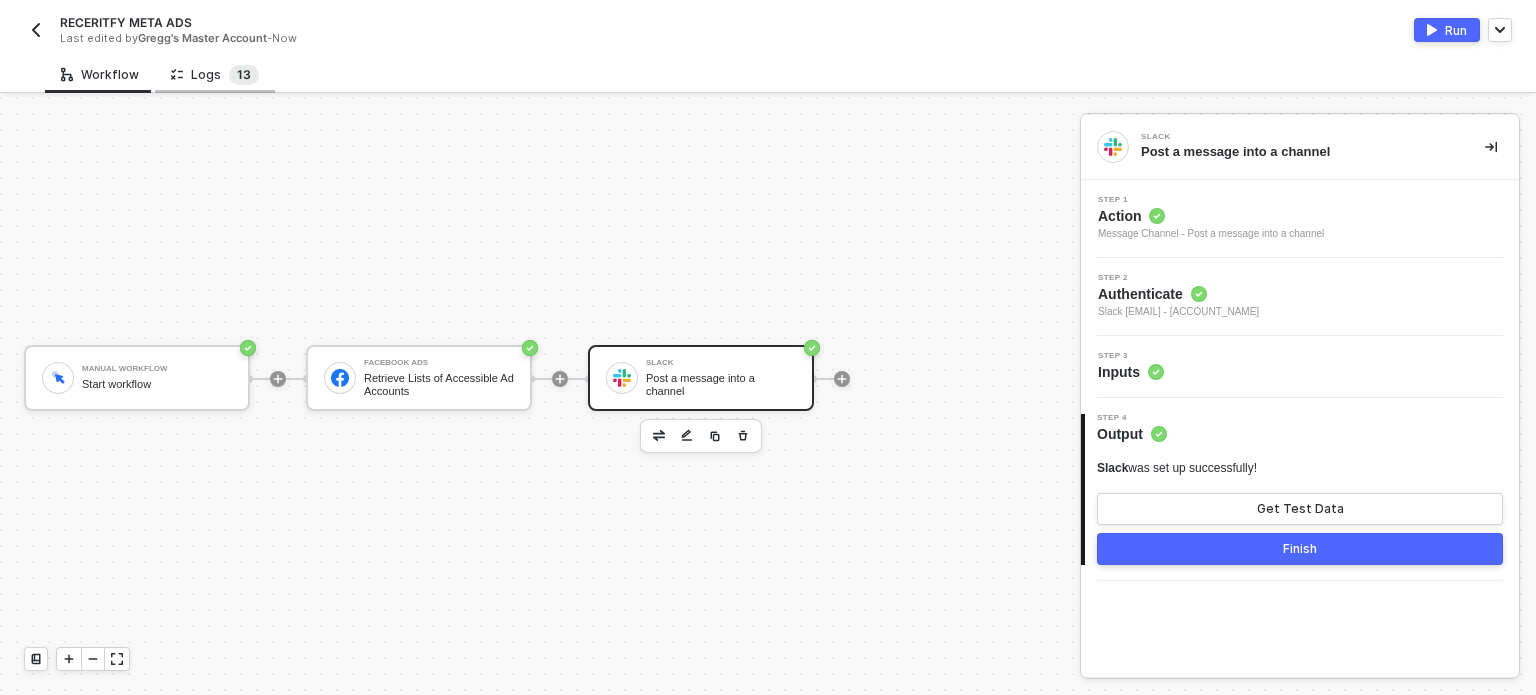 click on "3" at bounding box center [247, 74] 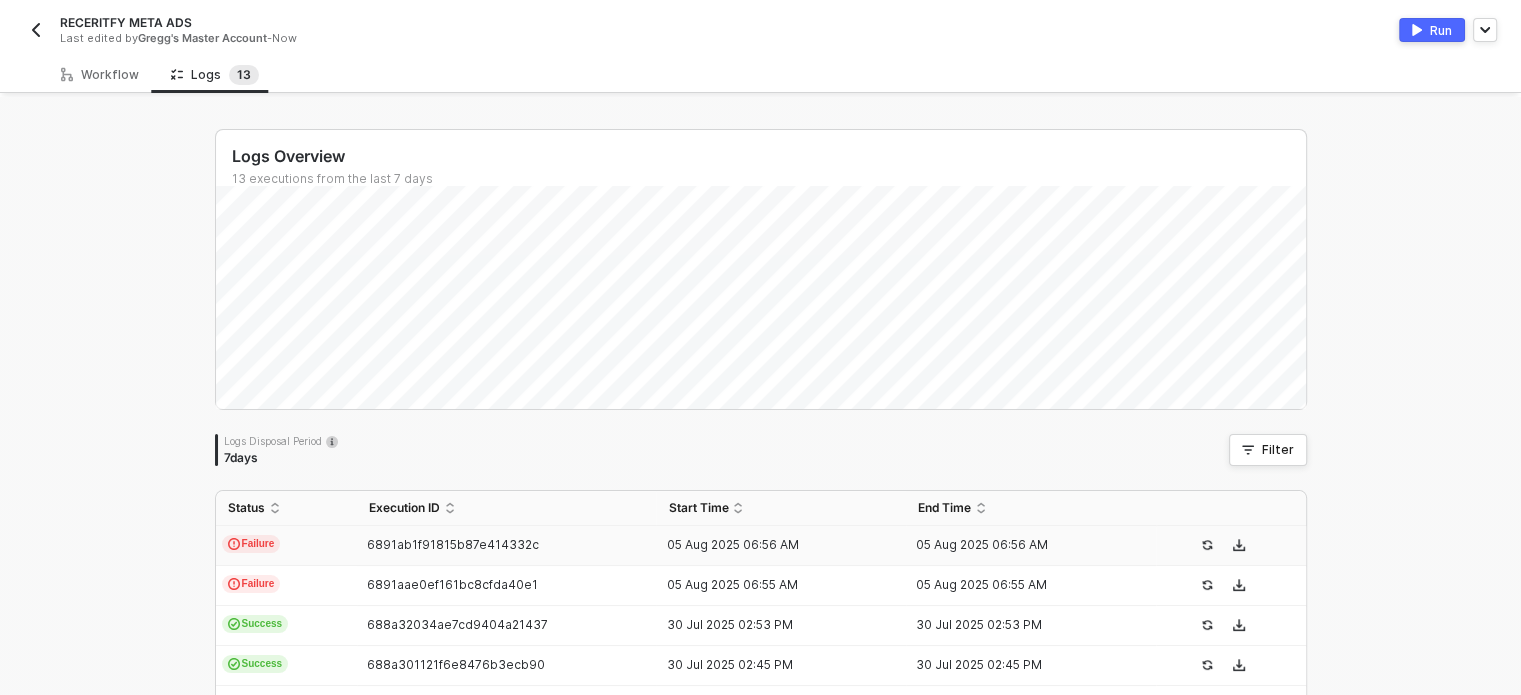 click on "Failure" at bounding box center [286, 546] 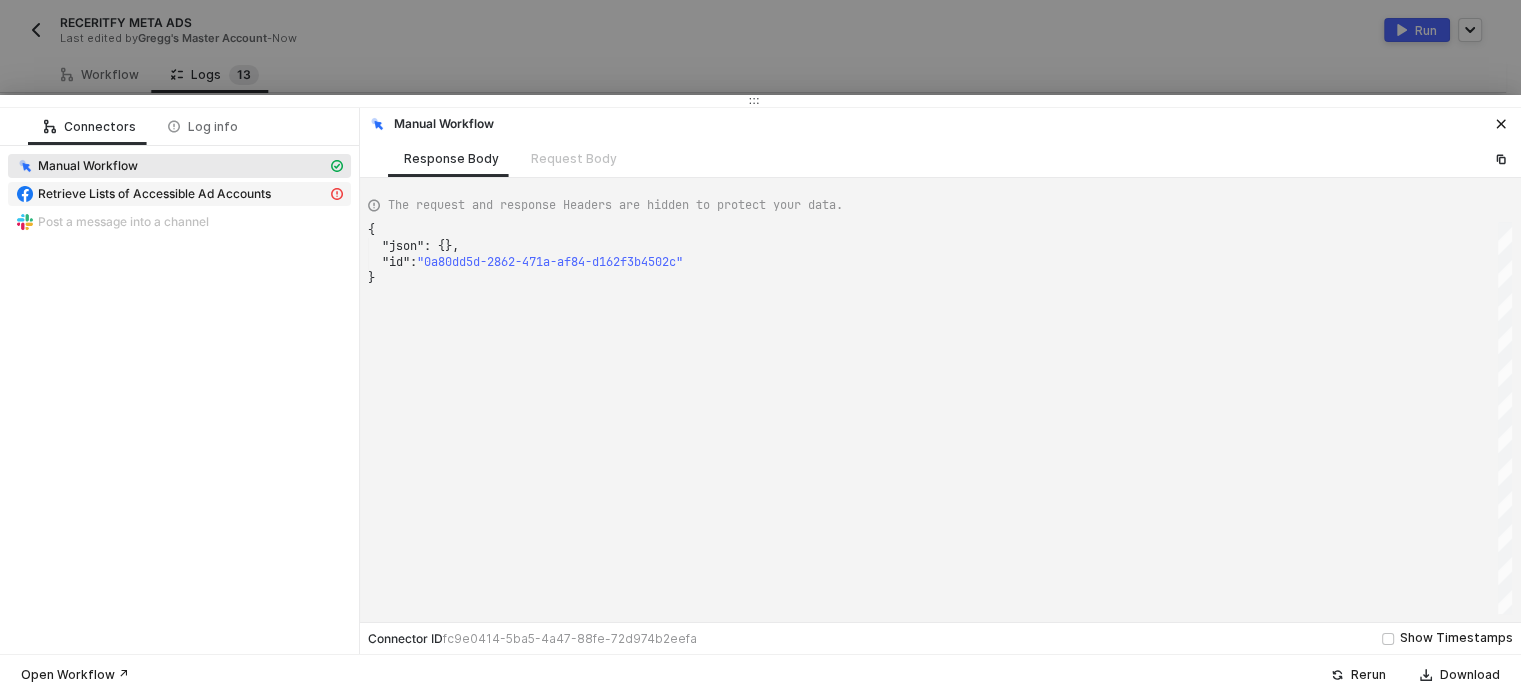 click on "Retrieve Lists of Accessible Ad Accounts" at bounding box center (154, 194) 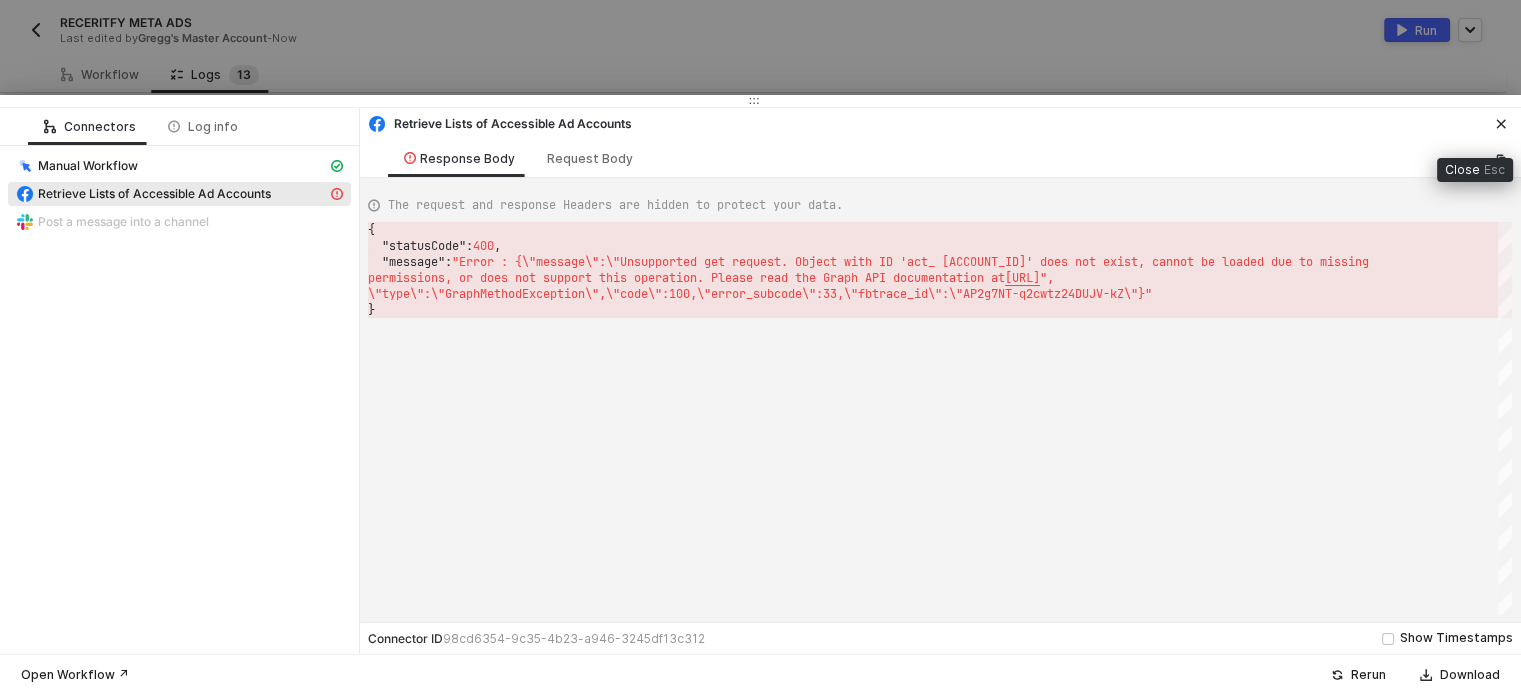 click 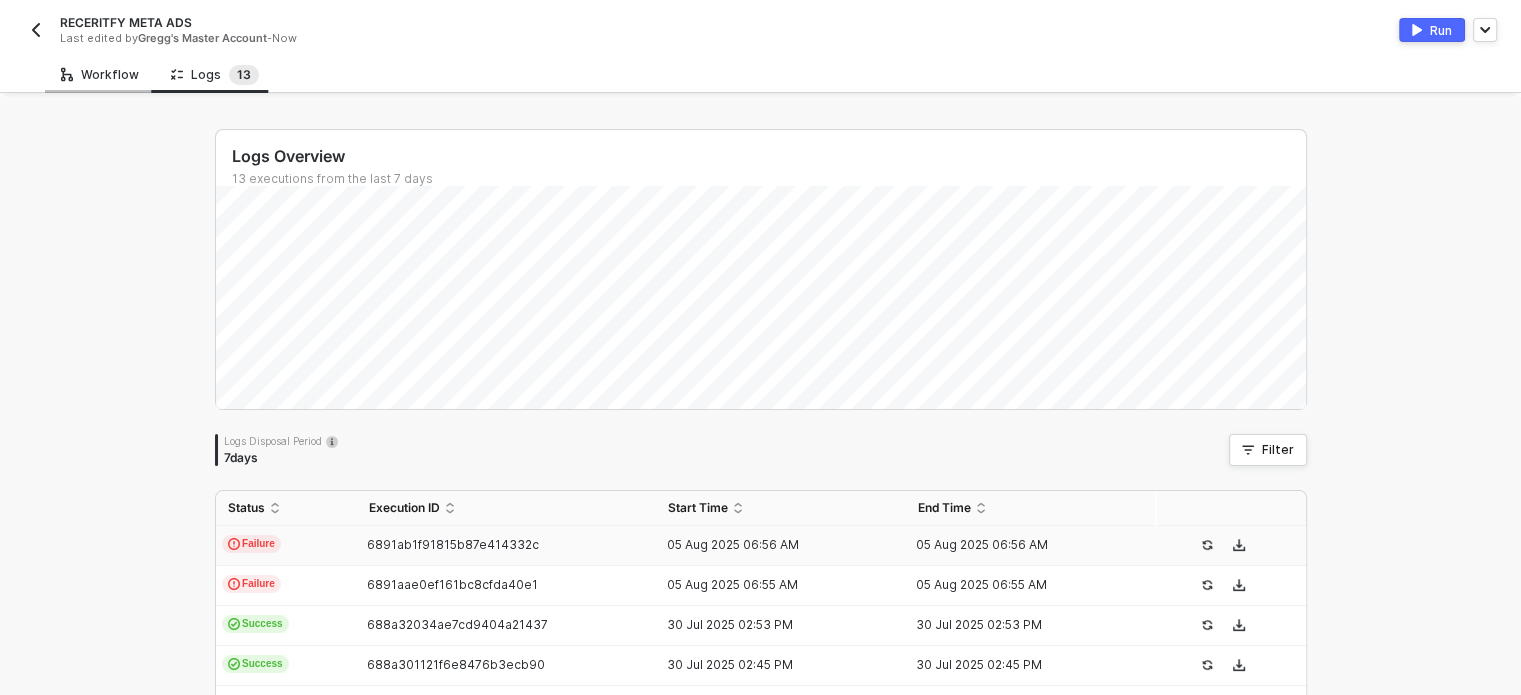 click on "Workflow" at bounding box center [100, 75] 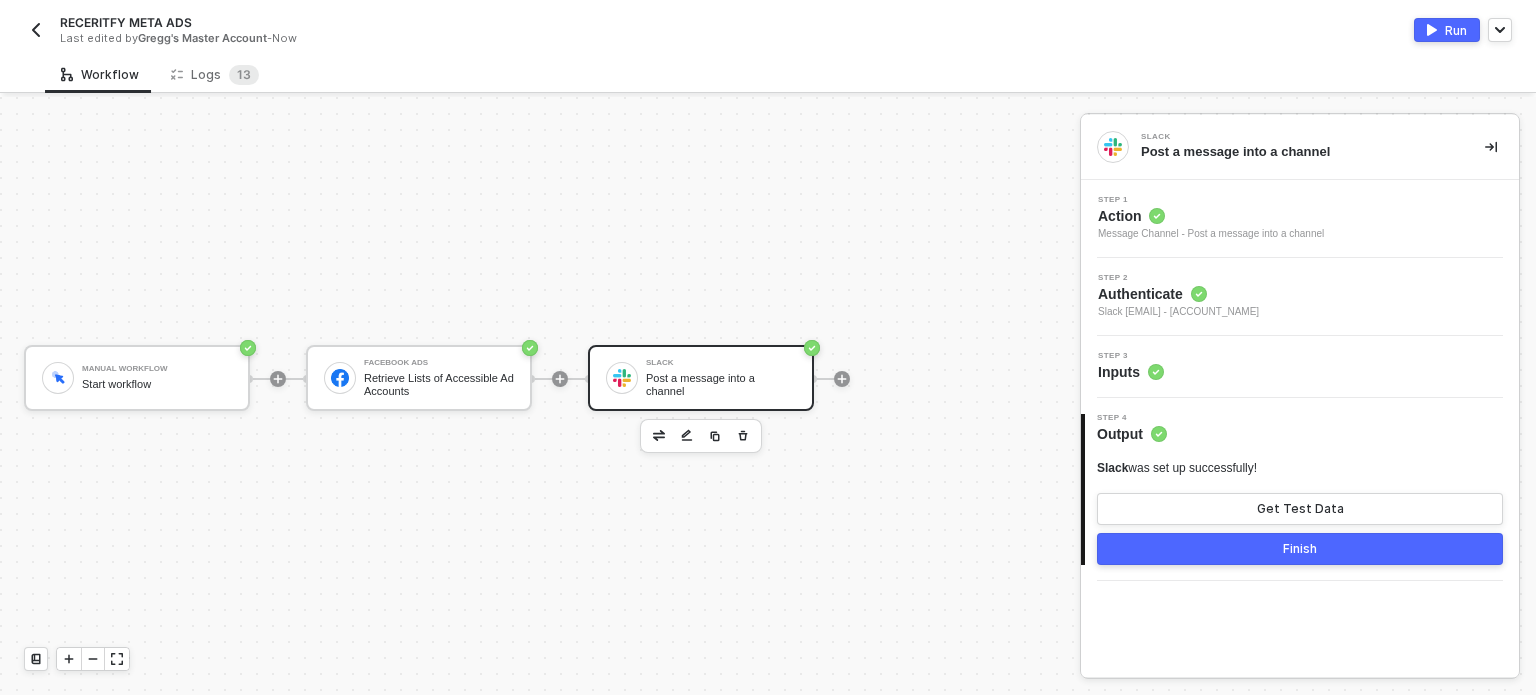 click 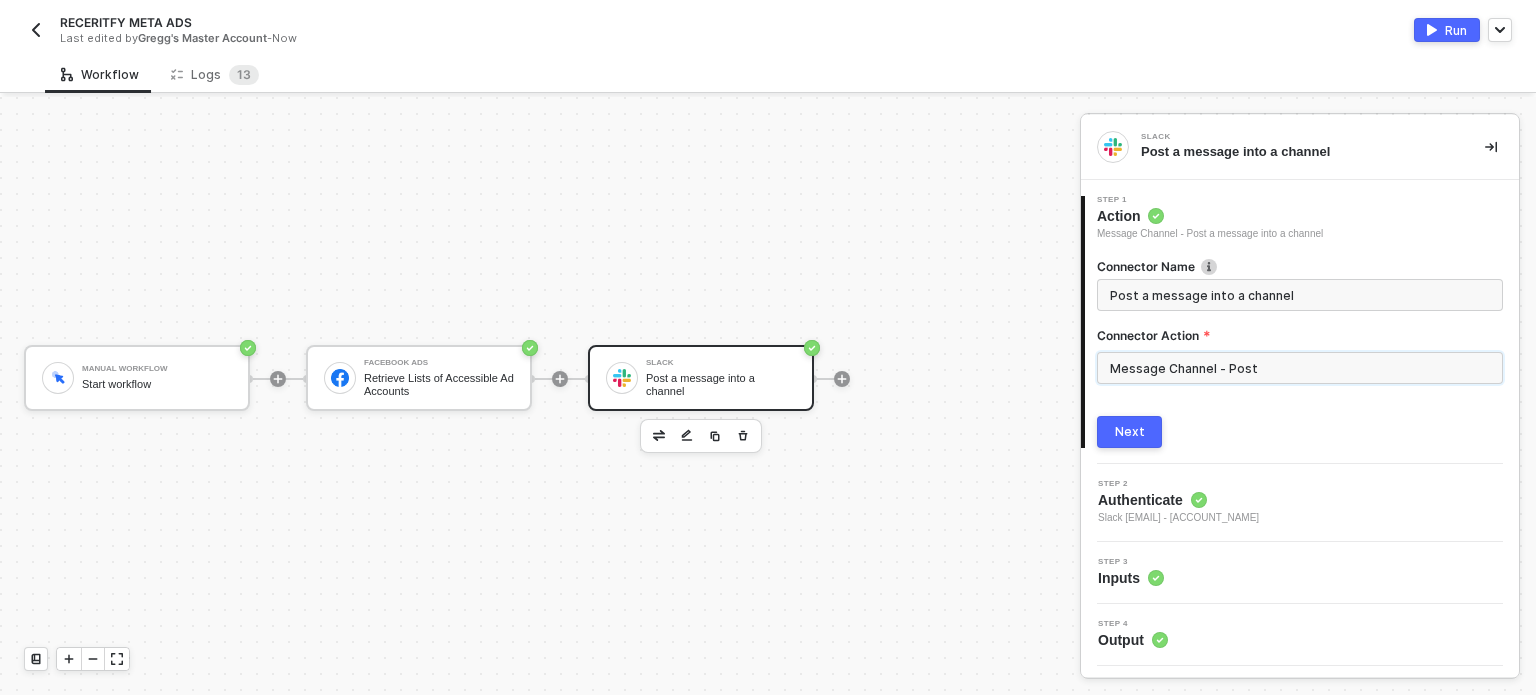 click on "Message Channel - Post" at bounding box center [1300, 368] 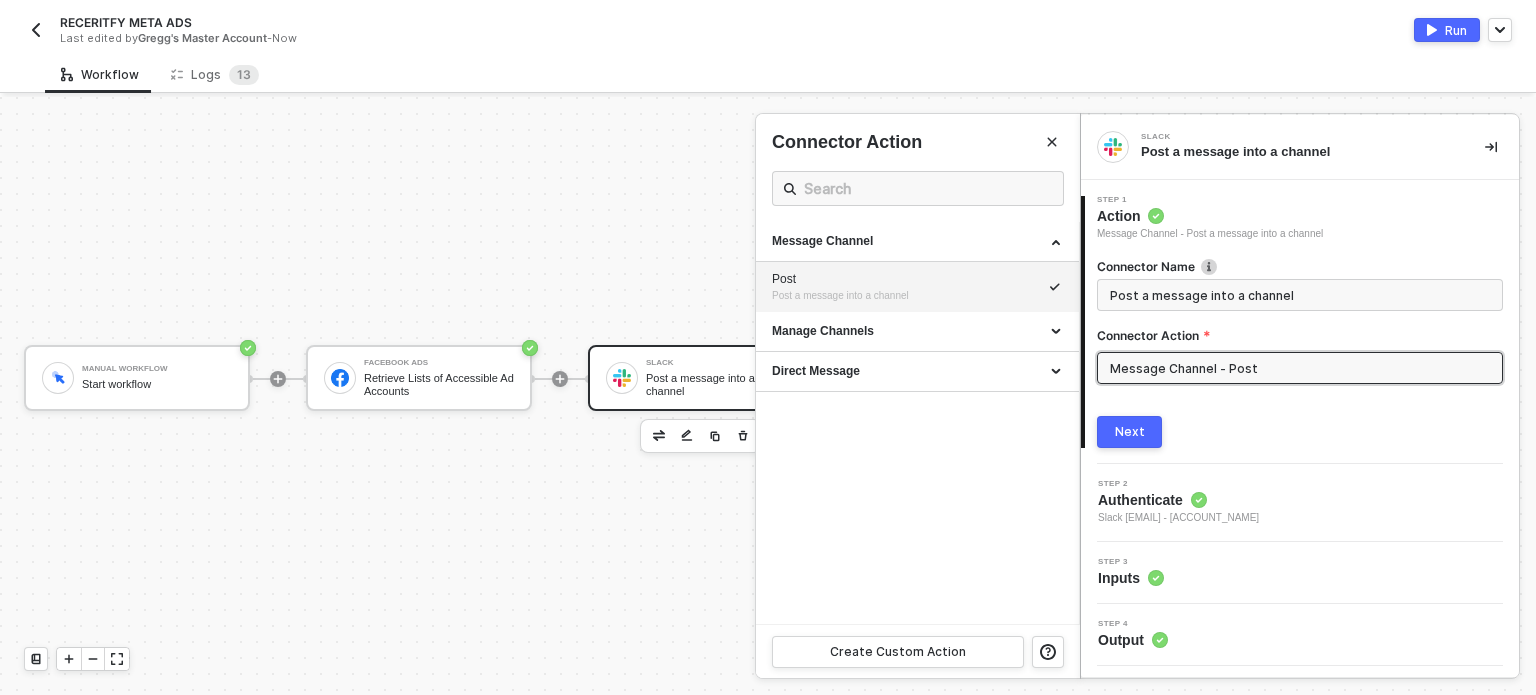 click at bounding box center (768, 396) 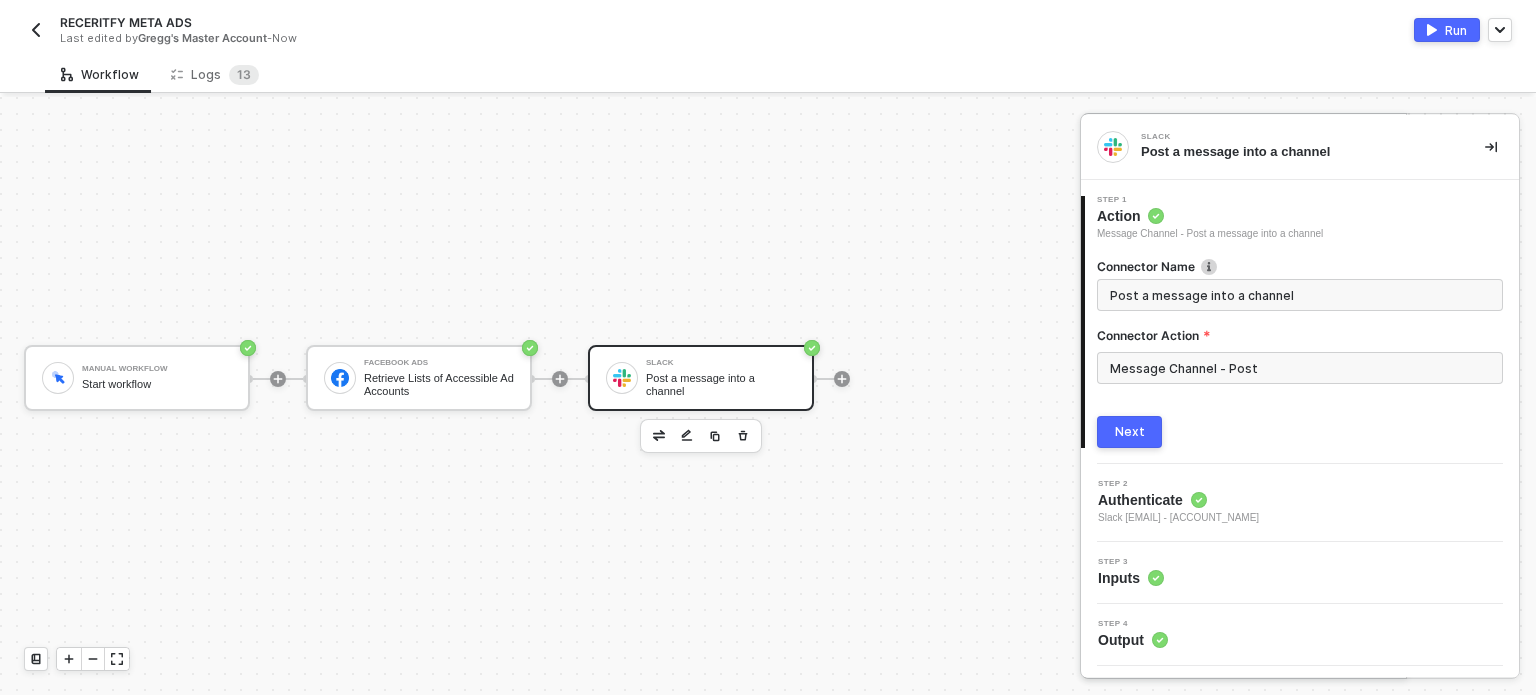 click on "Retrieve Lists of Accessible Ad Accounts" at bounding box center [439, 384] 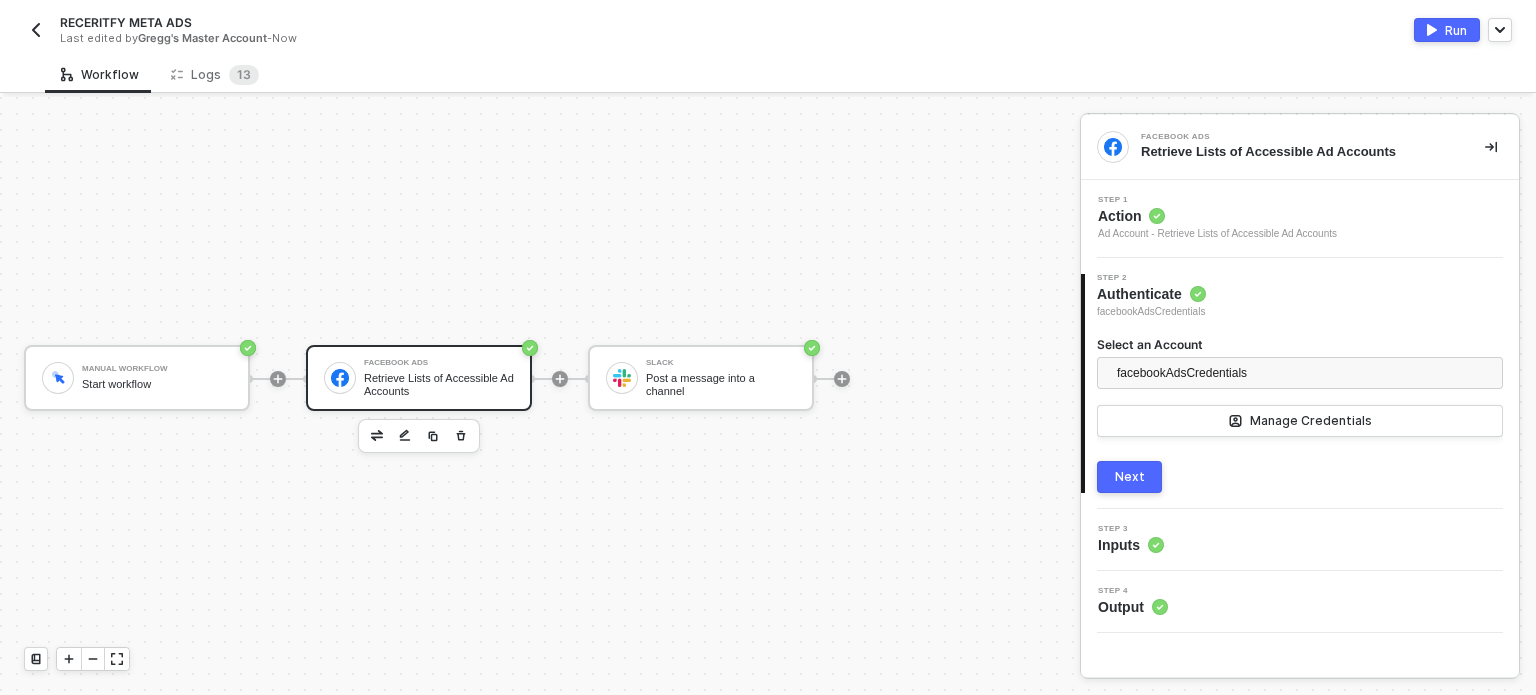 click on "Ad Account - Retrieve Lists of Accessible Ad Accounts" at bounding box center [1217, 234] 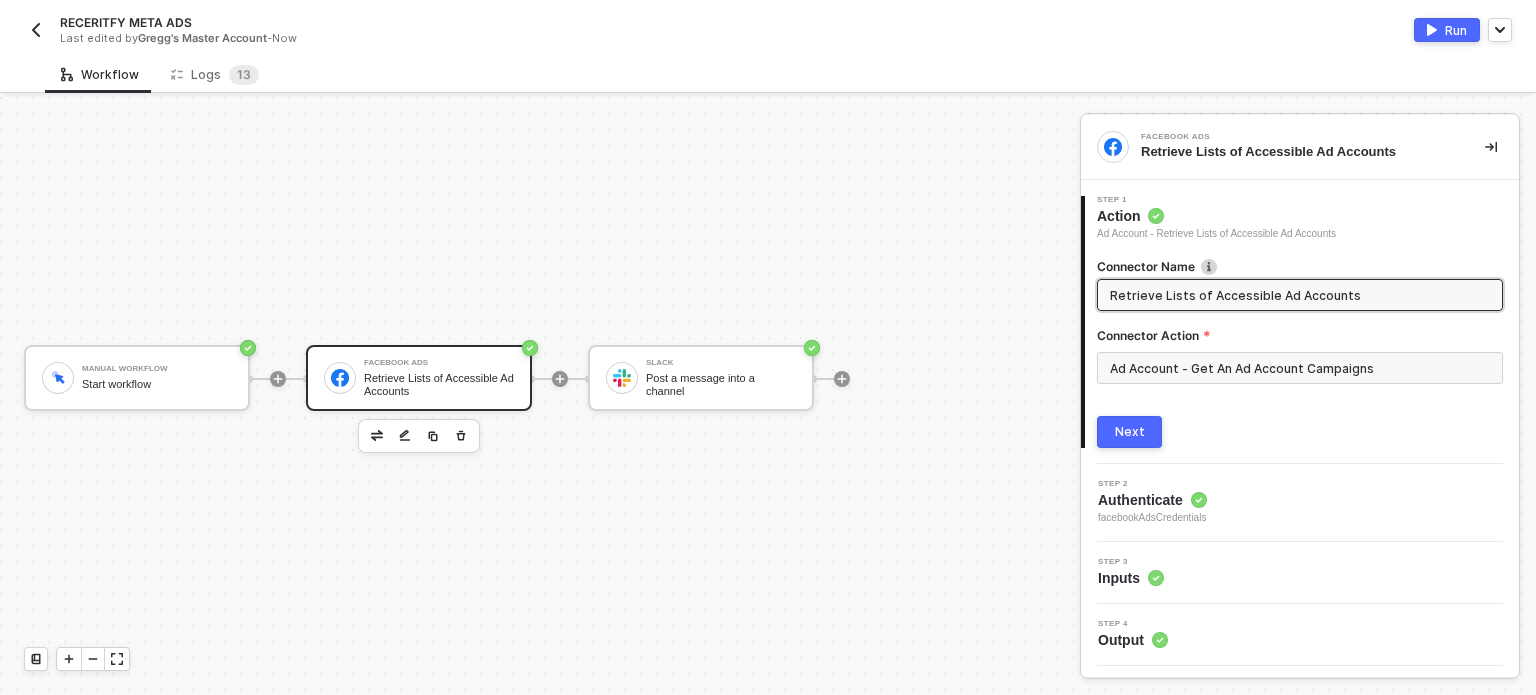 drag, startPoint x: 1194, startPoint y: 388, endPoint x: 1192, endPoint y: 377, distance: 11.18034 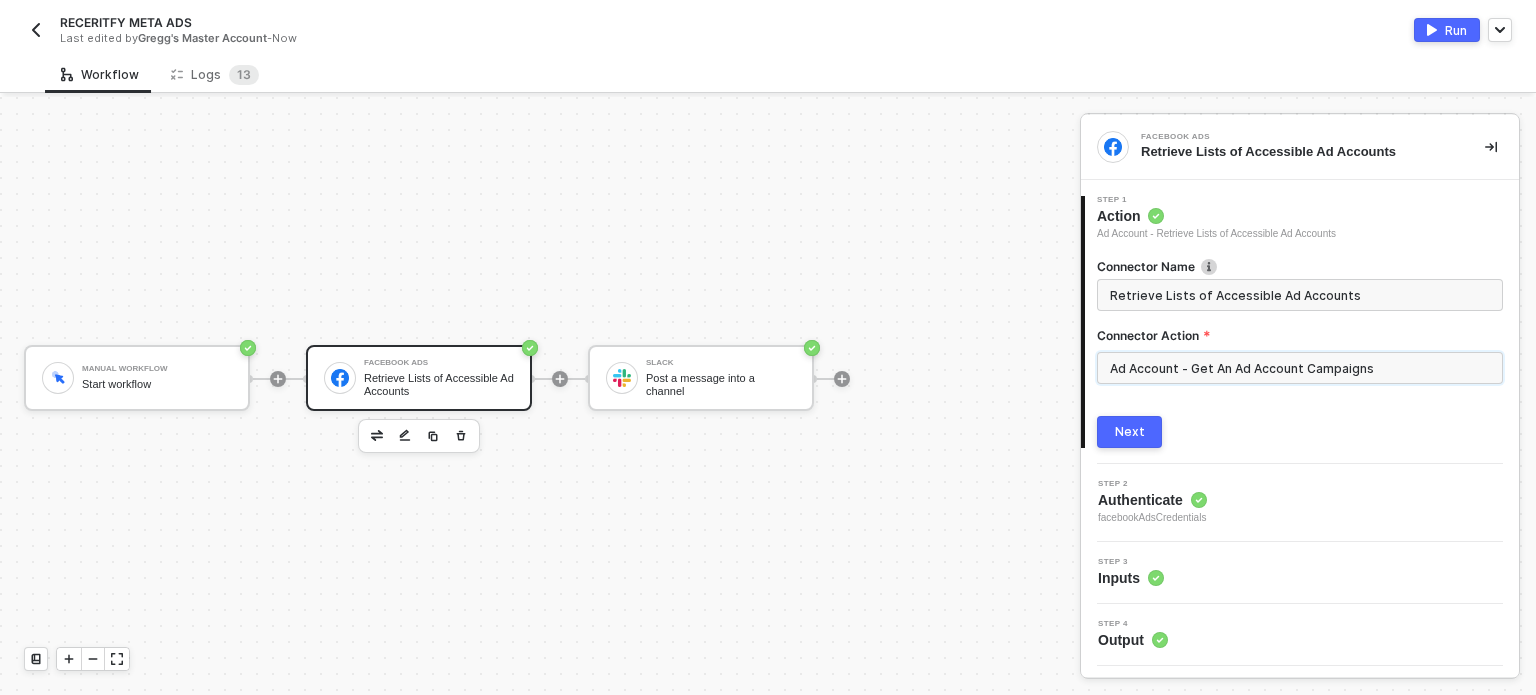 click on "Ad Account - Get An Ad Account Campaigns" at bounding box center (1300, 368) 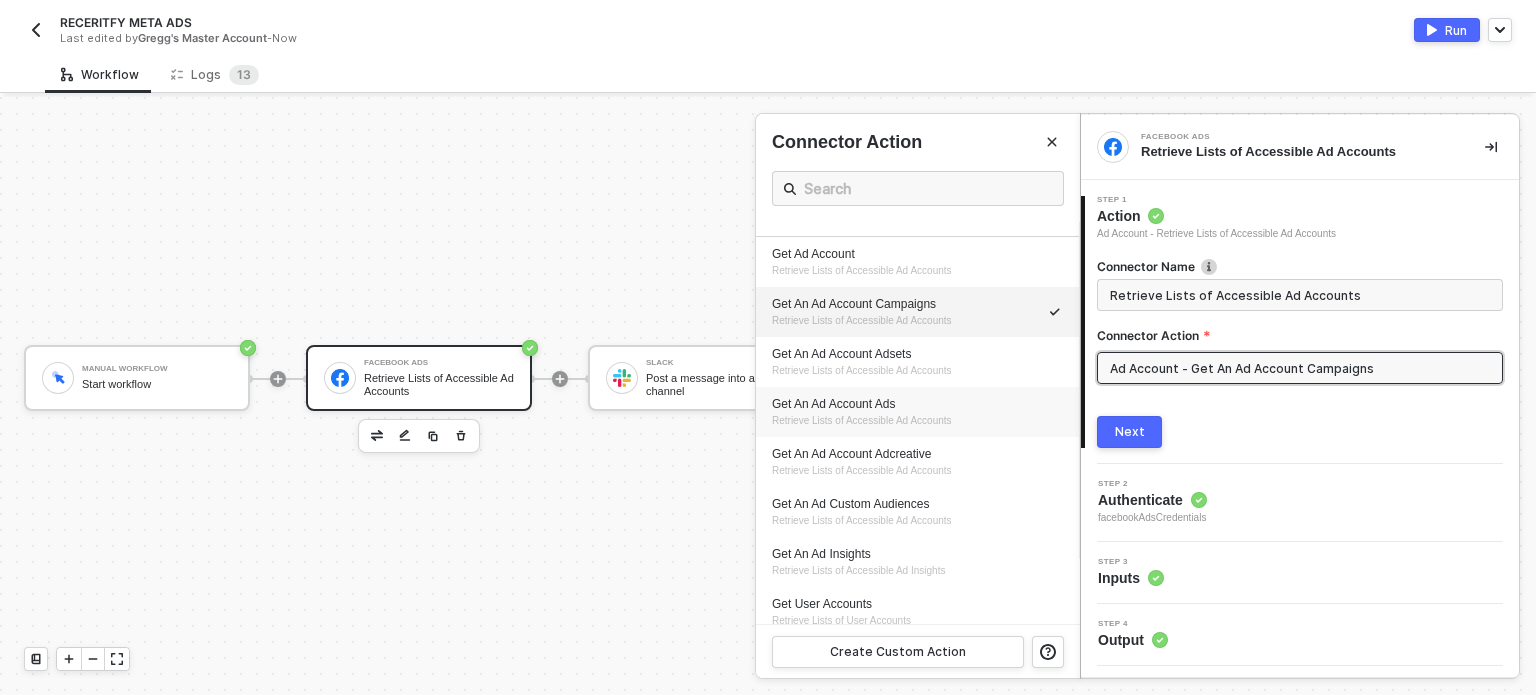 scroll, scrollTop: 100, scrollLeft: 0, axis: vertical 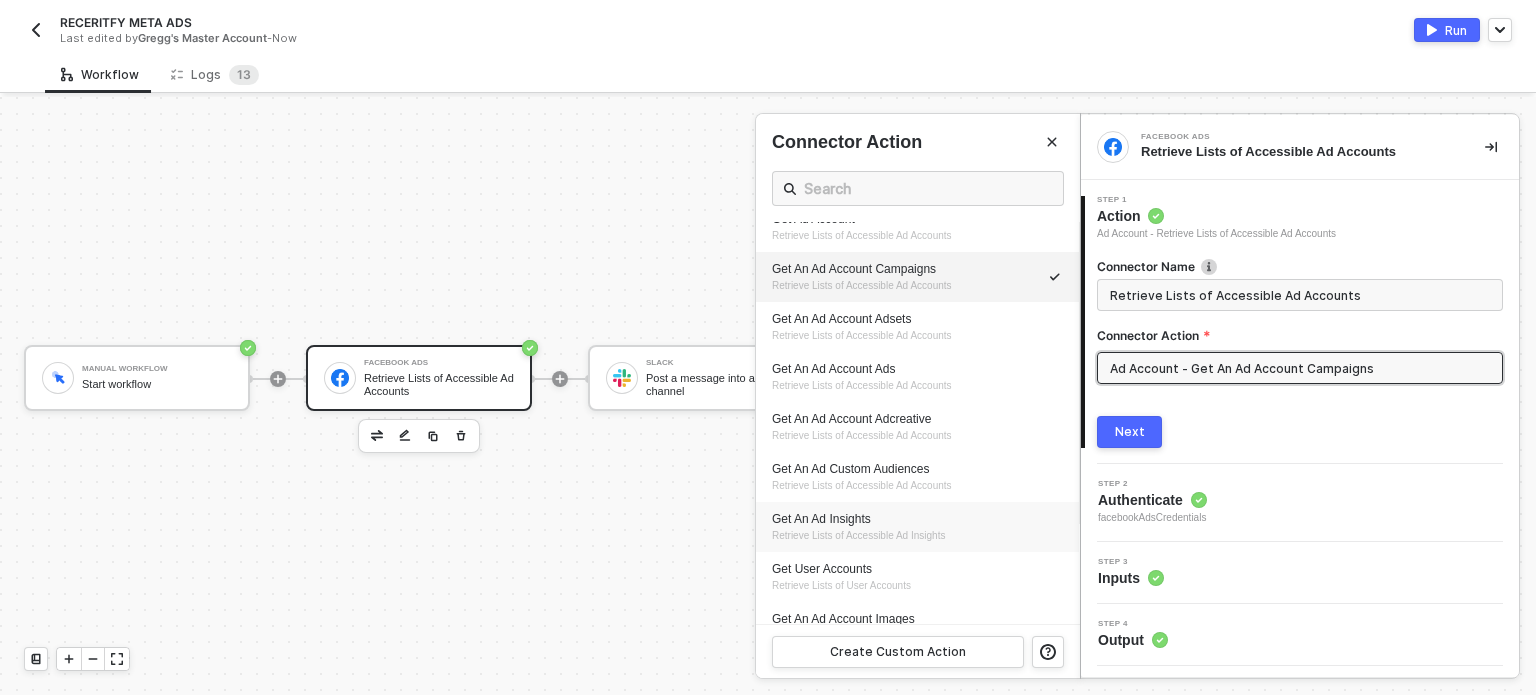 click on "Get An Ad Insights" at bounding box center (917, 519) 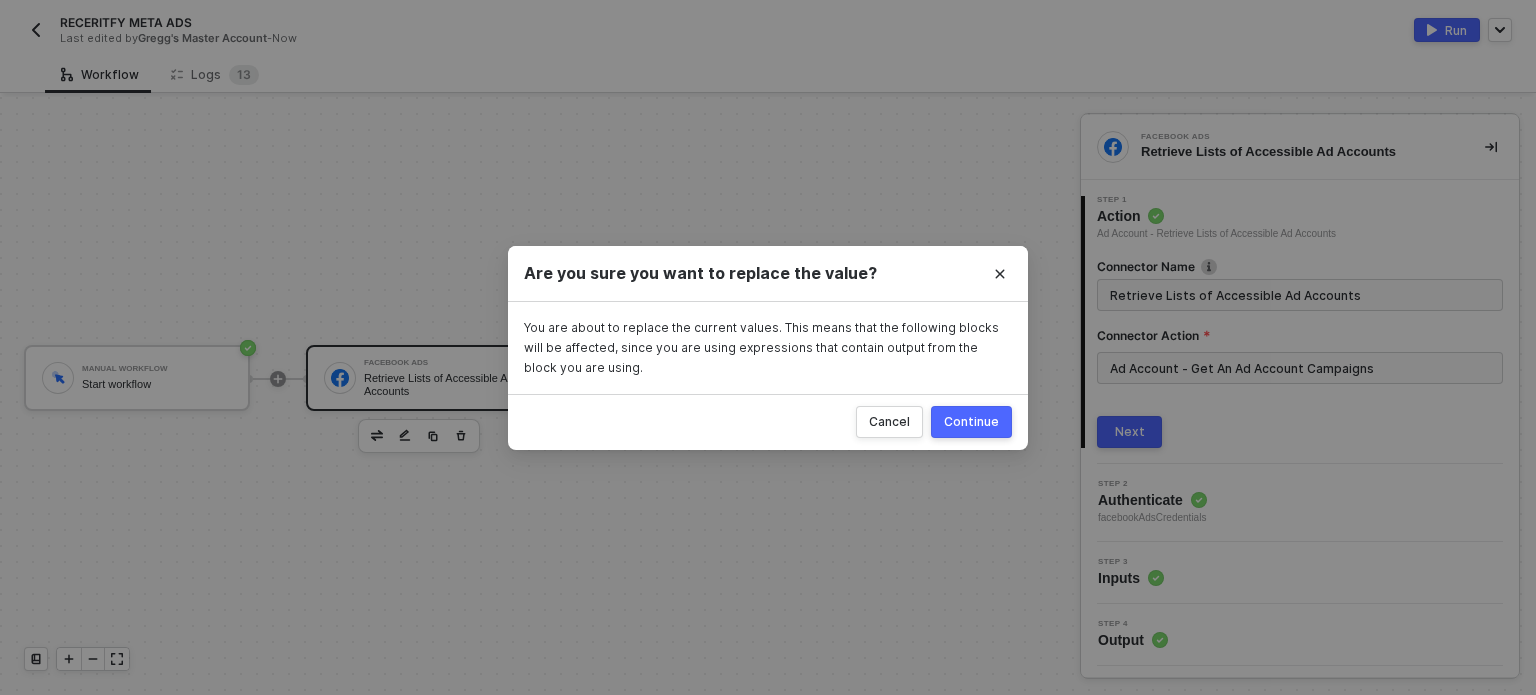 click on "Continue" at bounding box center [971, 422] 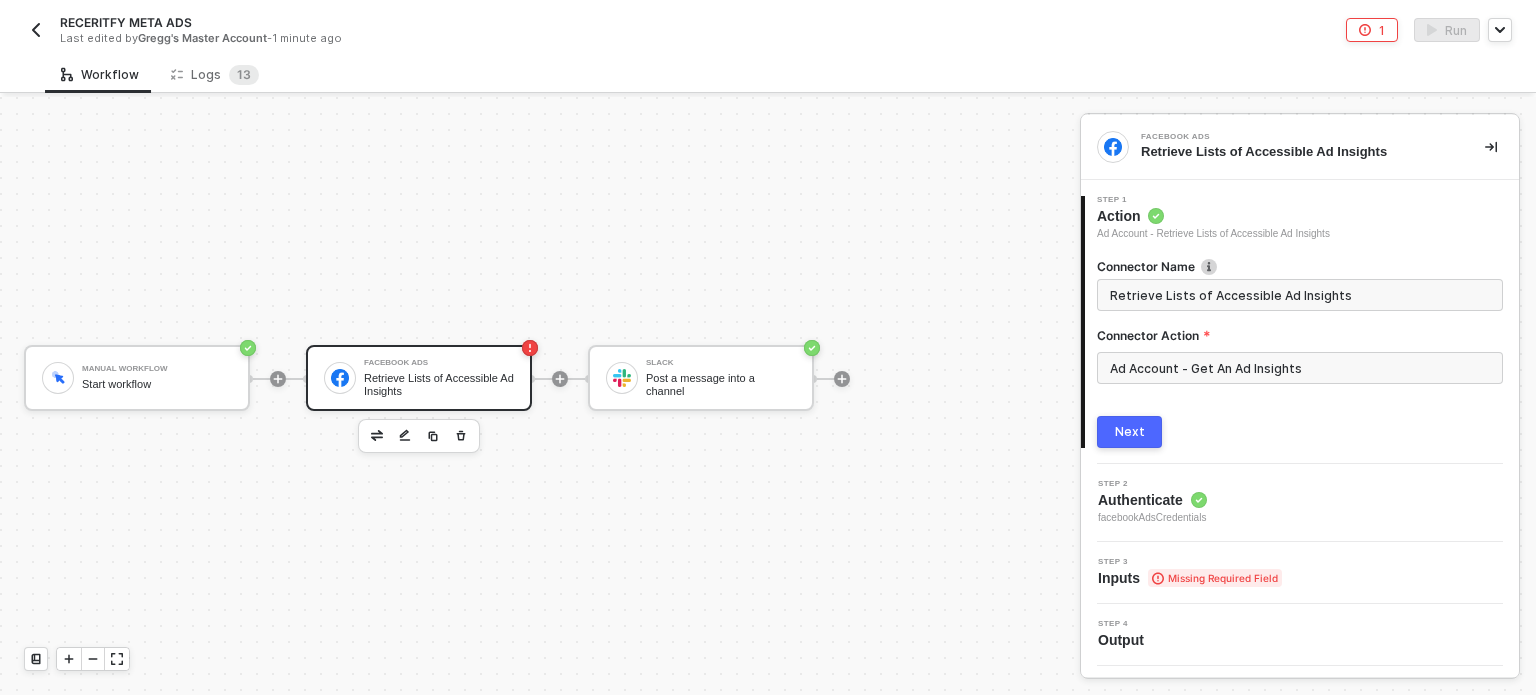 click on "Next" at bounding box center (1129, 432) 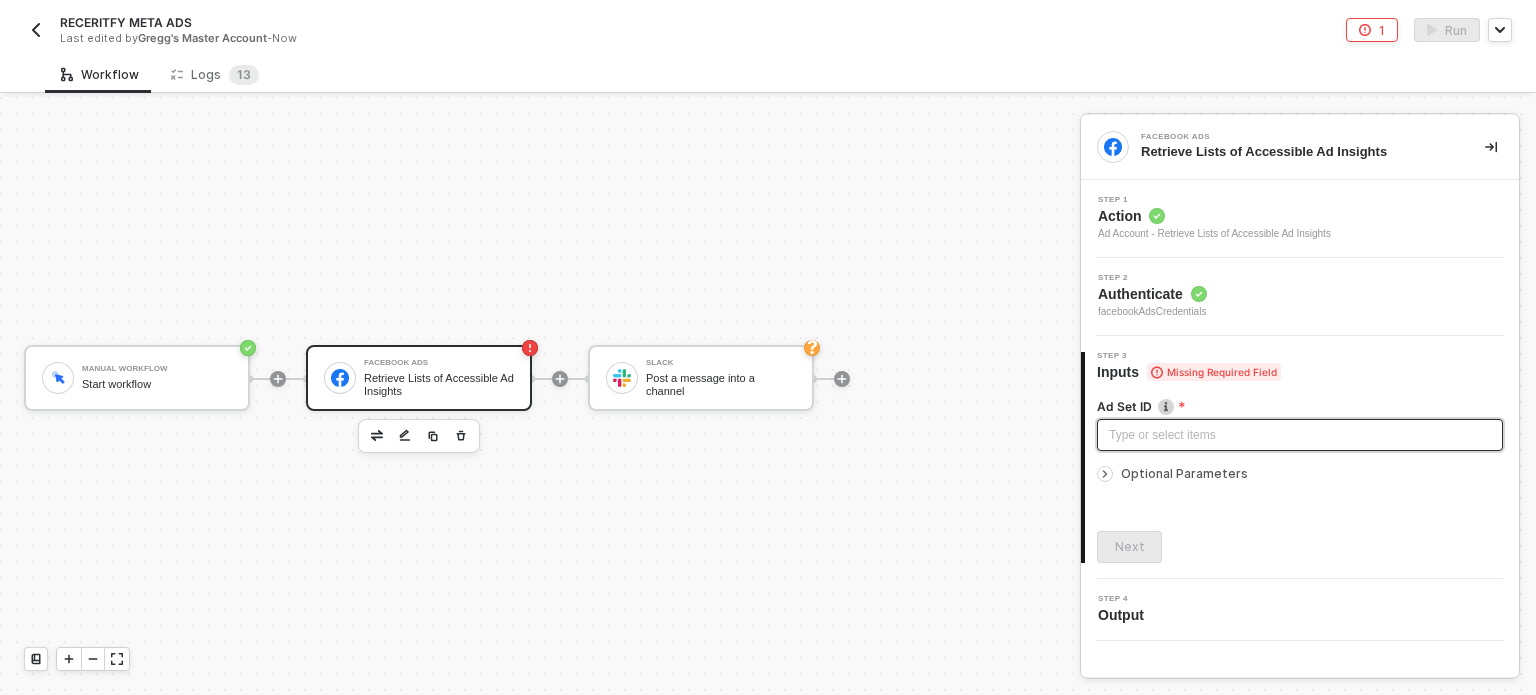 click on "Type or select items ﻿" at bounding box center [1300, 435] 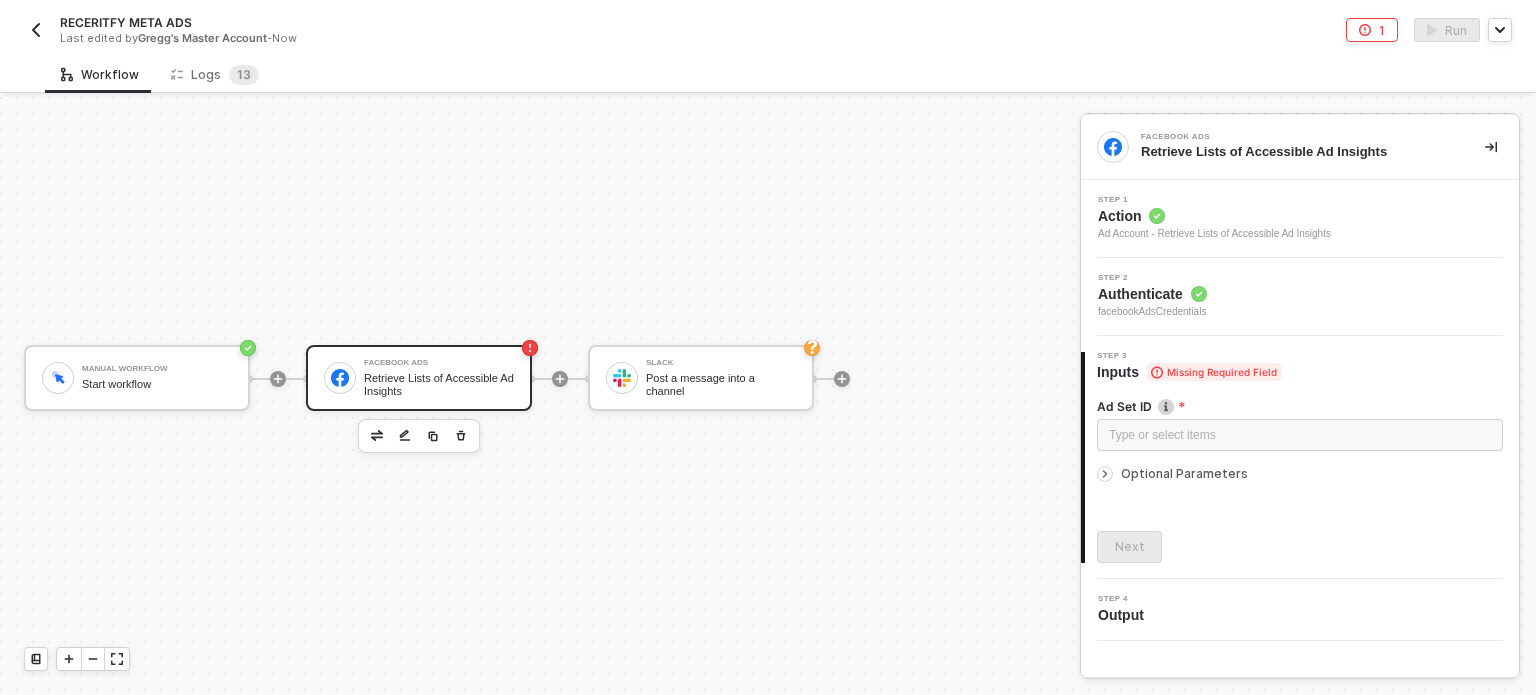 click on "Optional Parameters" at bounding box center (1184, 473) 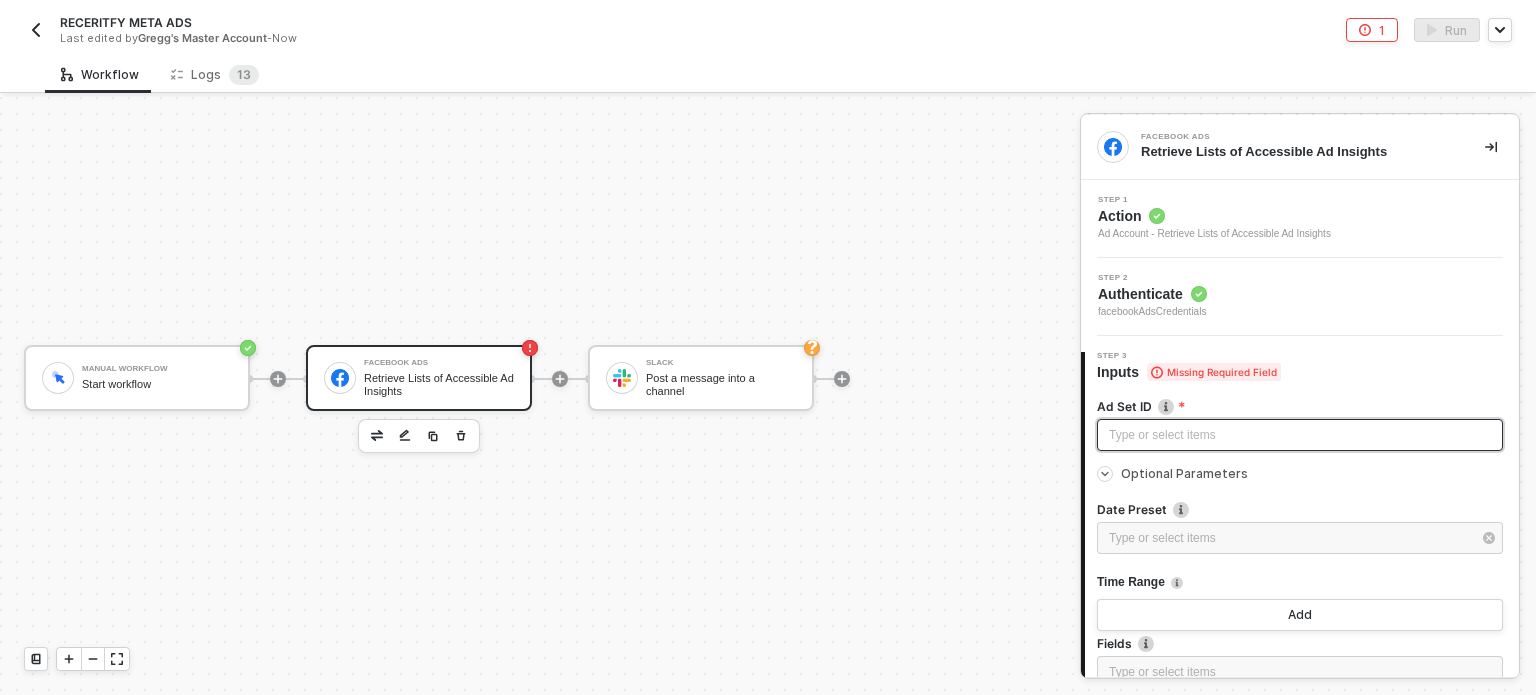 click on "Type or select items ﻿" at bounding box center (1300, 435) 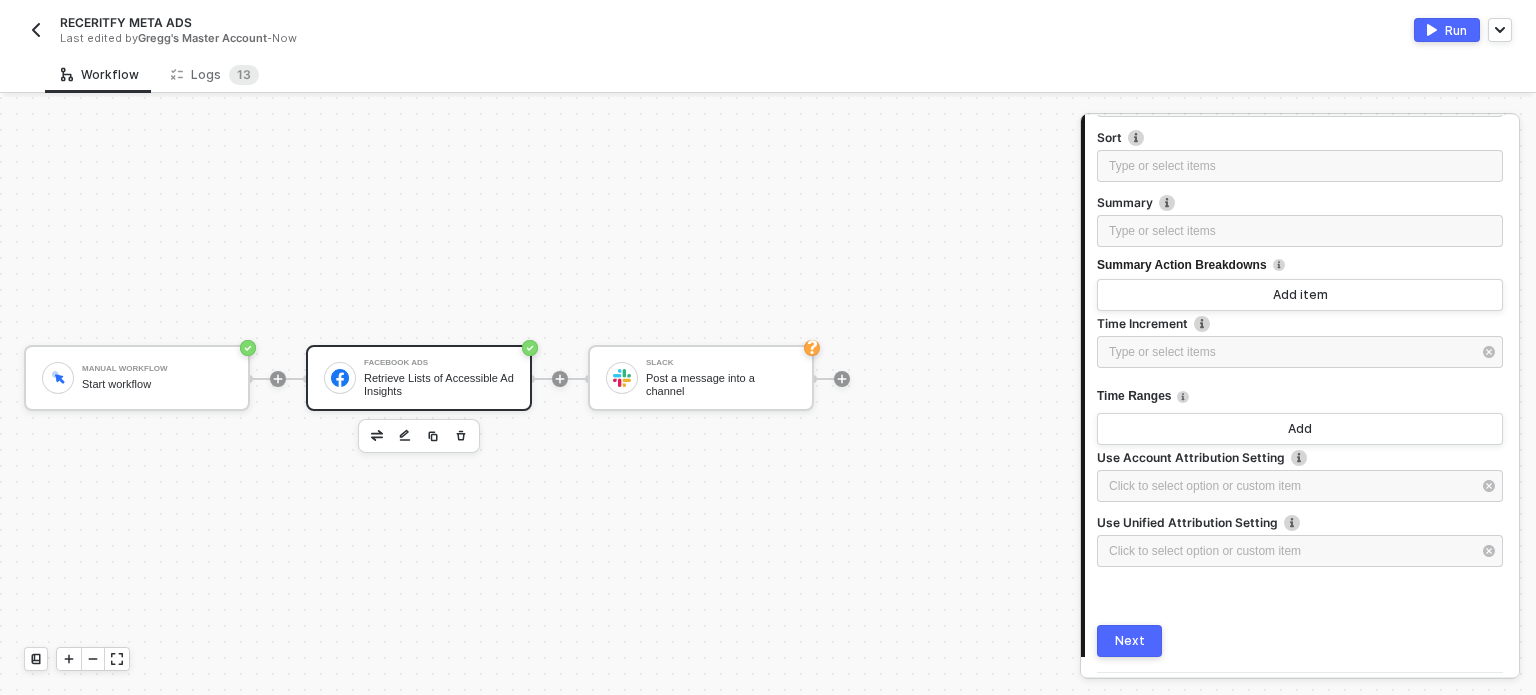 scroll, scrollTop: 1320, scrollLeft: 0, axis: vertical 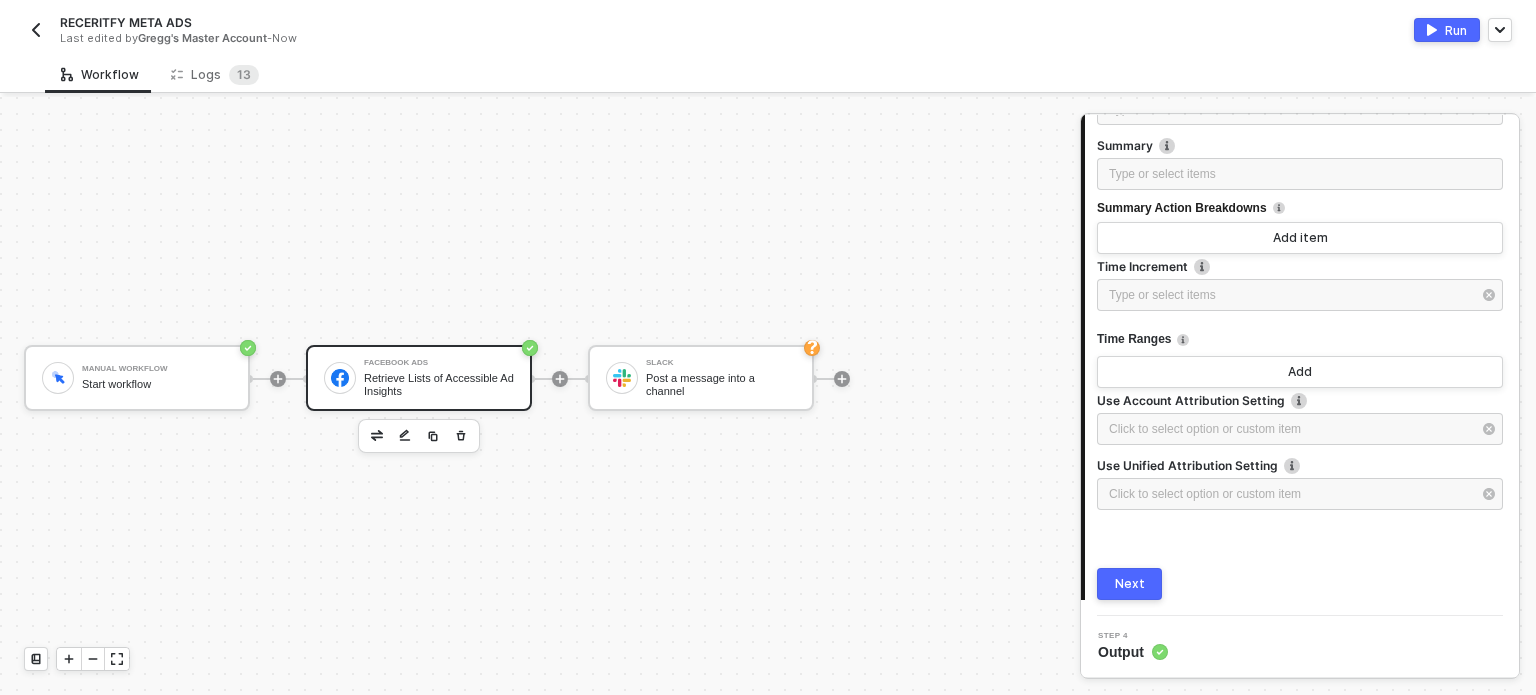 click on "Next" at bounding box center [1129, 584] 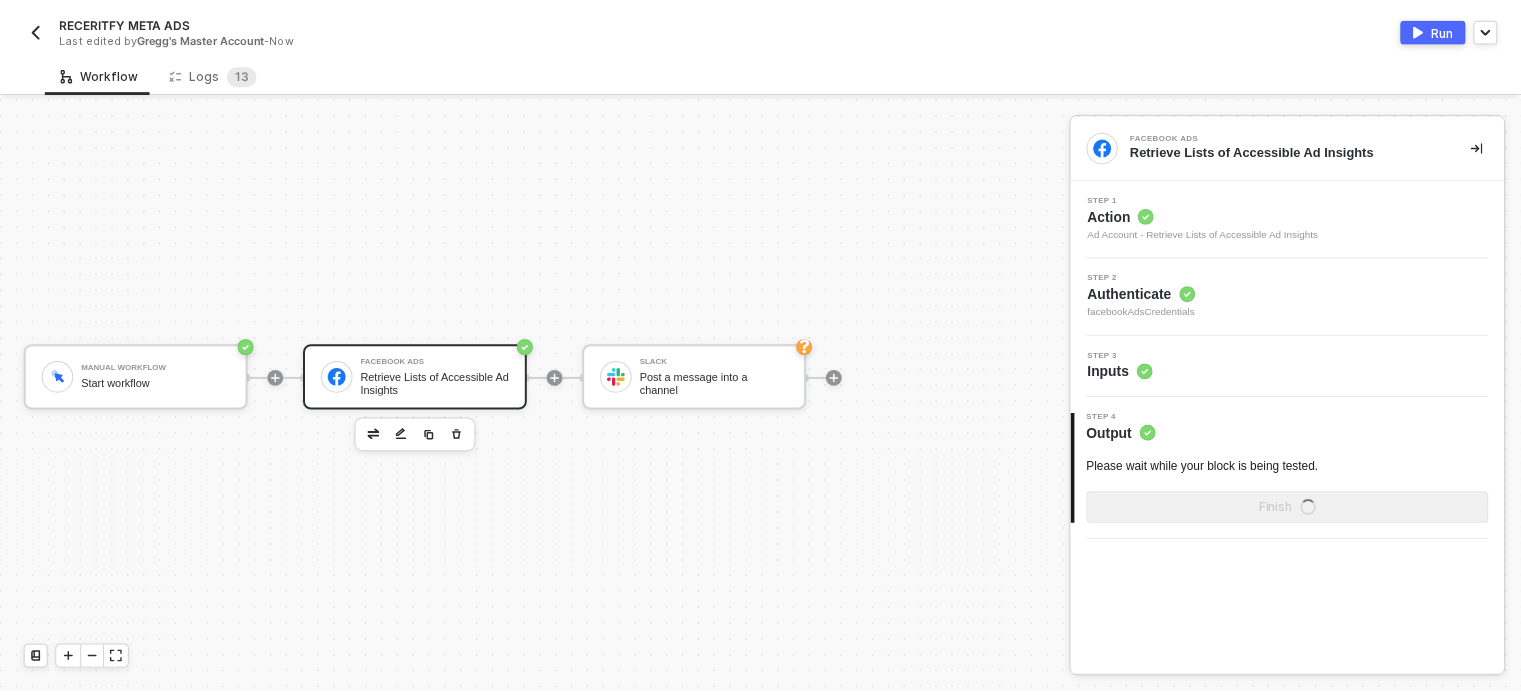 scroll, scrollTop: 0, scrollLeft: 0, axis: both 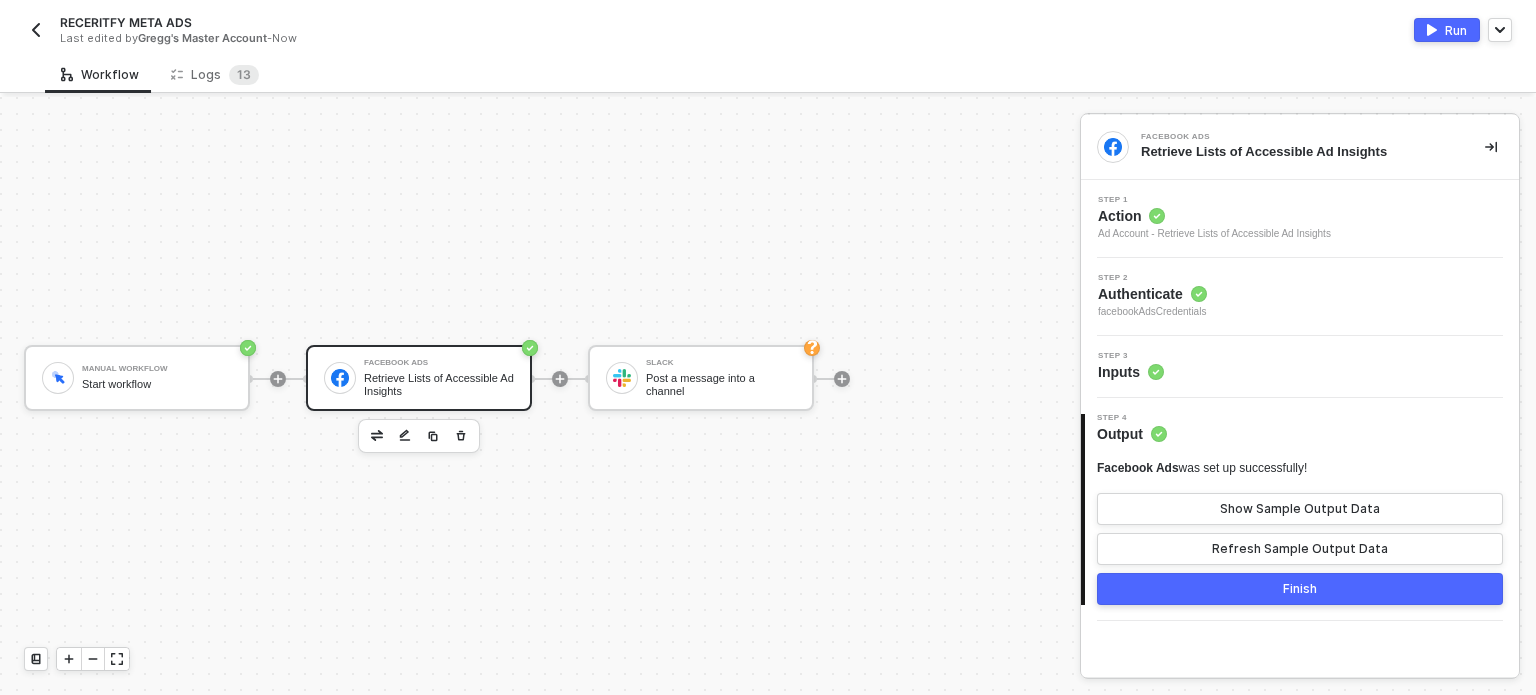 click on "Run" at bounding box center (1447, 30) 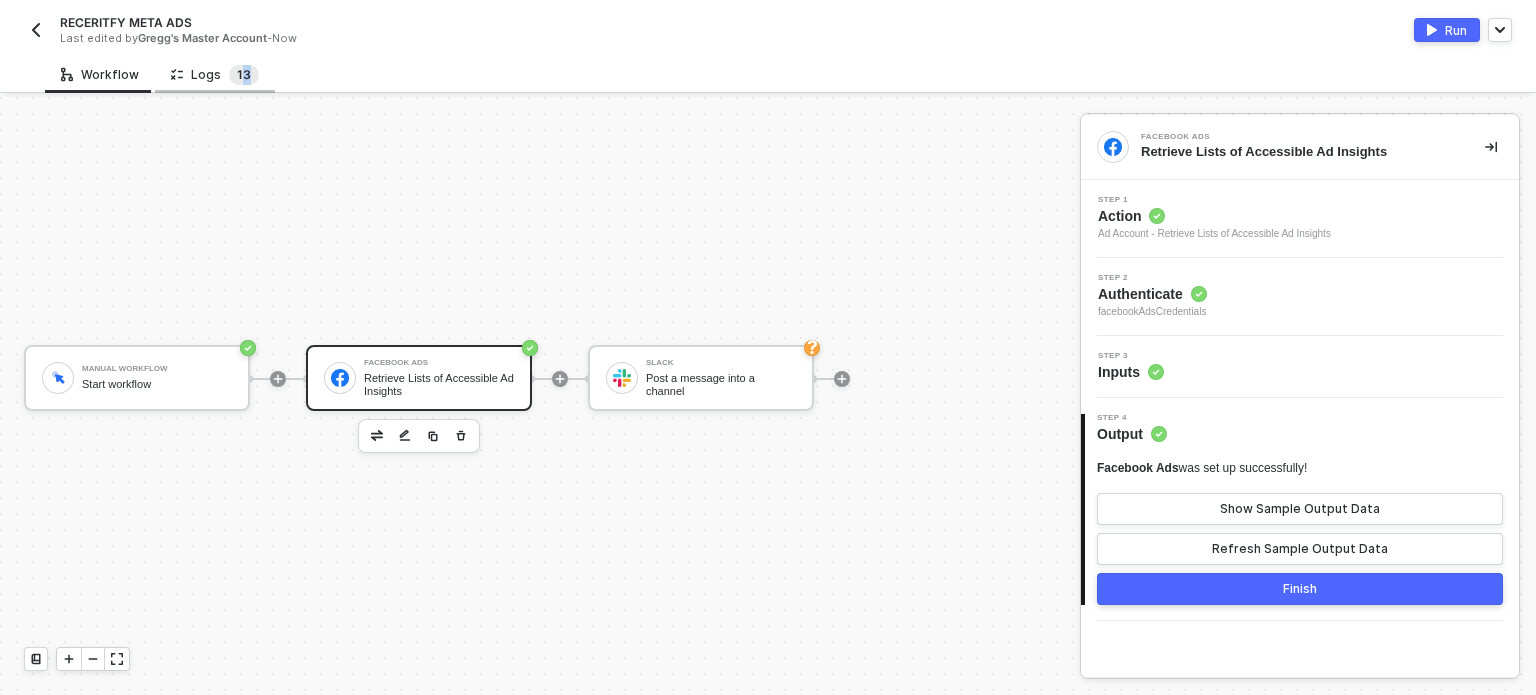 drag, startPoint x: 251, startPoint y: 75, endPoint x: 228, endPoint y: 75, distance: 23 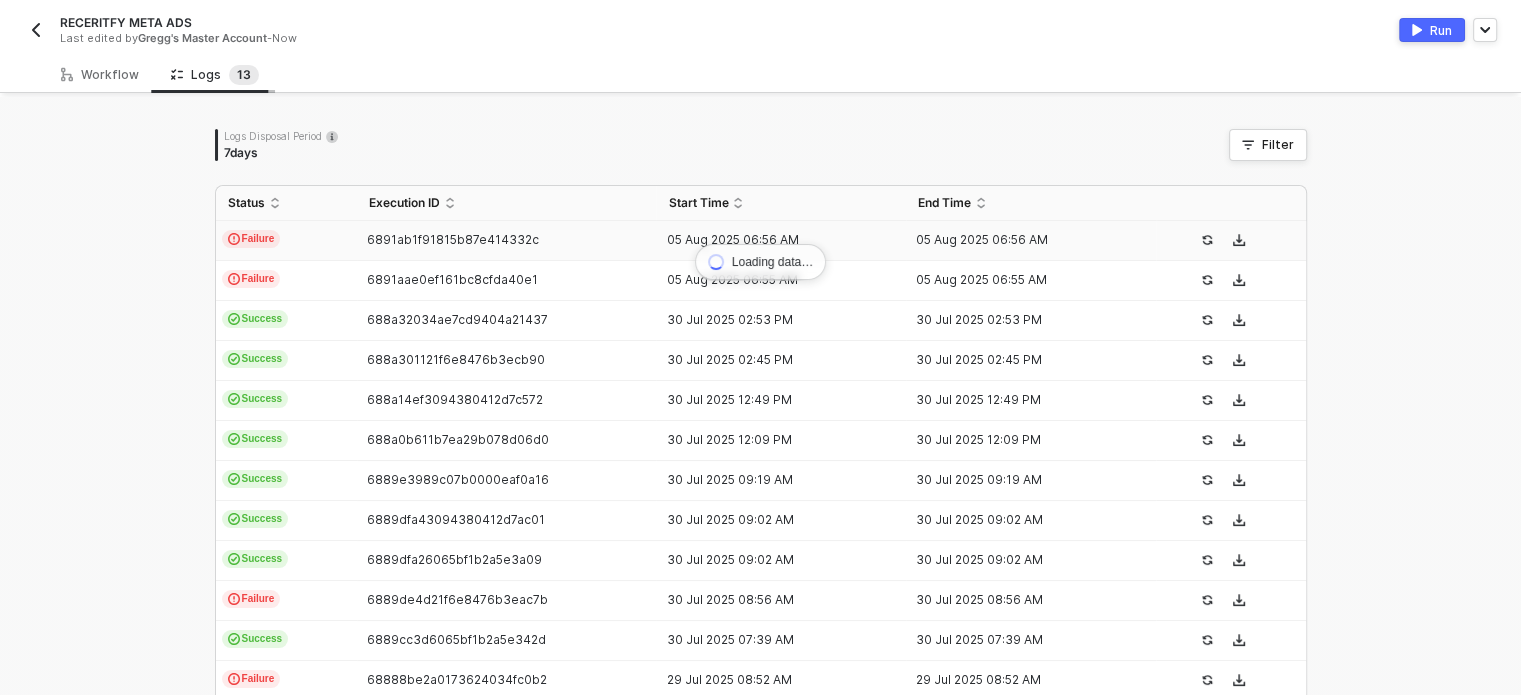 click on "1 3" at bounding box center [244, 75] 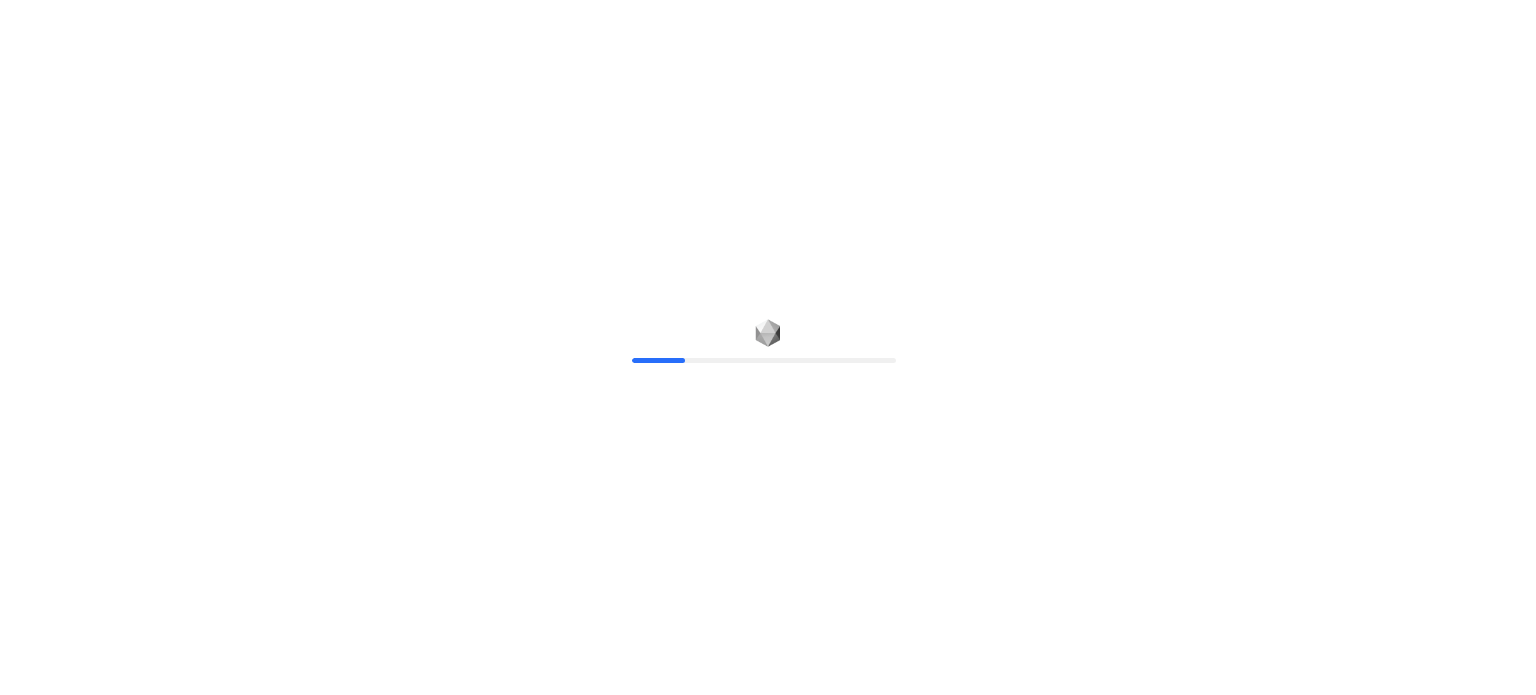 scroll, scrollTop: 0, scrollLeft: 0, axis: both 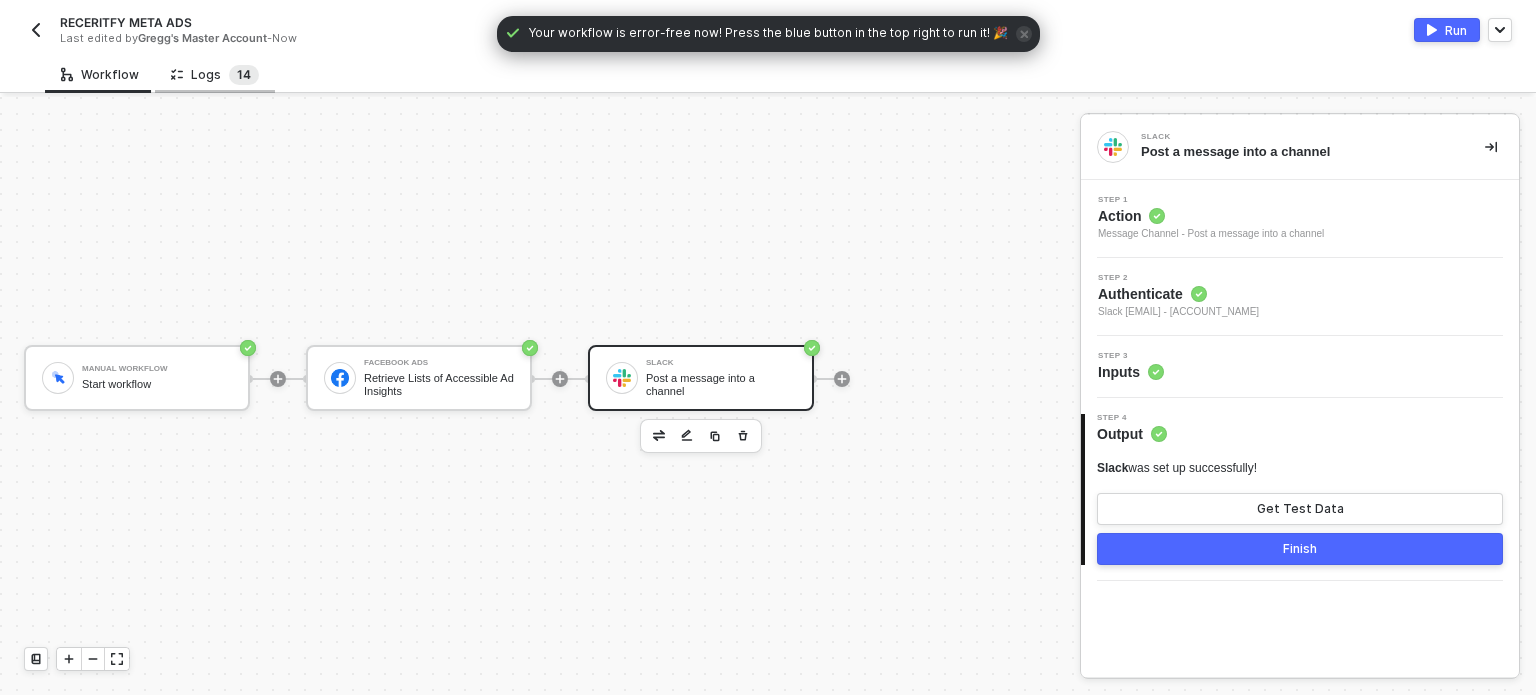 click on "1 4" at bounding box center (244, 75) 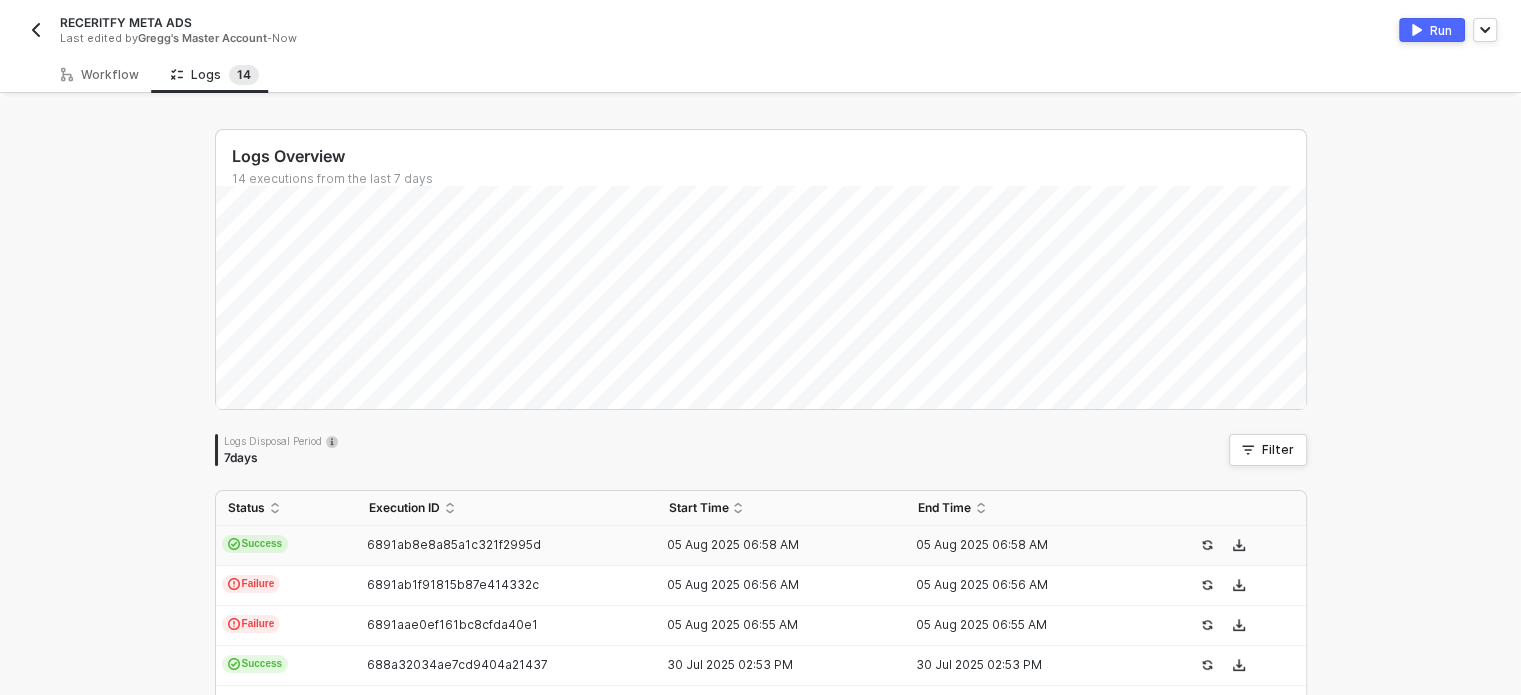 click on "Success" at bounding box center (286, 546) 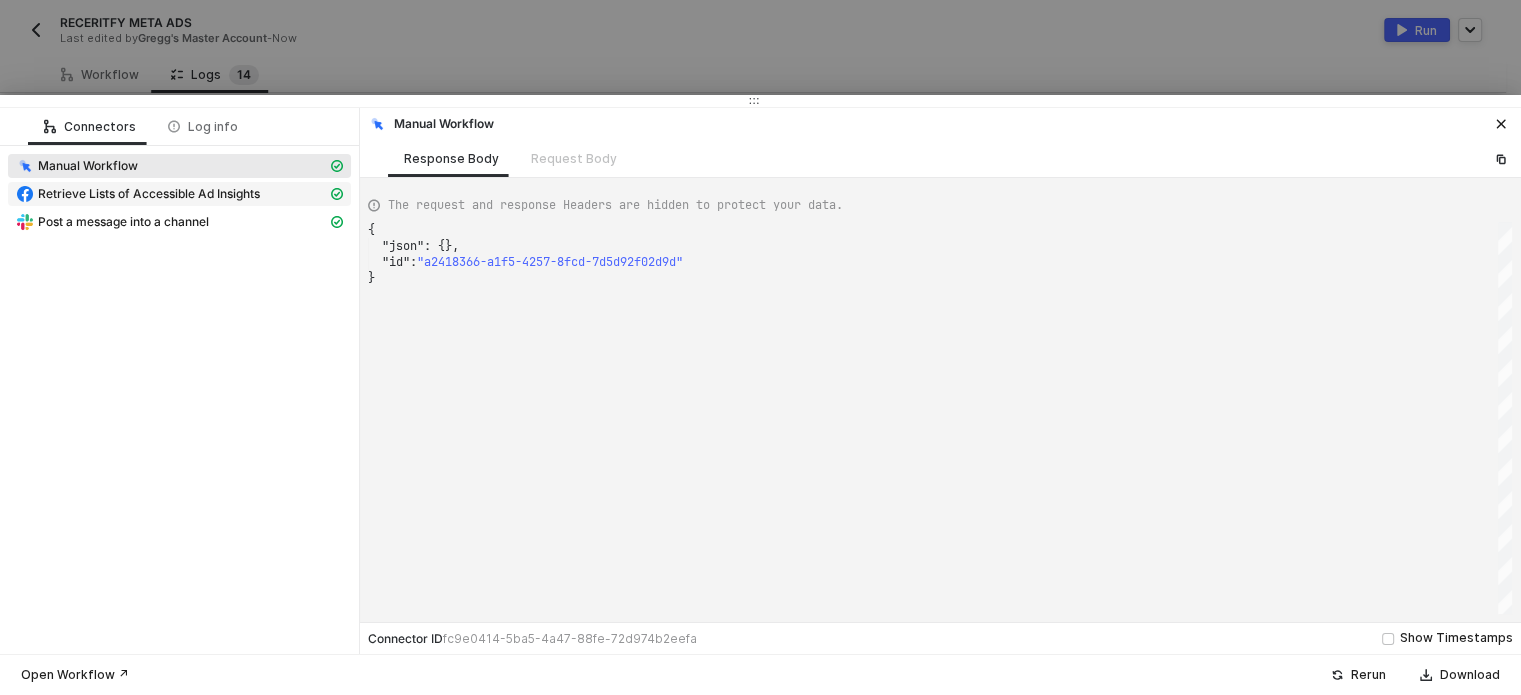 click on "Retrieve Lists of Accessible Ad Insights" at bounding box center (149, 194) 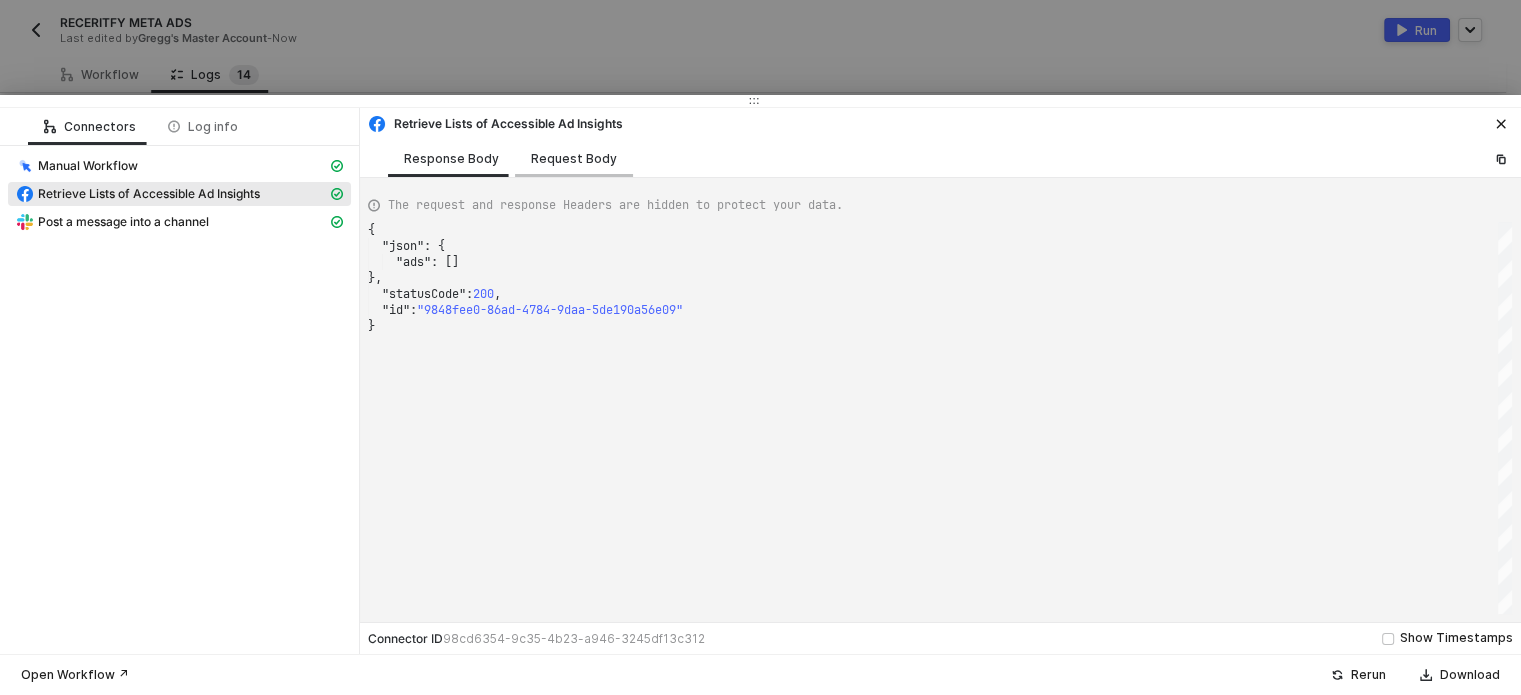 click on "Request Body" at bounding box center [574, 159] 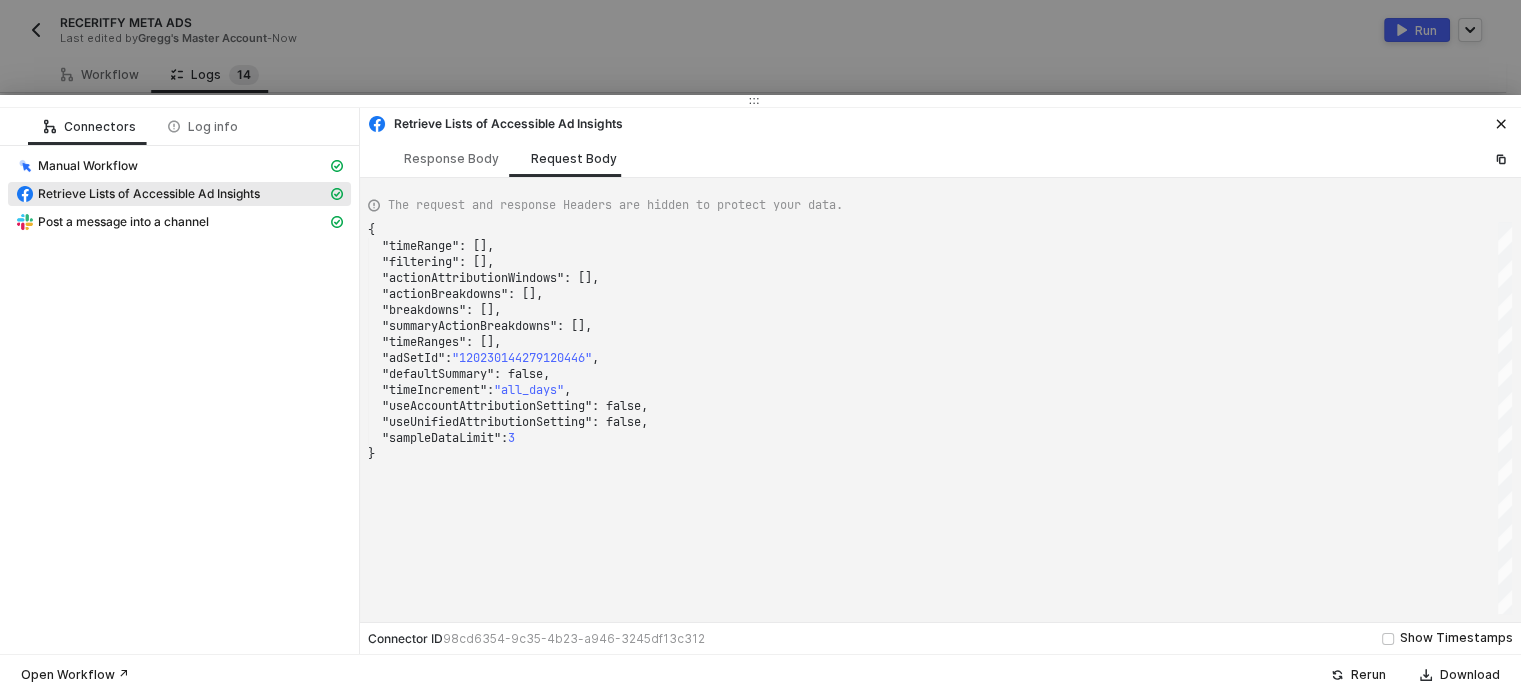 click at bounding box center (760, 347) 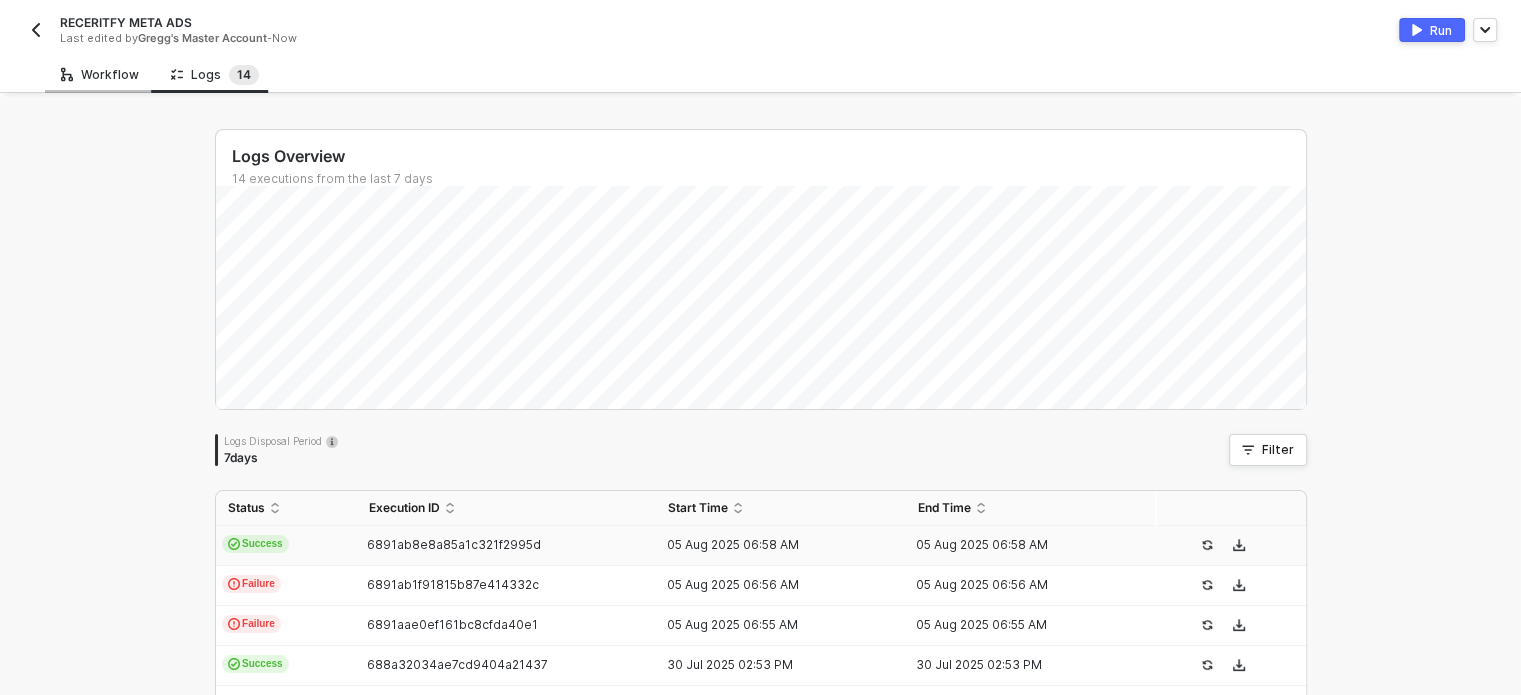 click on "Workflow" at bounding box center (100, 74) 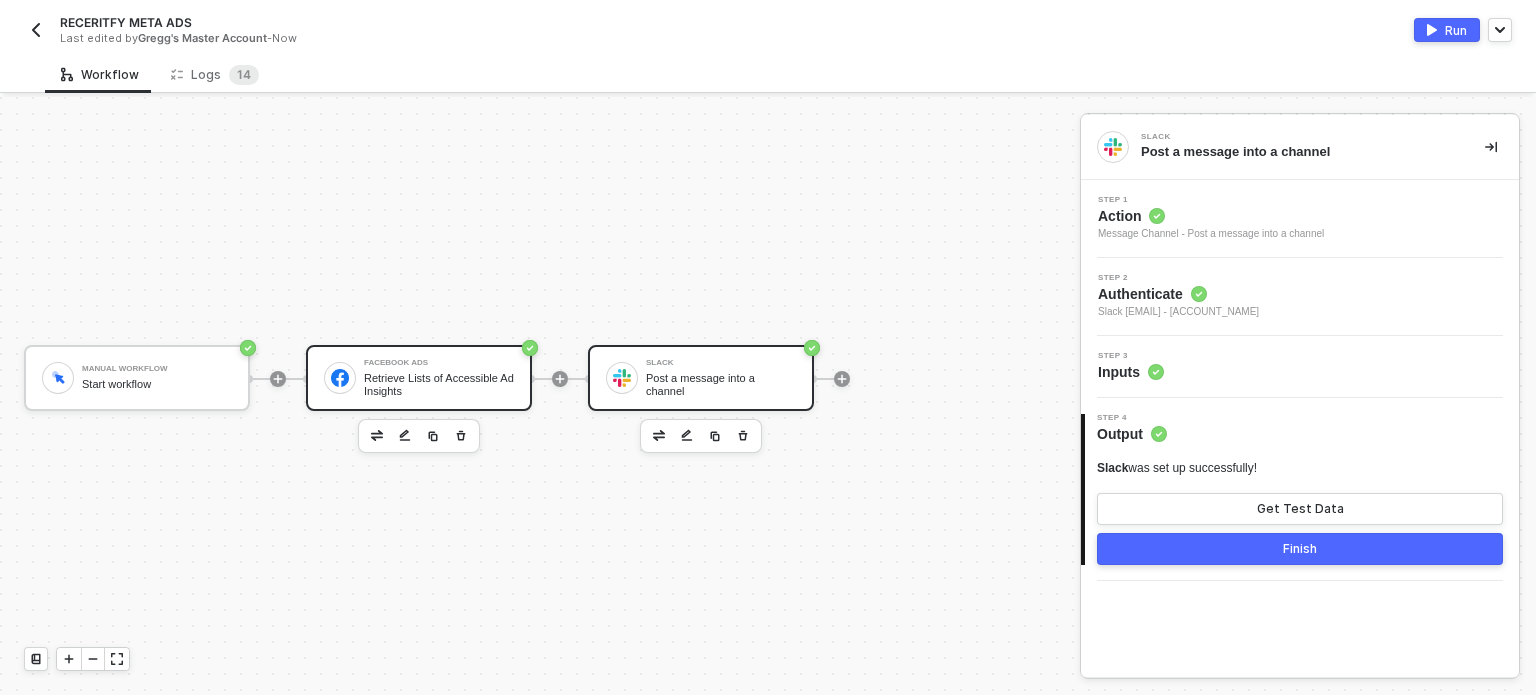 click on "Facebook Ads" at bounding box center (439, 363) 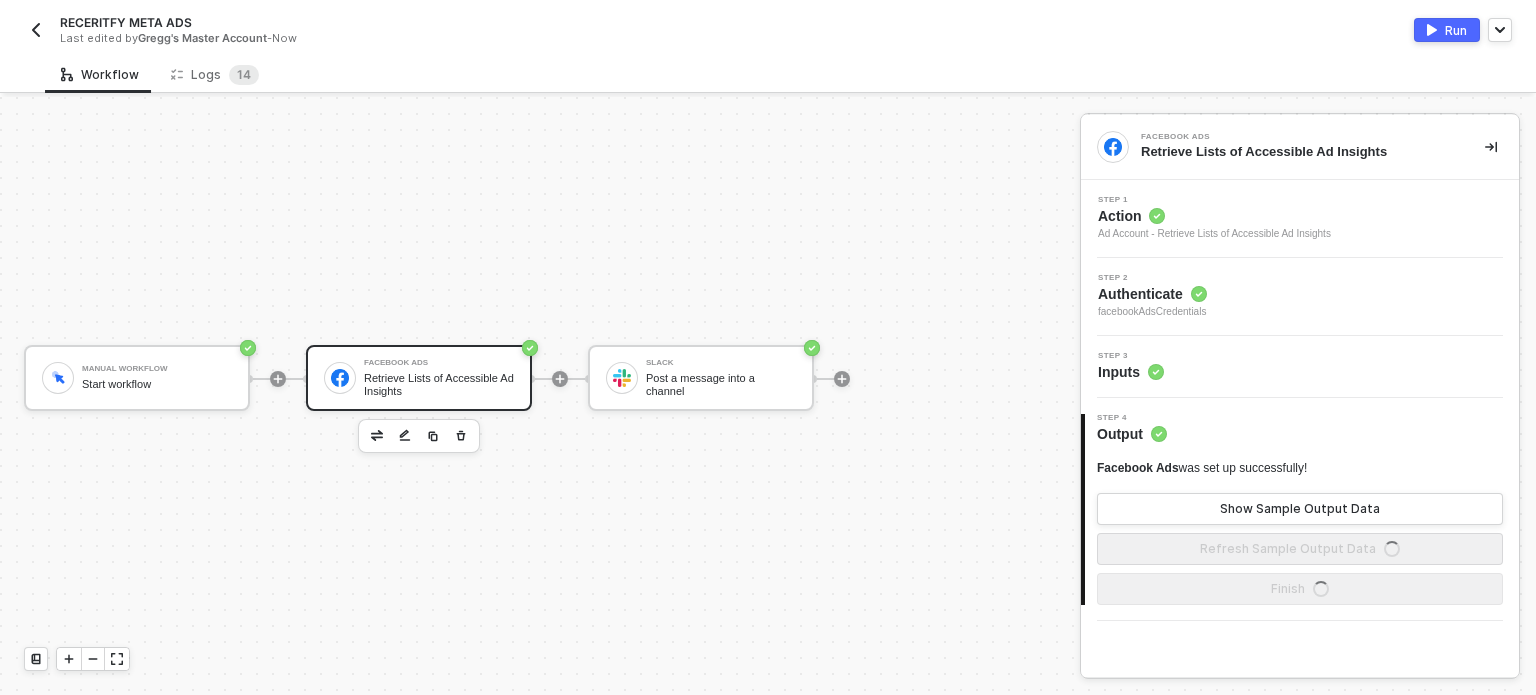 click on "Step 3" at bounding box center (1131, 356) 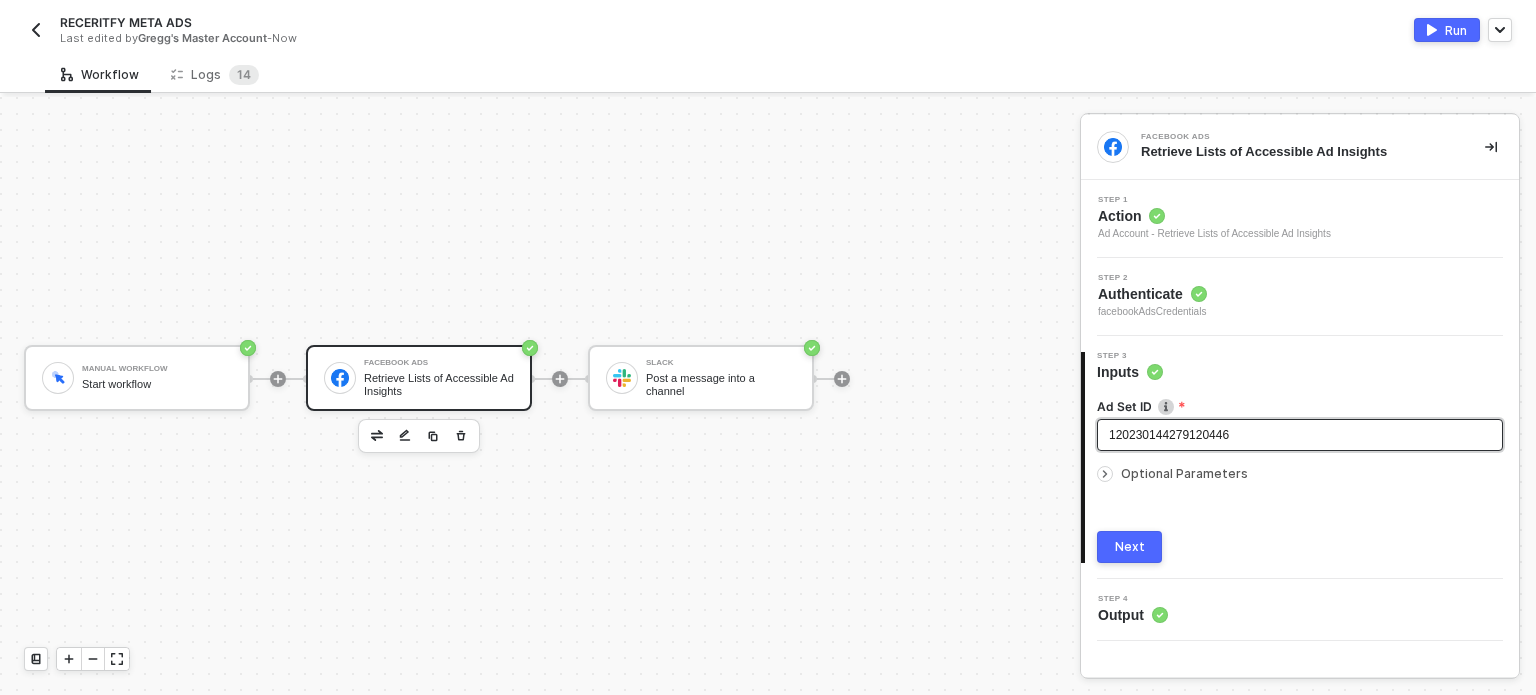 click on "120230144279120446" at bounding box center (1169, 435) 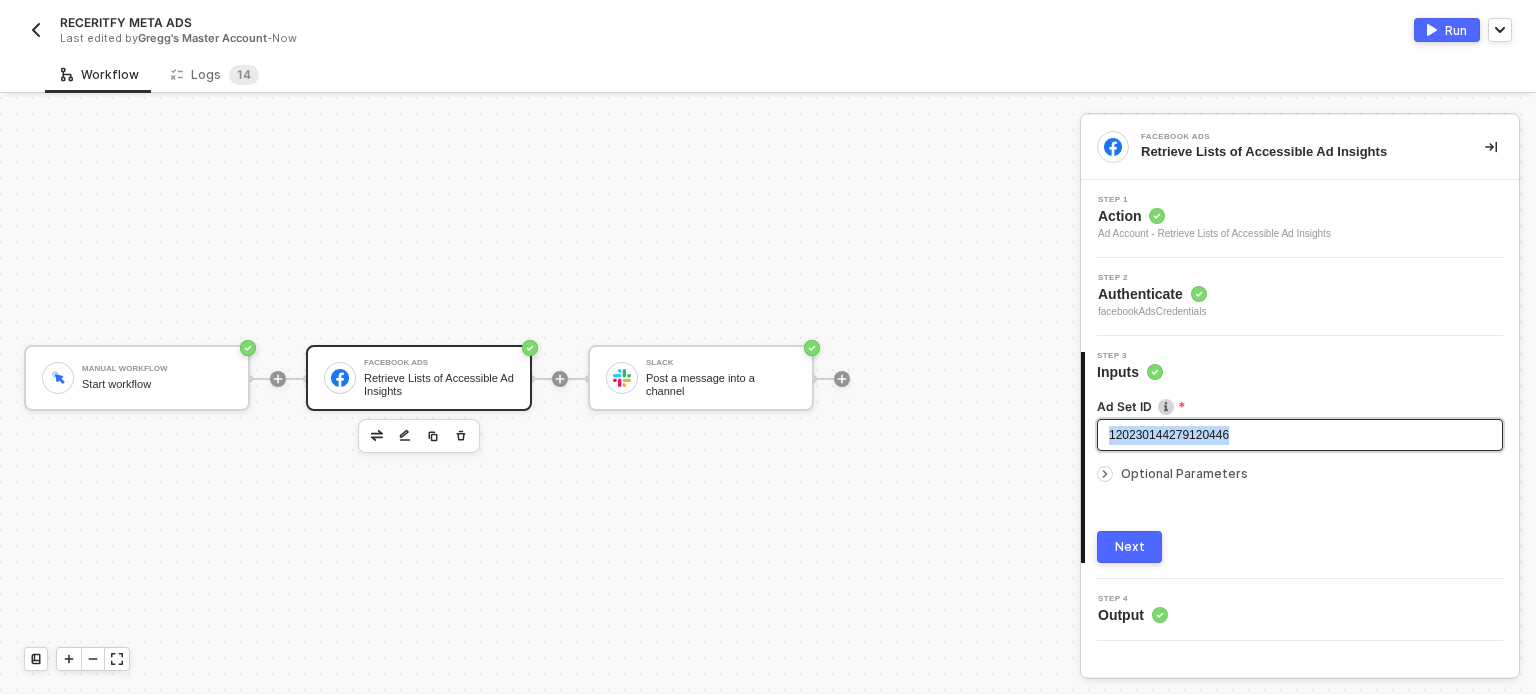 click on "120230144279120446" at bounding box center (1169, 435) 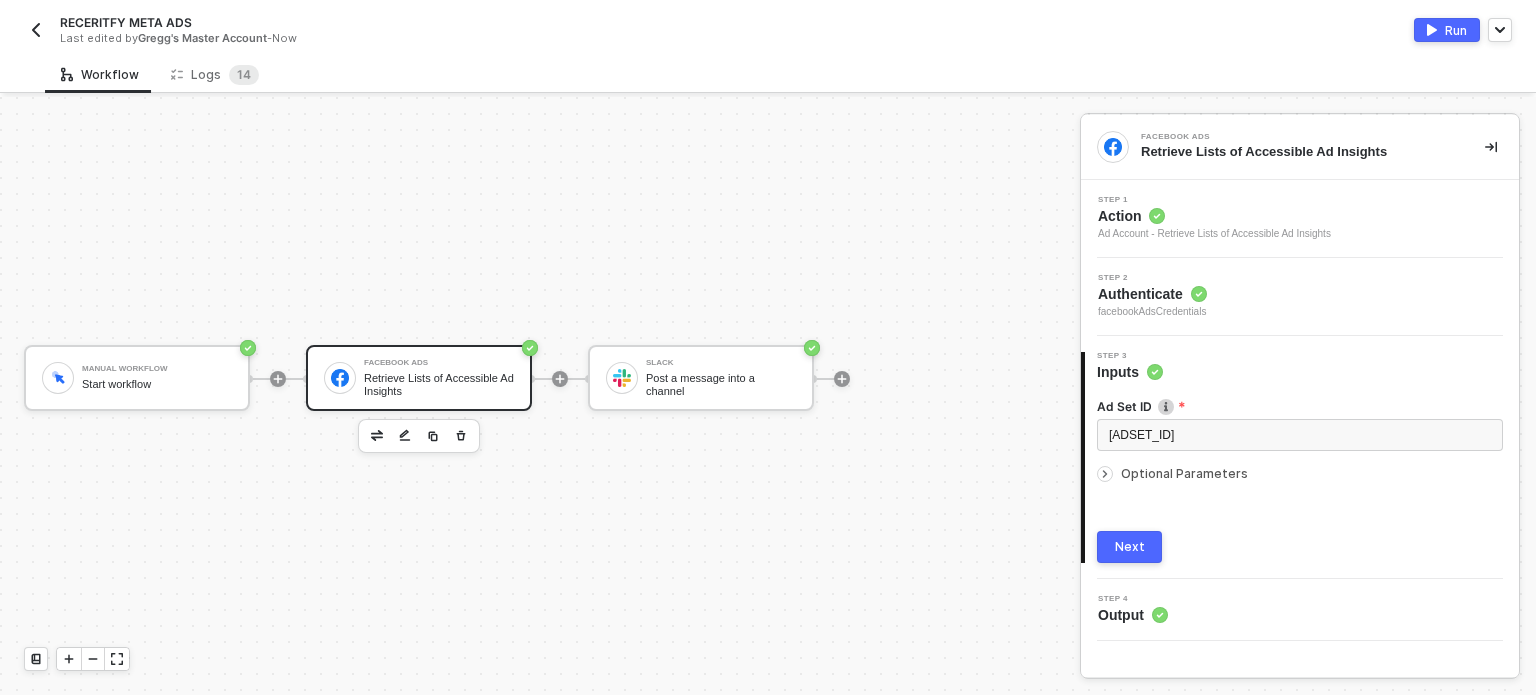 click on "Next" at bounding box center [1129, 547] 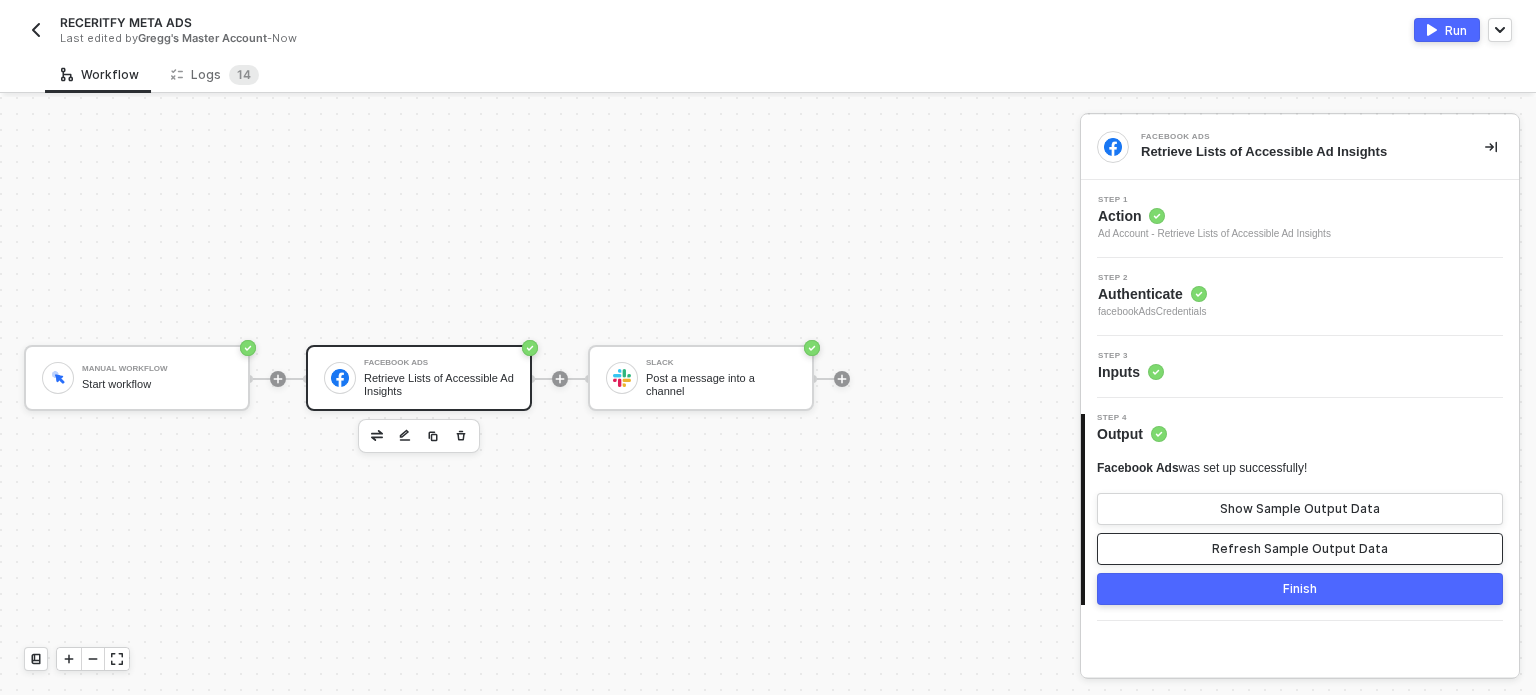 click on "Refresh Sample Output Data" at bounding box center (1300, 549) 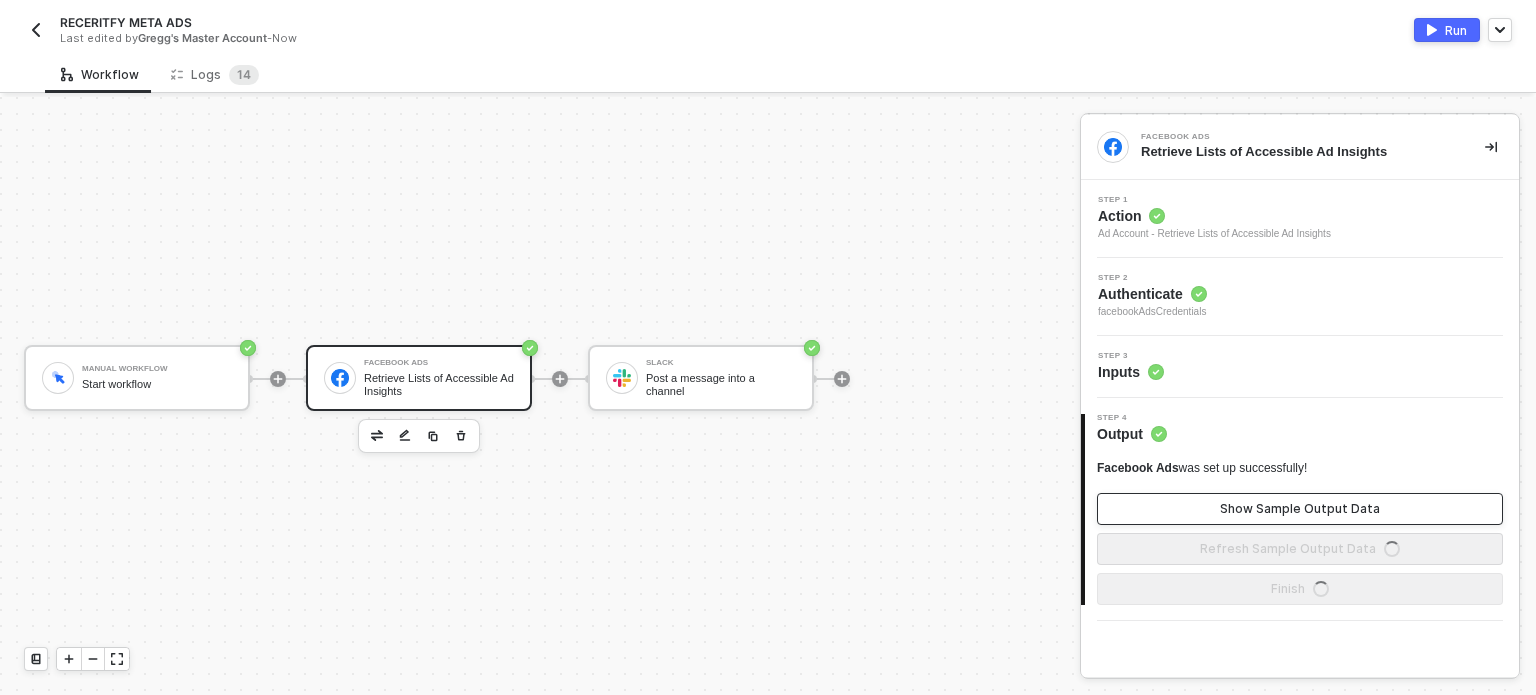 click on "Show Sample Output Data" at bounding box center [1300, 509] 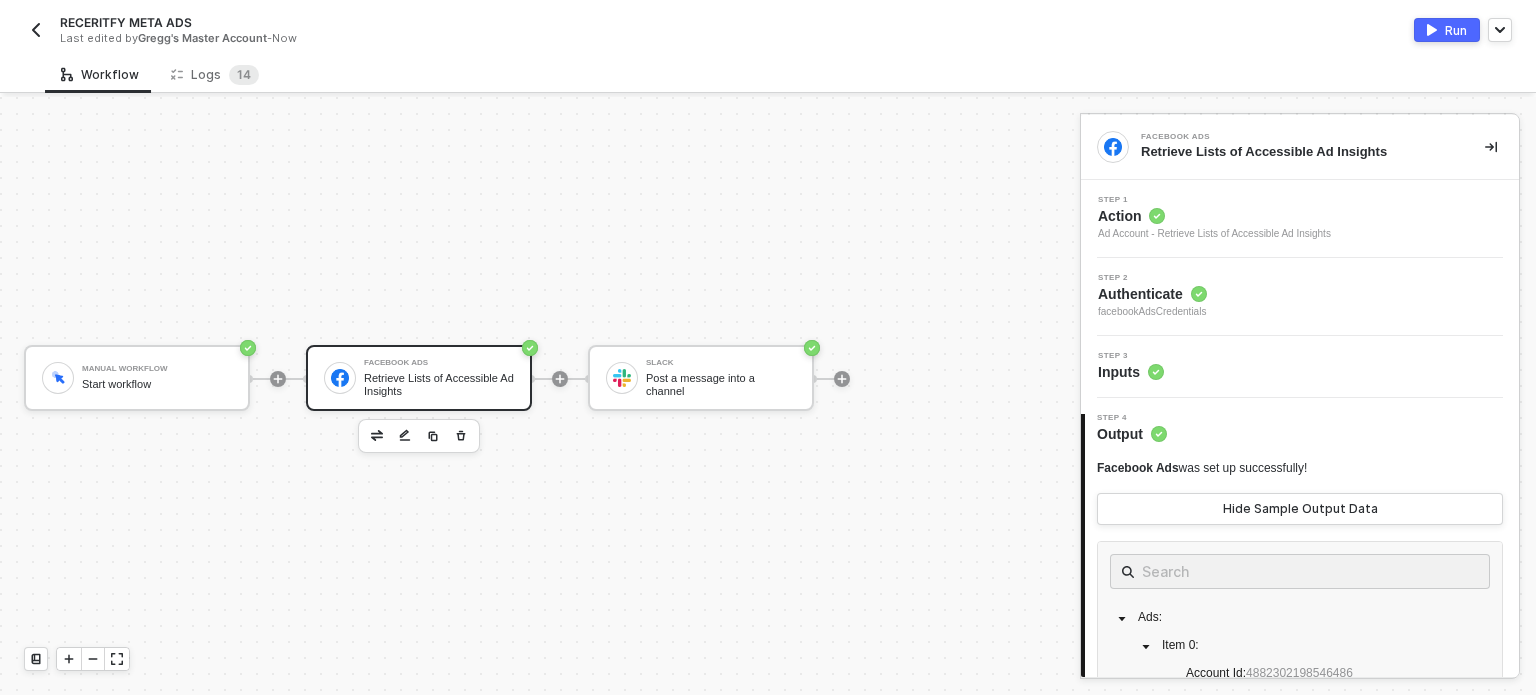click on "Run" at bounding box center [1456, 30] 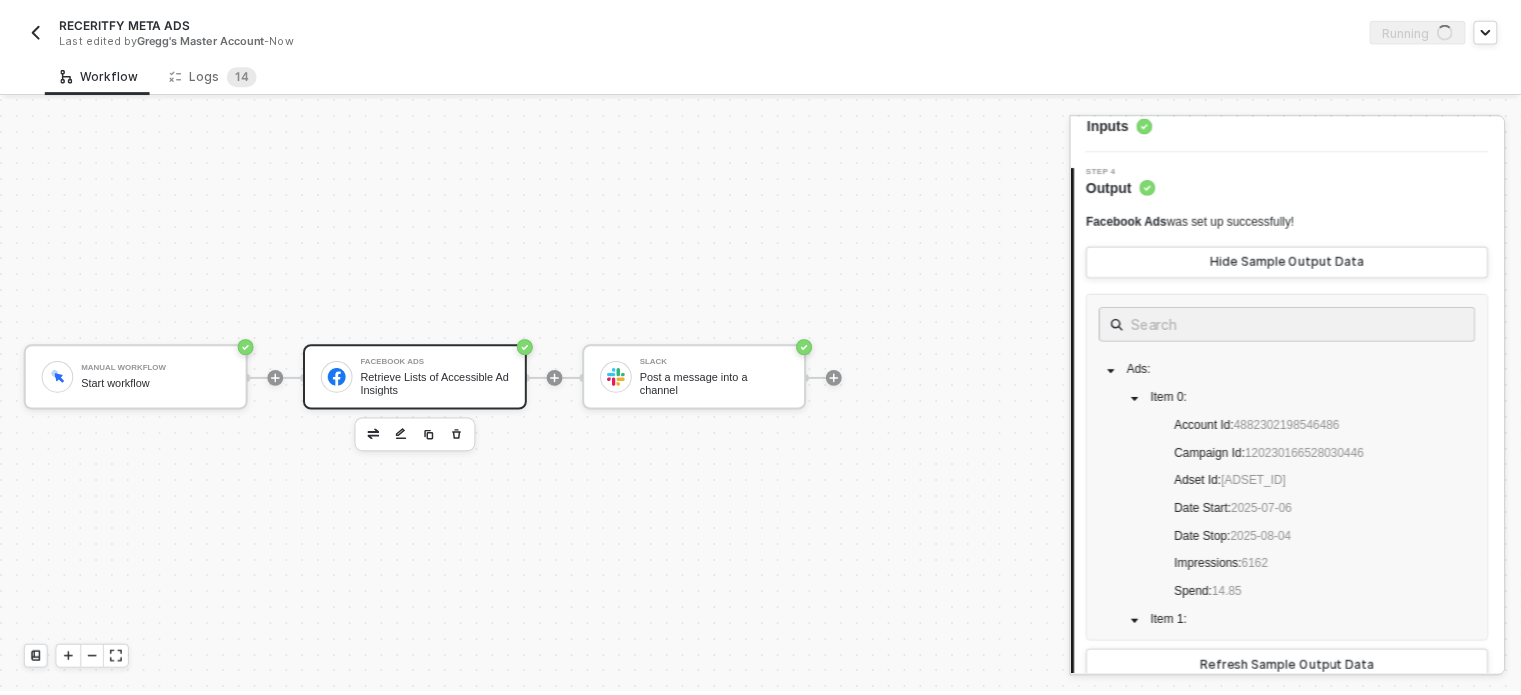 scroll, scrollTop: 300, scrollLeft: 0, axis: vertical 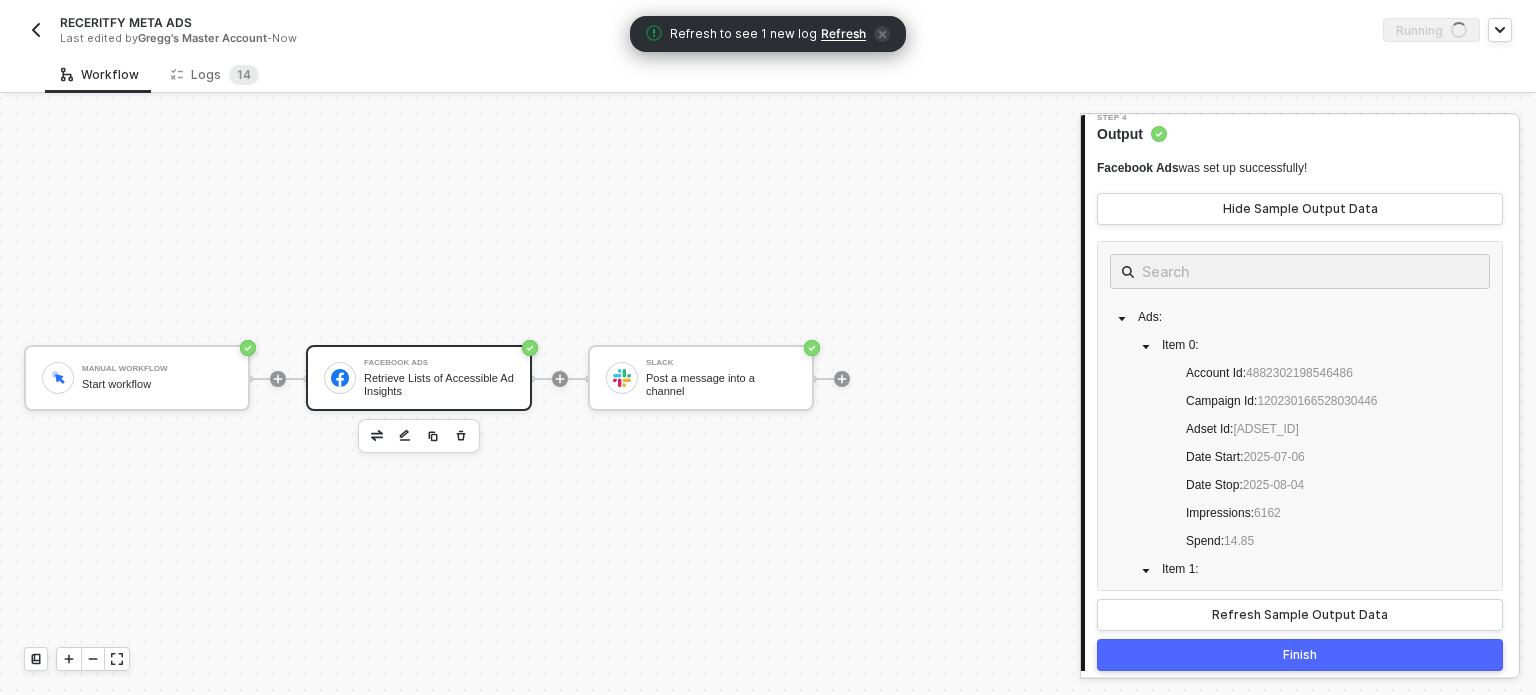 click on "Refresh" at bounding box center [843, 34] 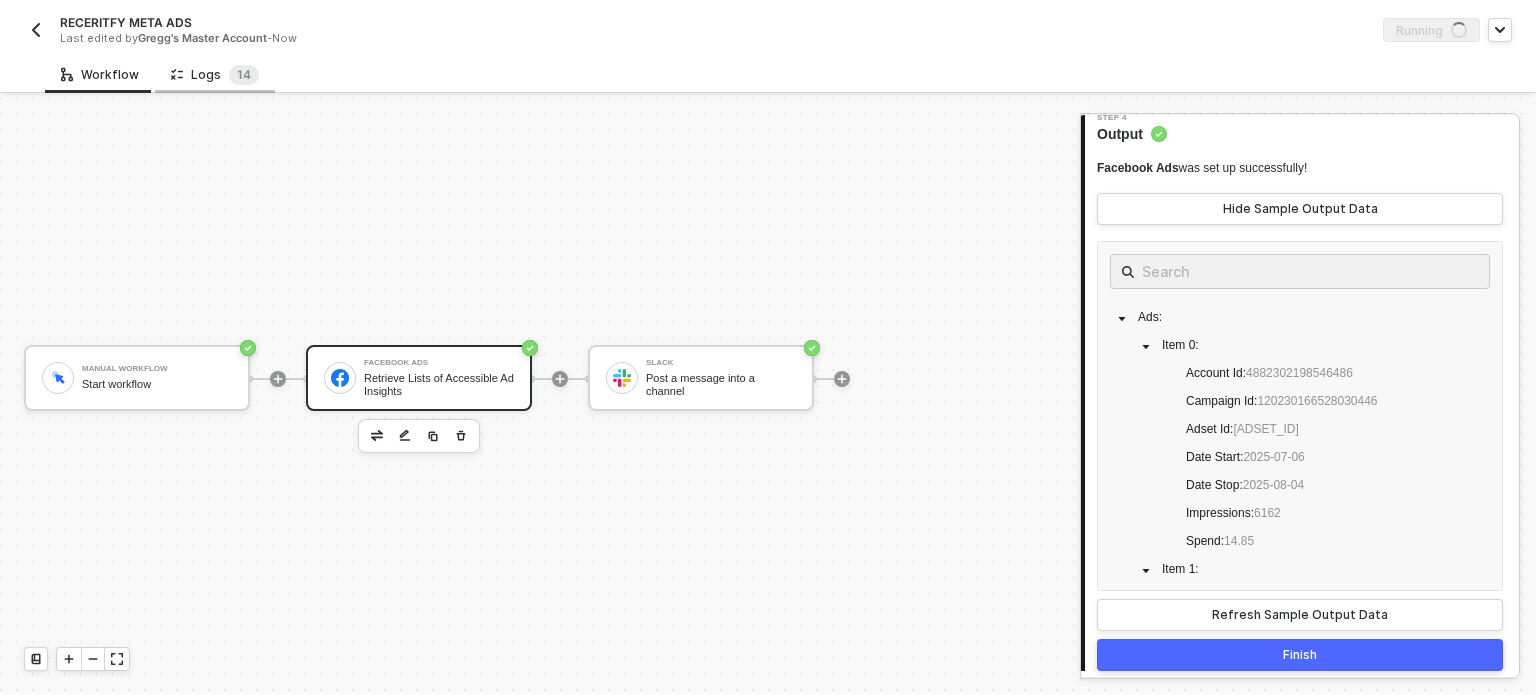 click on "Logs 1 4" at bounding box center (215, 75) 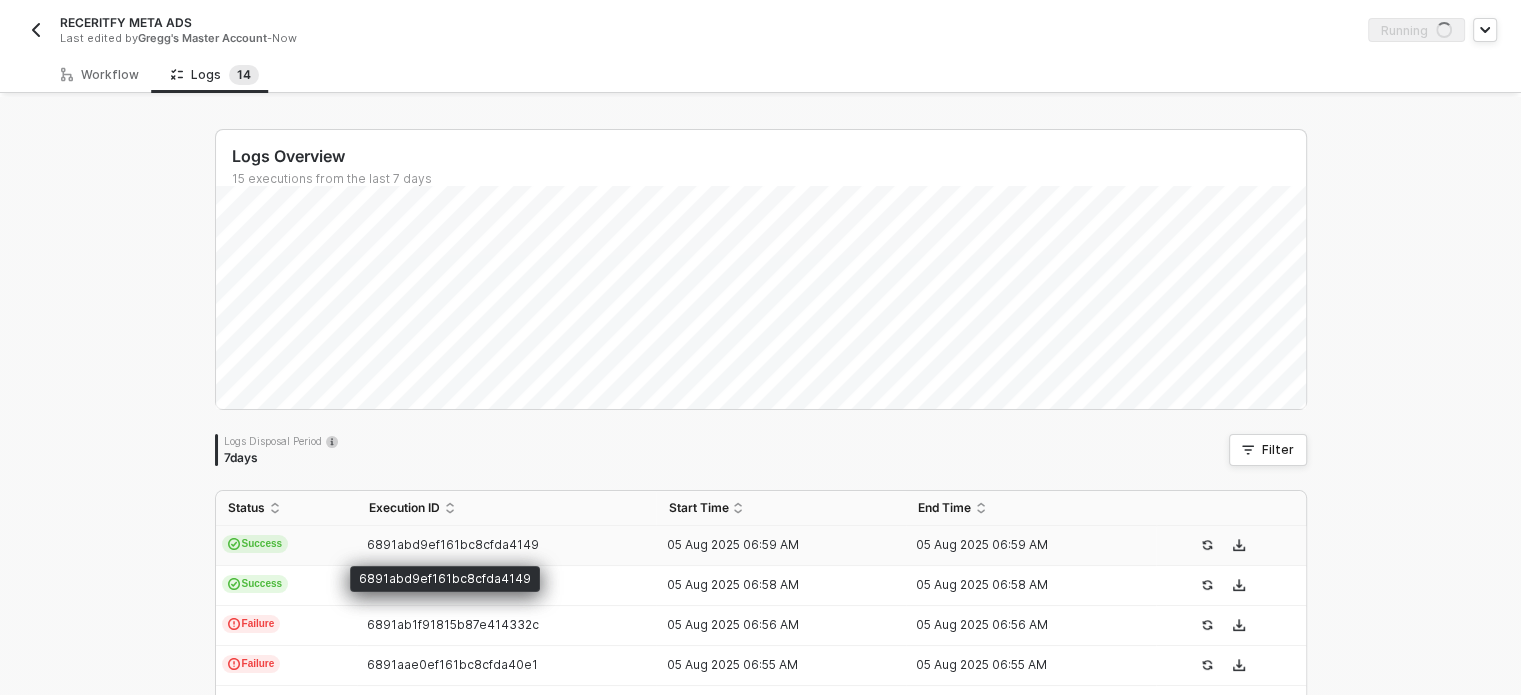 click on "6891abd9ef161bc8cfda4149" at bounding box center (453, 544) 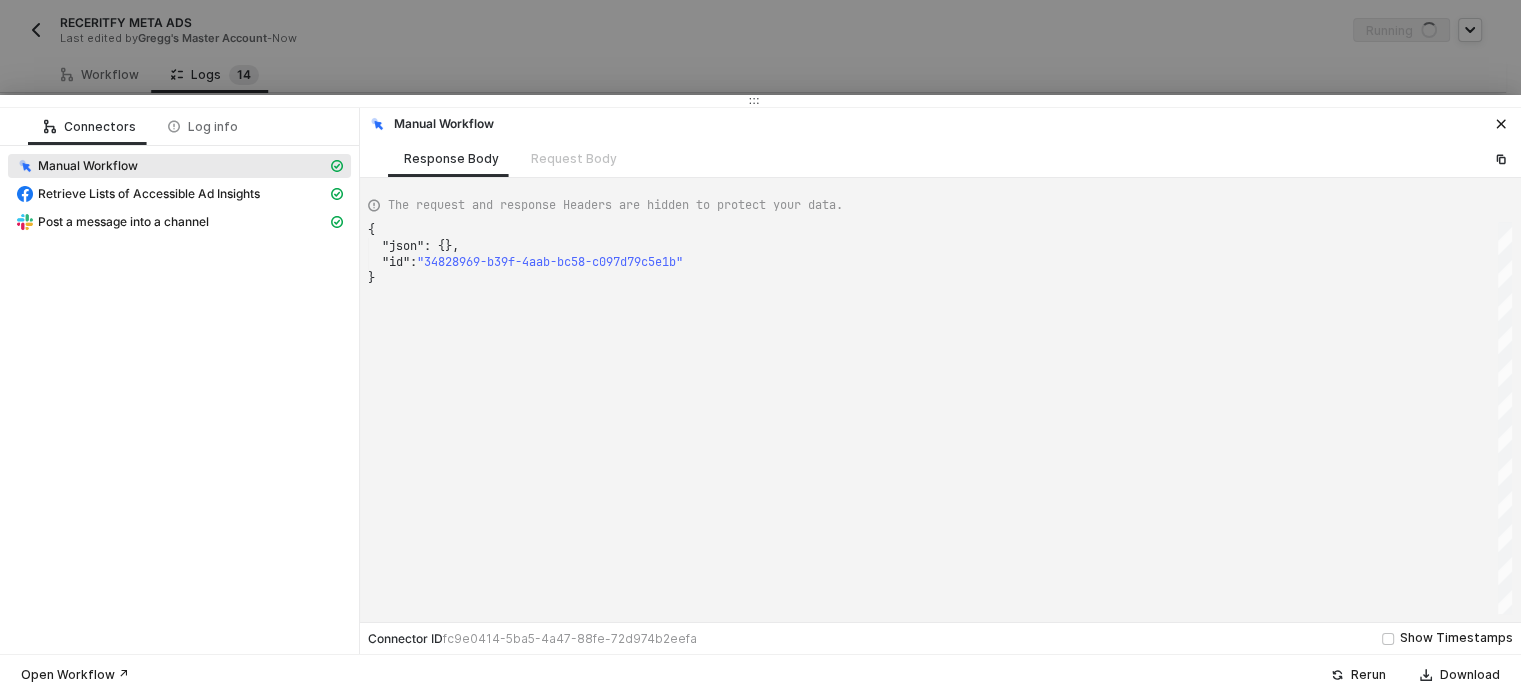 click on "Manual Workflow" at bounding box center [179, 168] 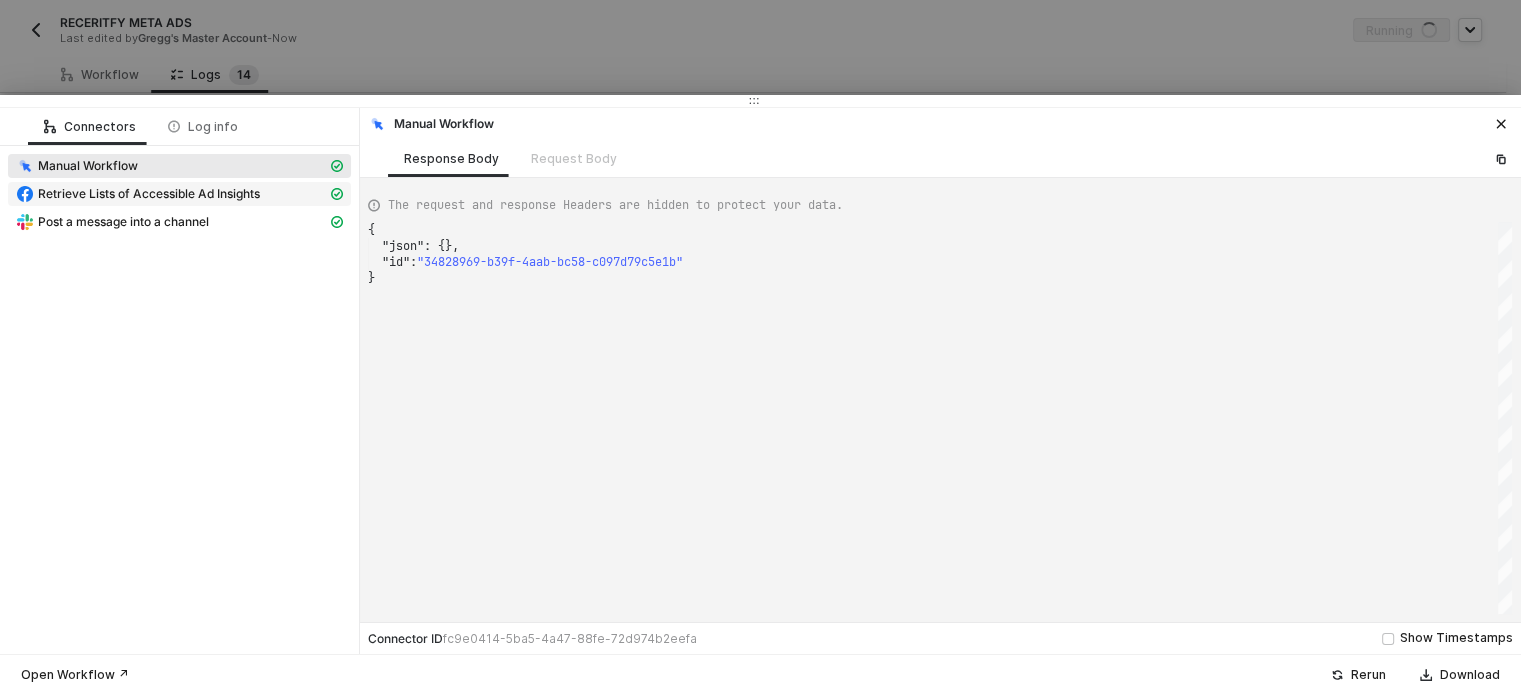 click on "Retrieve Lists of Accessible Ad Insights" at bounding box center [149, 194] 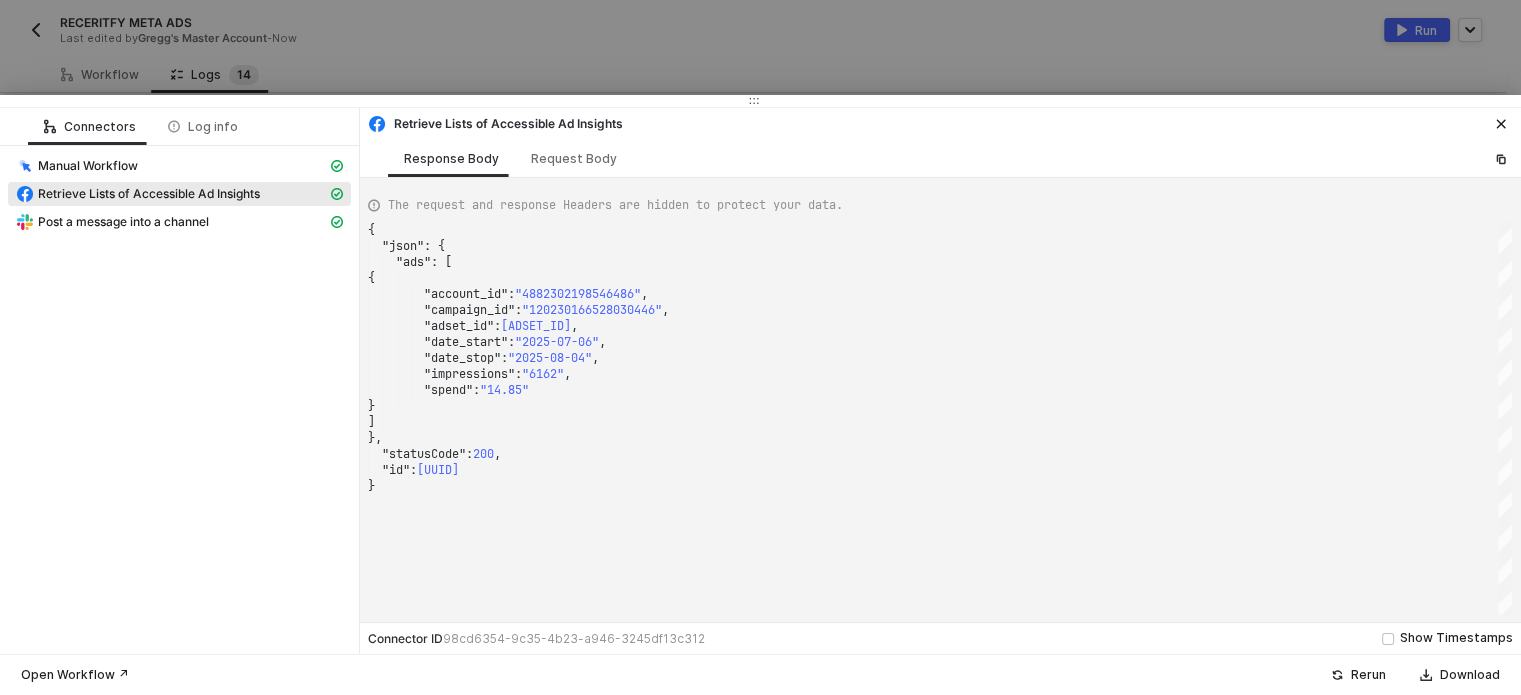 type on ""spend": "[SPEND]"
}
]
},
"statusCode": 200,
"id": "[UUID]"
}" 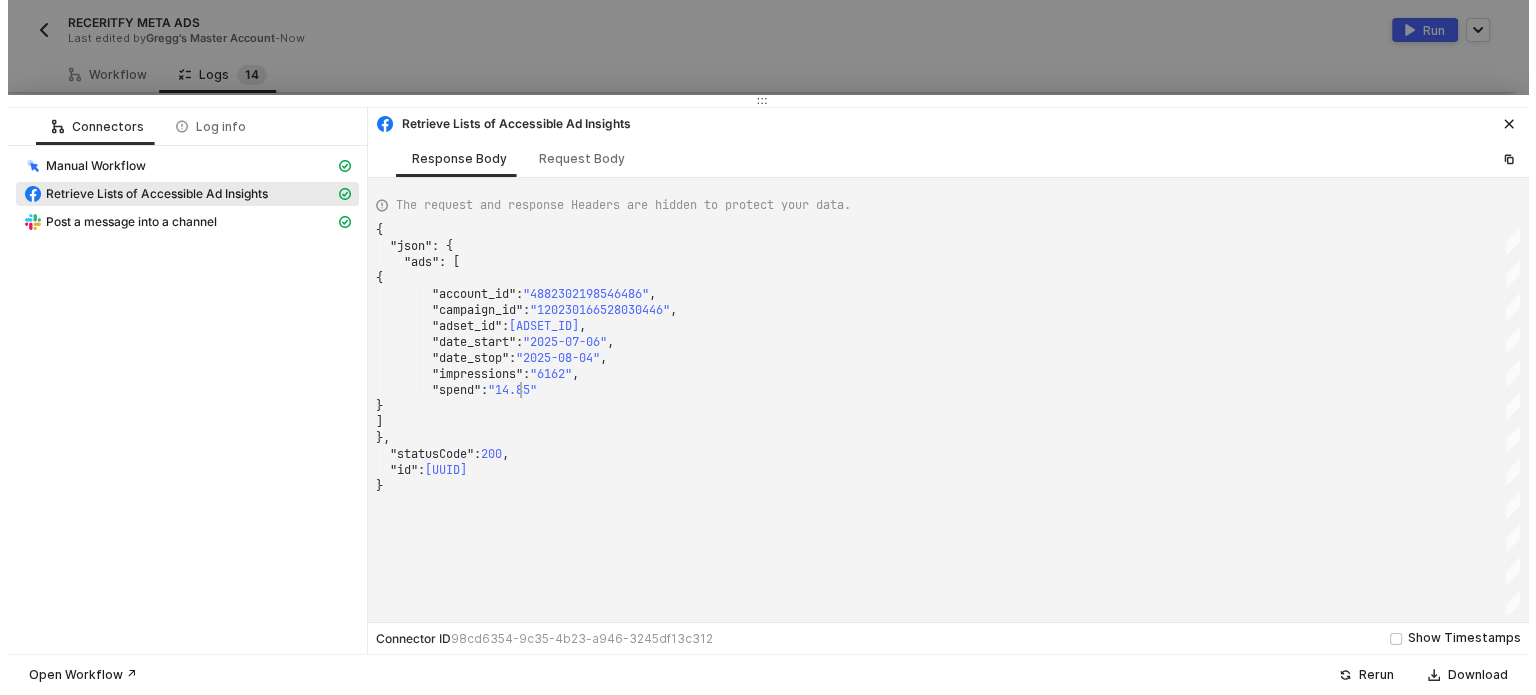 scroll, scrollTop: 0, scrollLeft: 0, axis: both 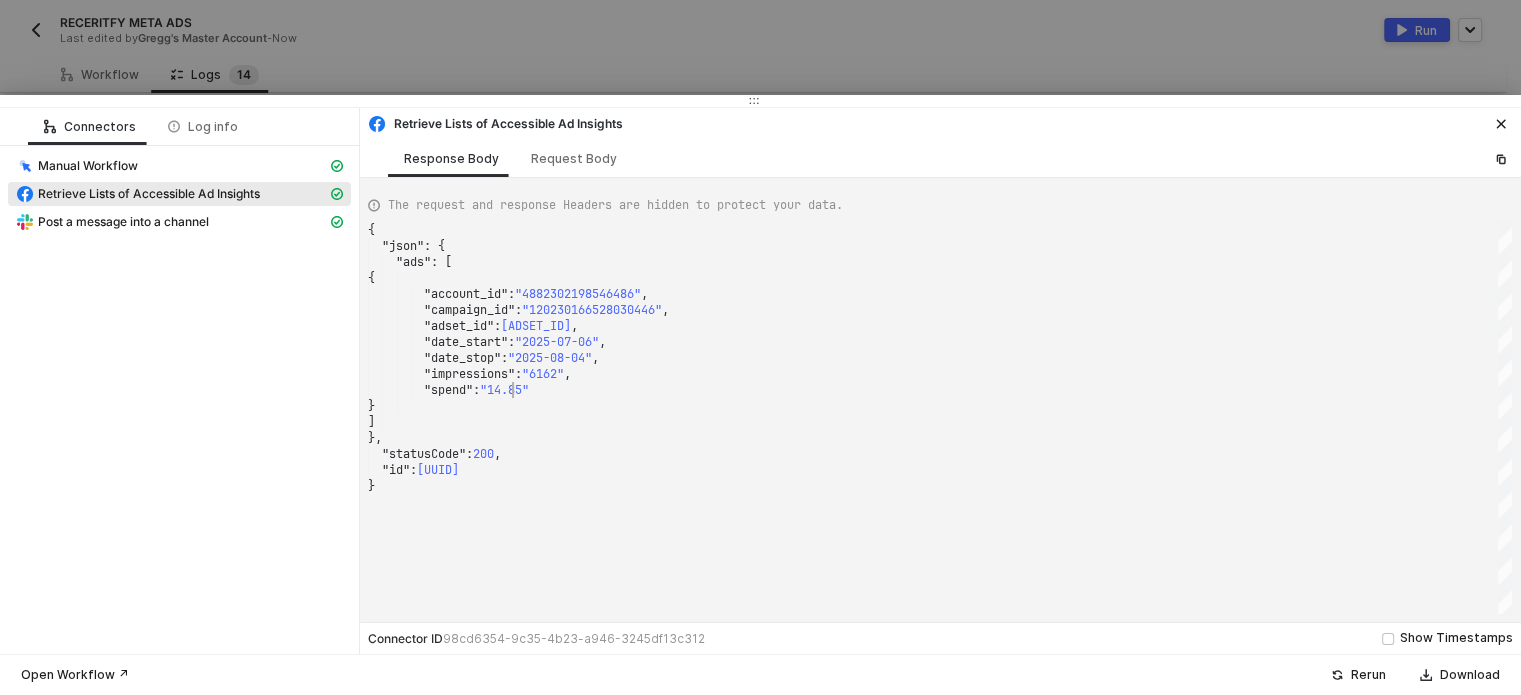 click on ""14.85"" at bounding box center [504, 390] 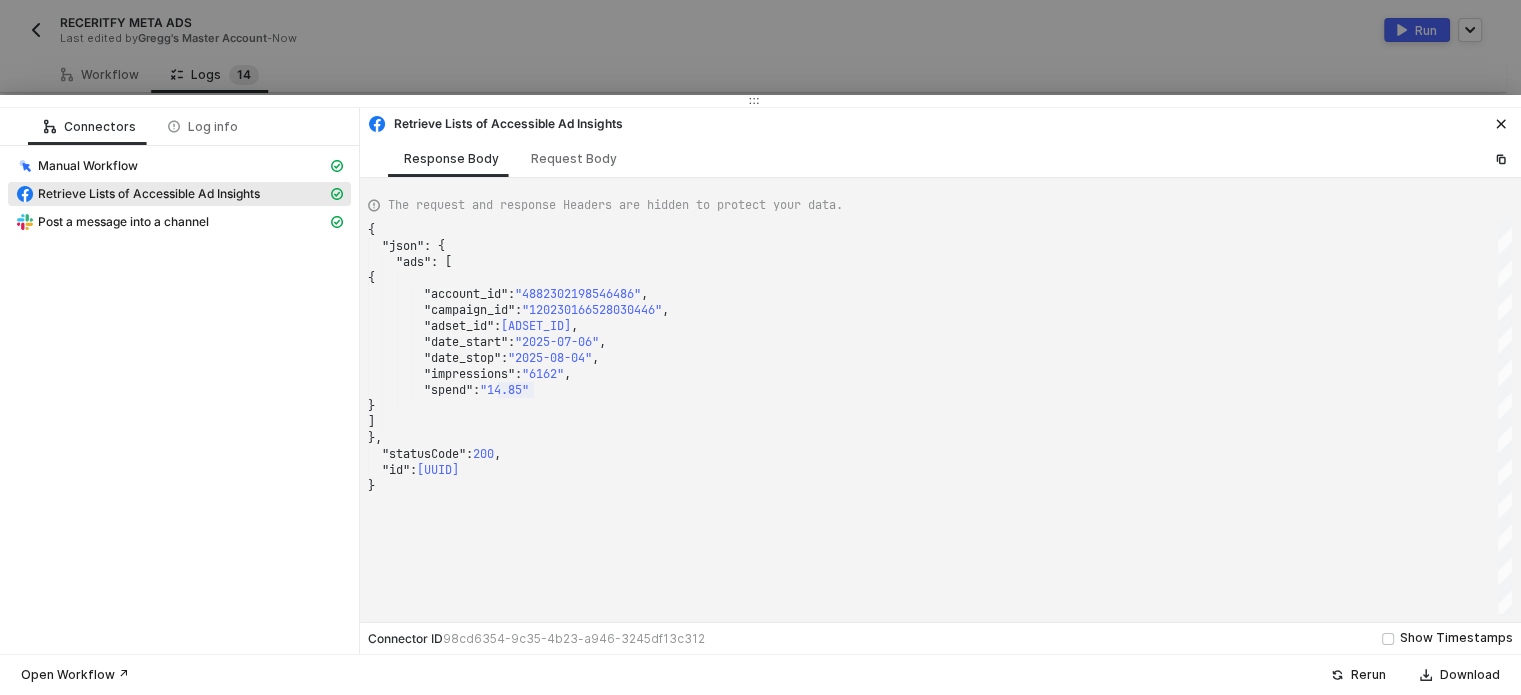 click at bounding box center (760, 347) 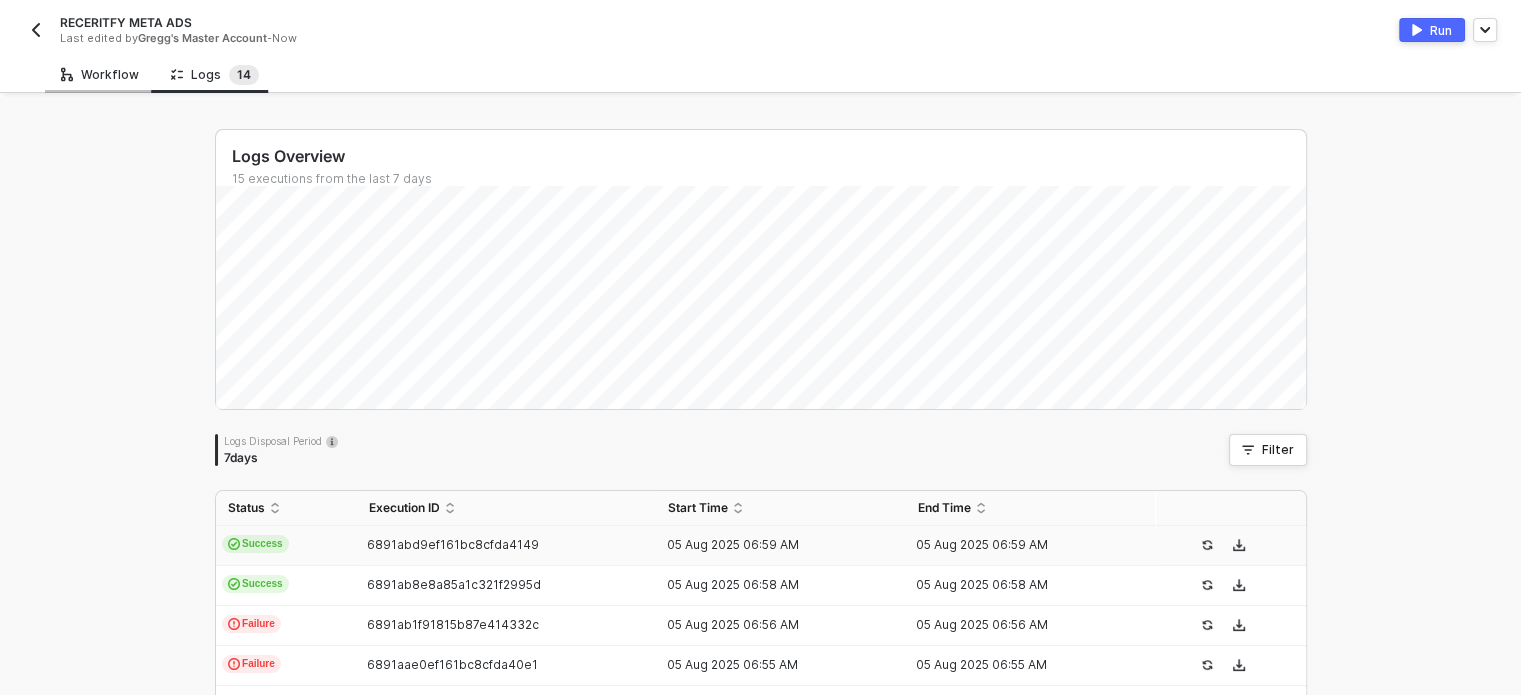 click on "Workflow" at bounding box center (100, 75) 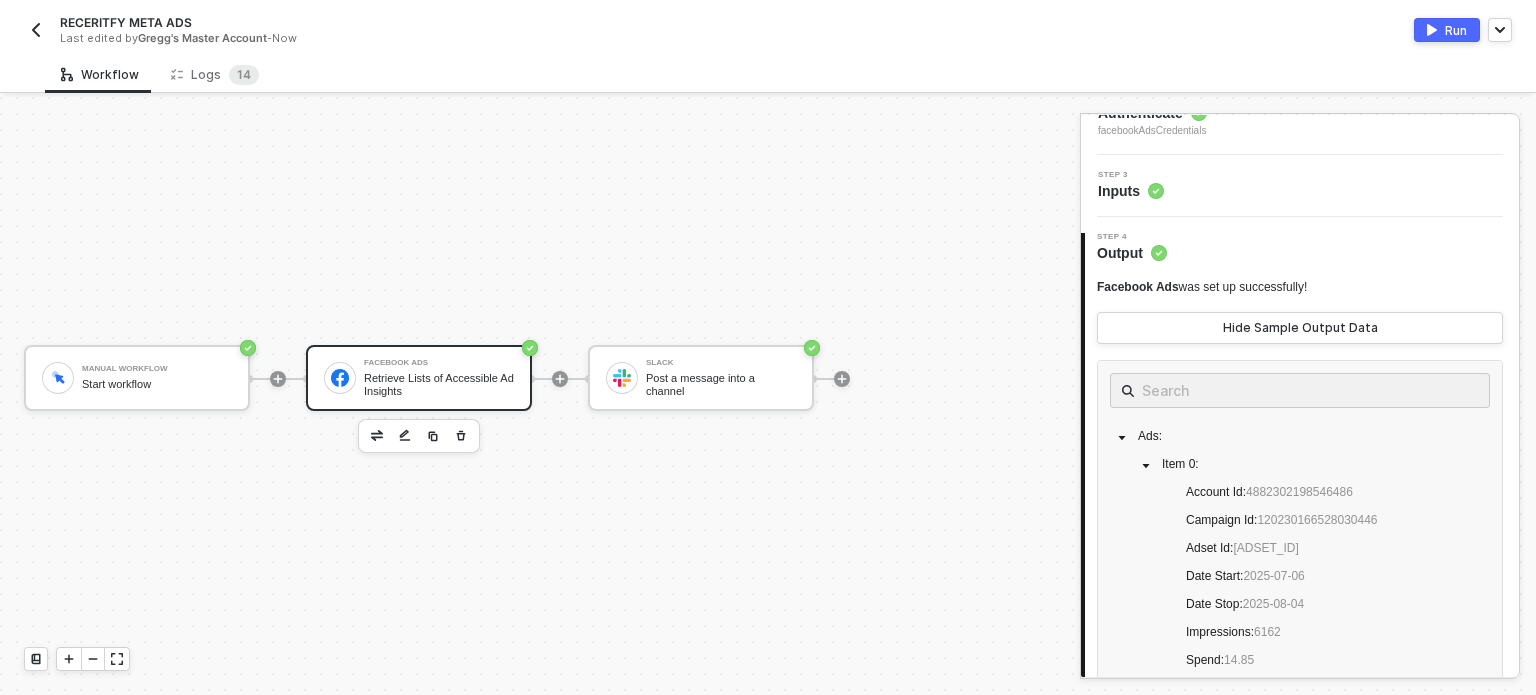 scroll, scrollTop: 0, scrollLeft: 0, axis: both 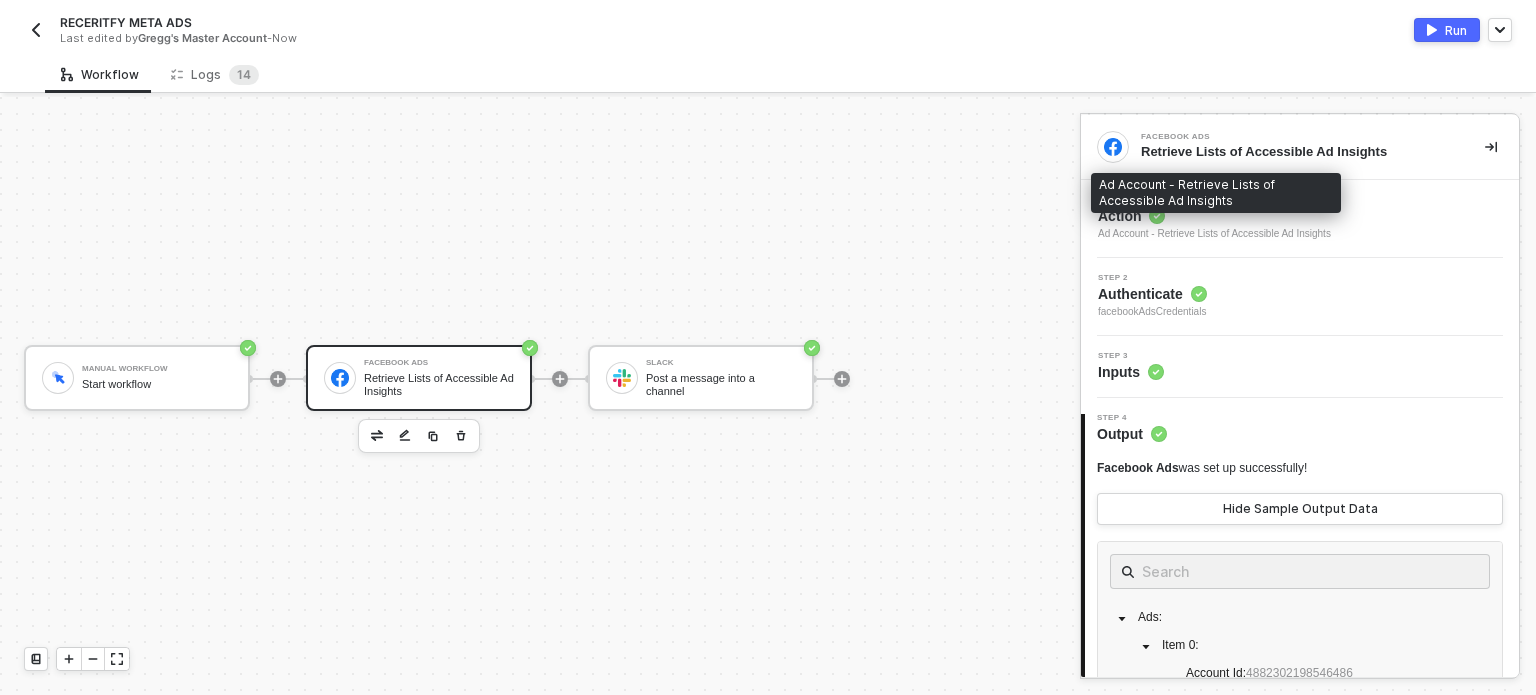 drag, startPoint x: 1173, startPoint y: 215, endPoint x: 1164, endPoint y: 207, distance: 12.0415945 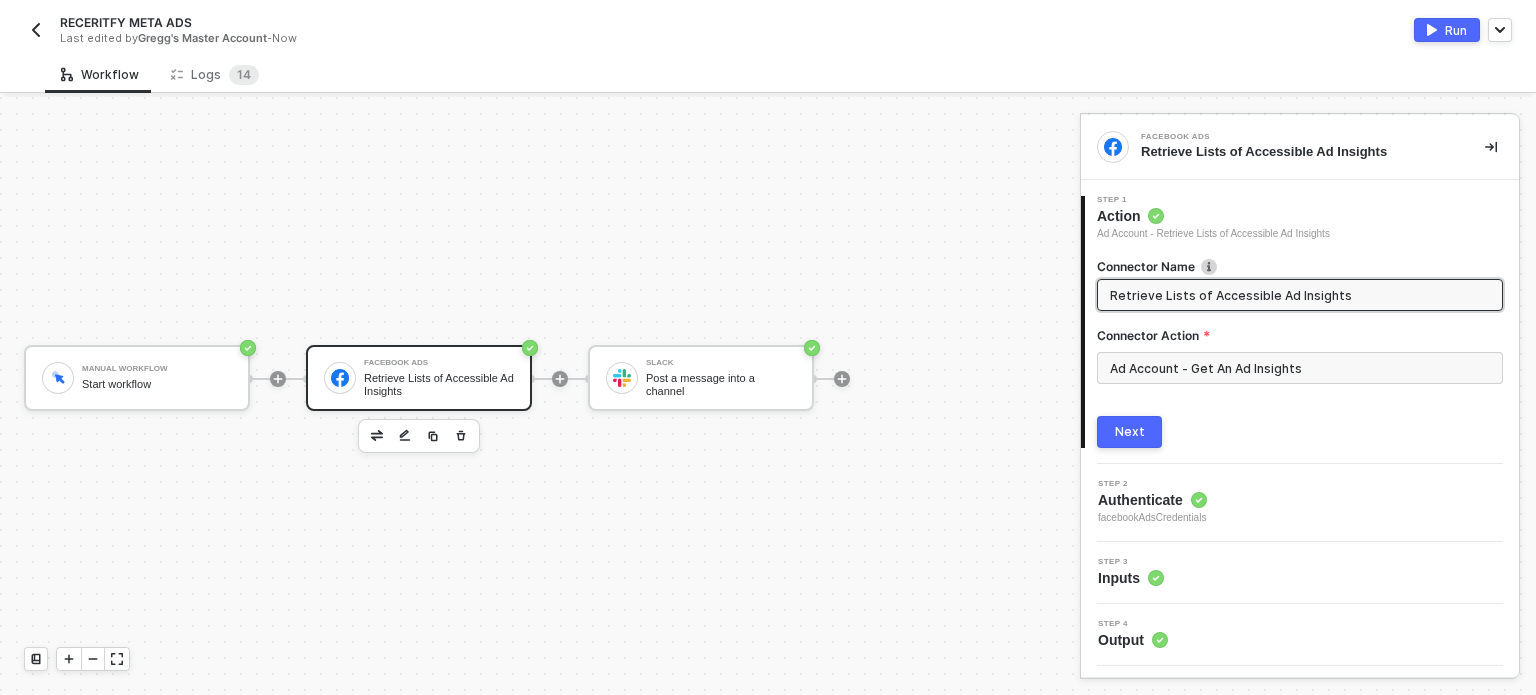 click on "Next" at bounding box center (1130, 432) 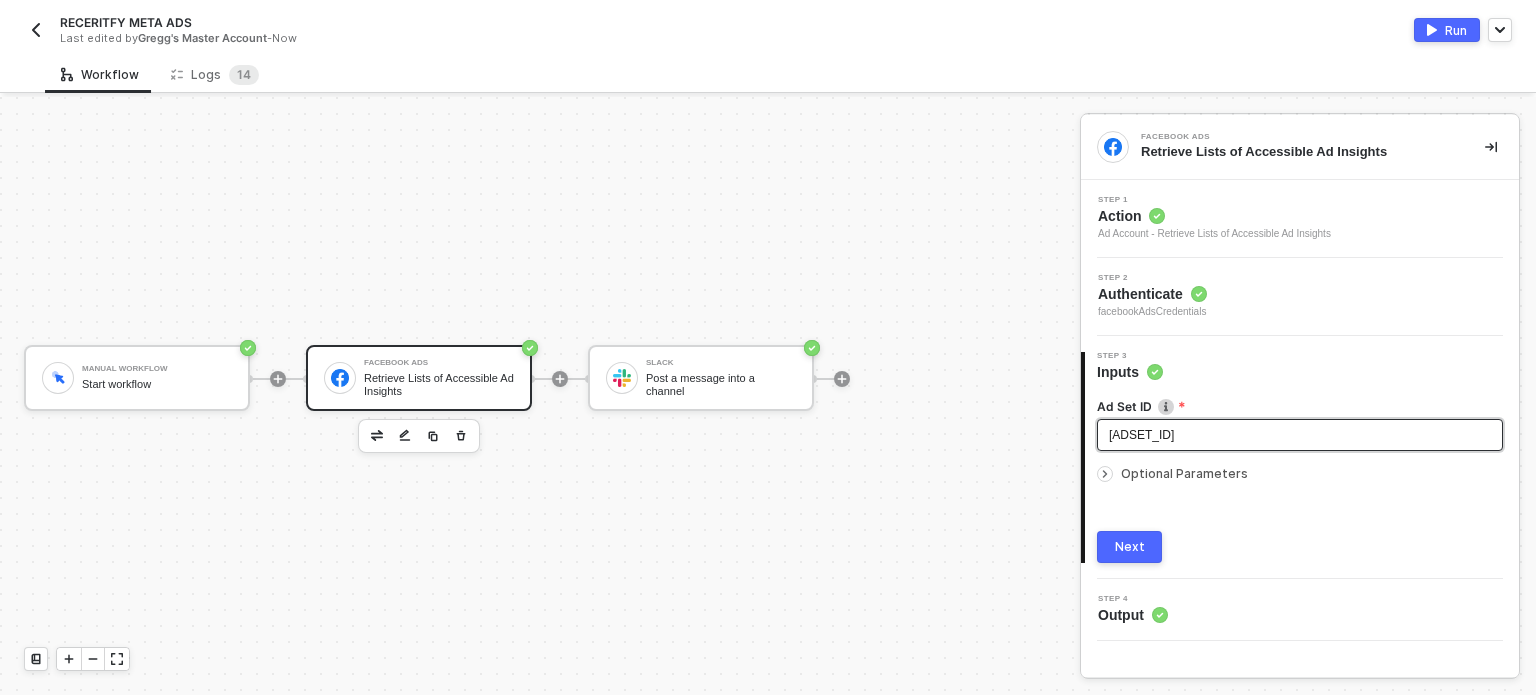 click on "[ADSET_ID]" at bounding box center (1141, 435) 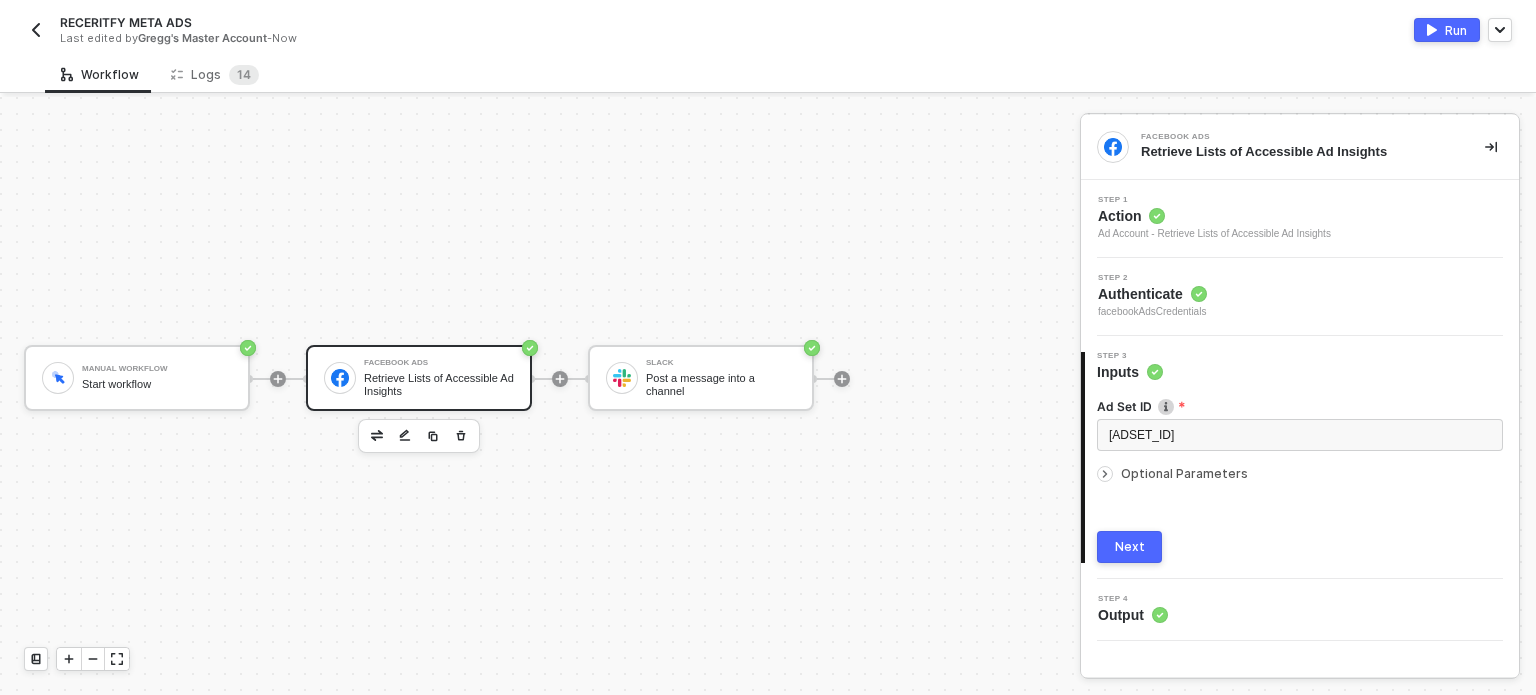 click on "Next" at bounding box center [1129, 547] 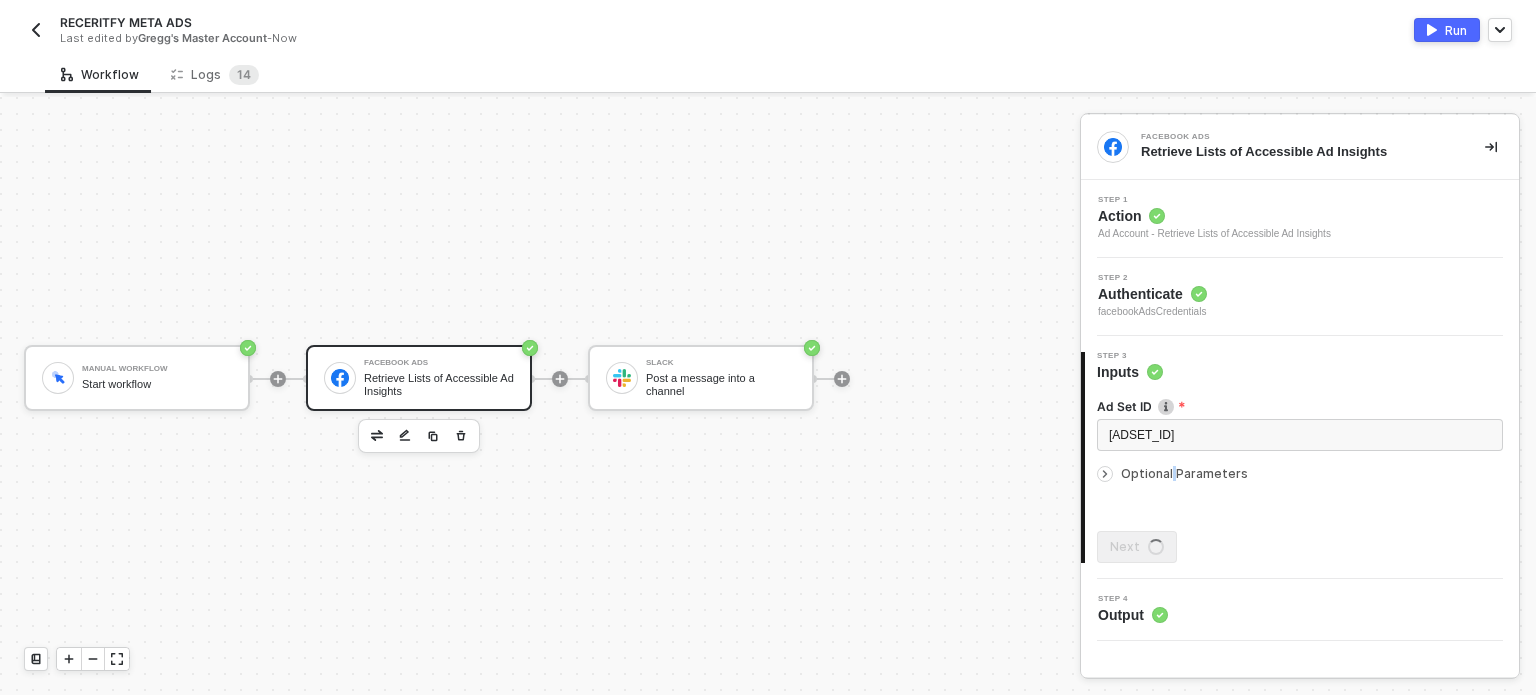 click on "Optional Parameters" at bounding box center [1184, 473] 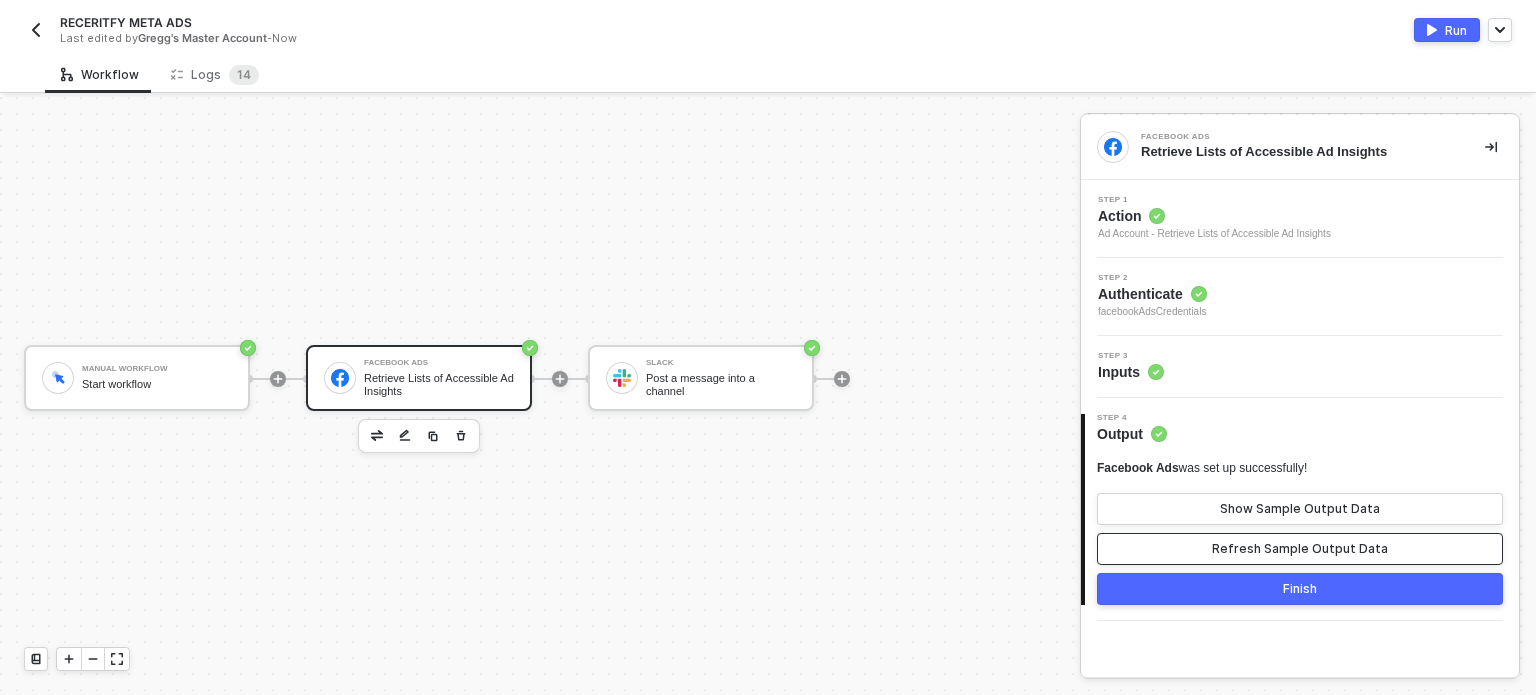 click on "Refresh Sample Output Data" at bounding box center (1300, 549) 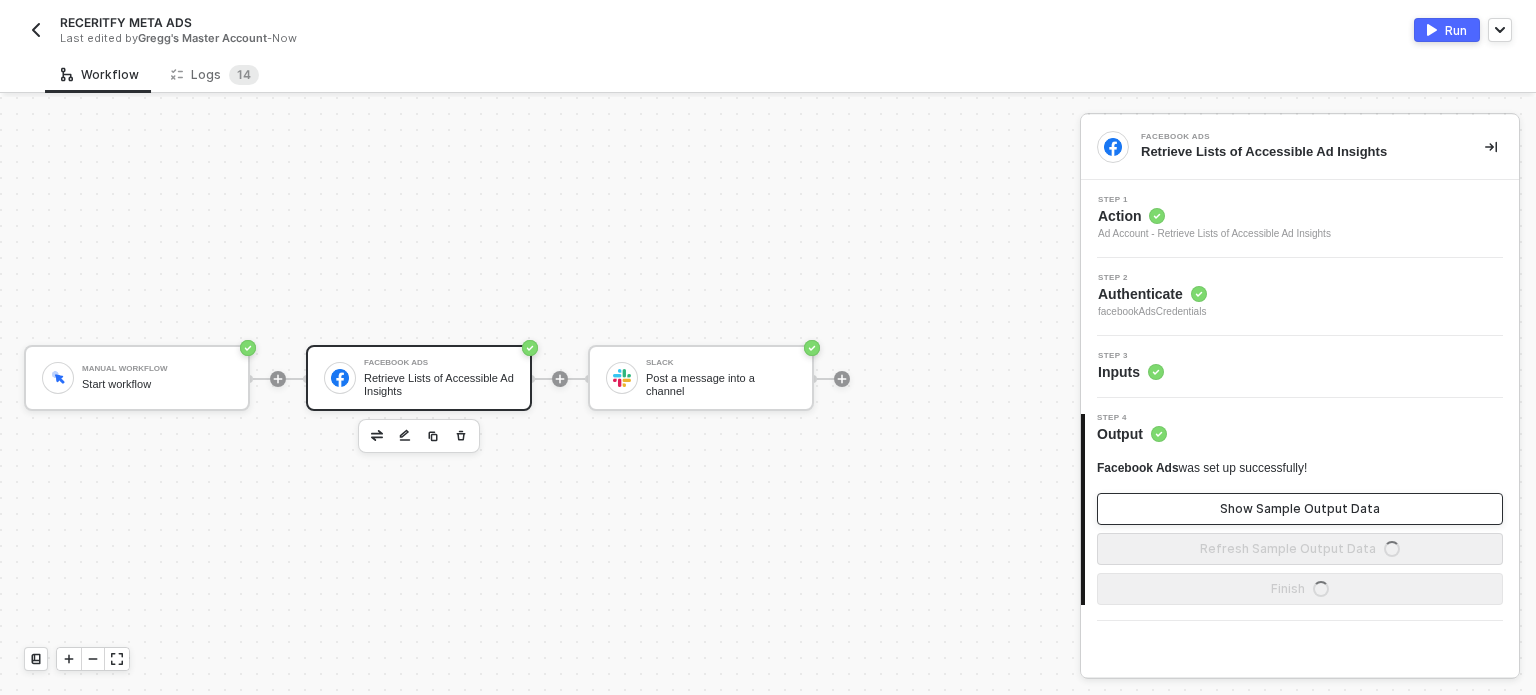 click on "Show Sample Output Data" at bounding box center (1300, 509) 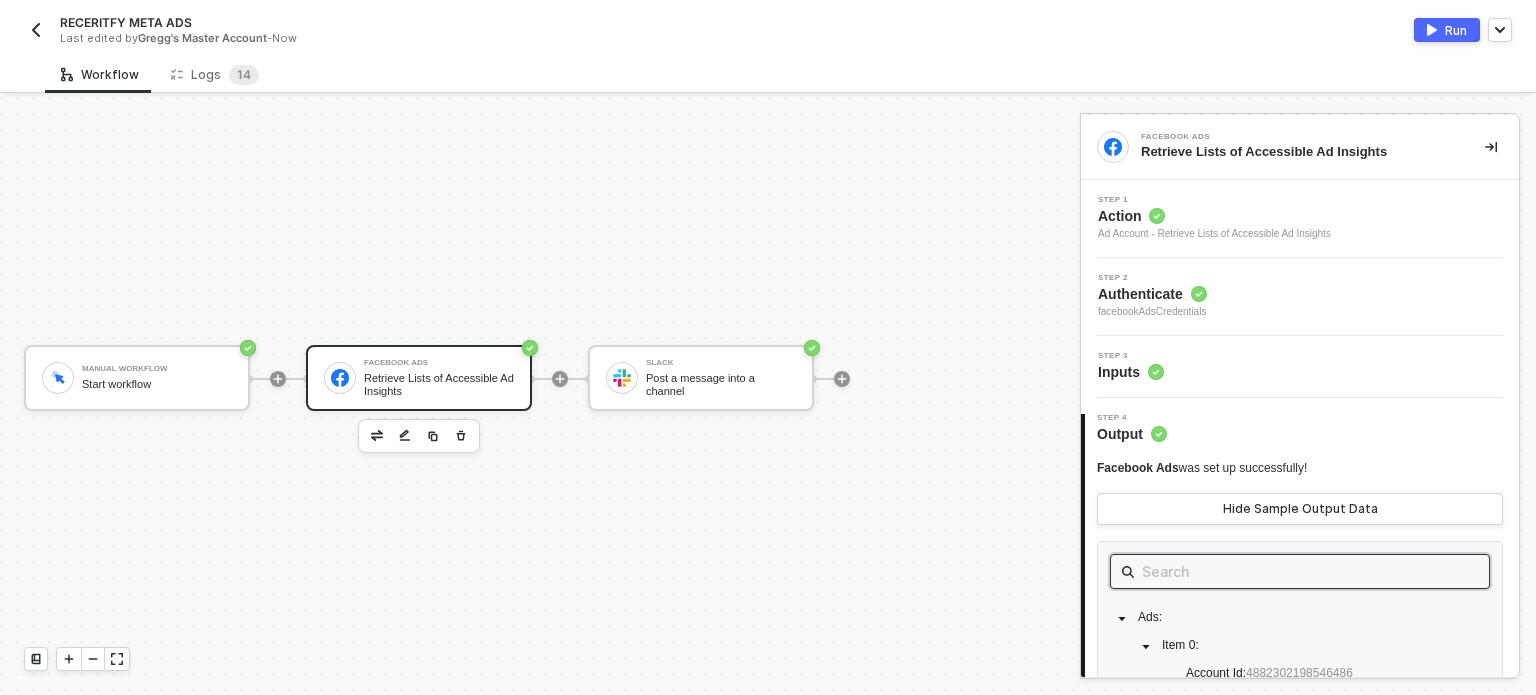 scroll, scrollTop: 5, scrollLeft: 0, axis: vertical 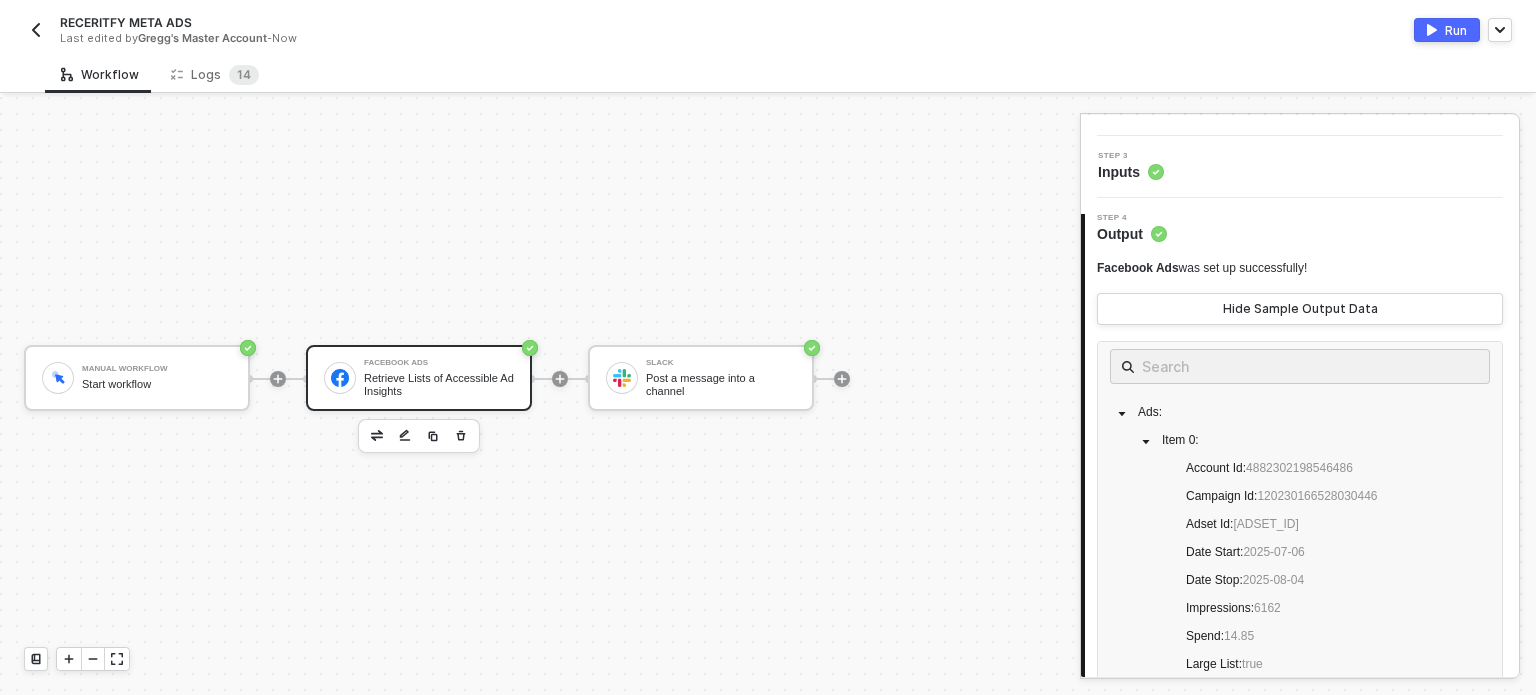 drag, startPoint x: 1205, startPoint y: 639, endPoint x: 1272, endPoint y: 619, distance: 69.92139 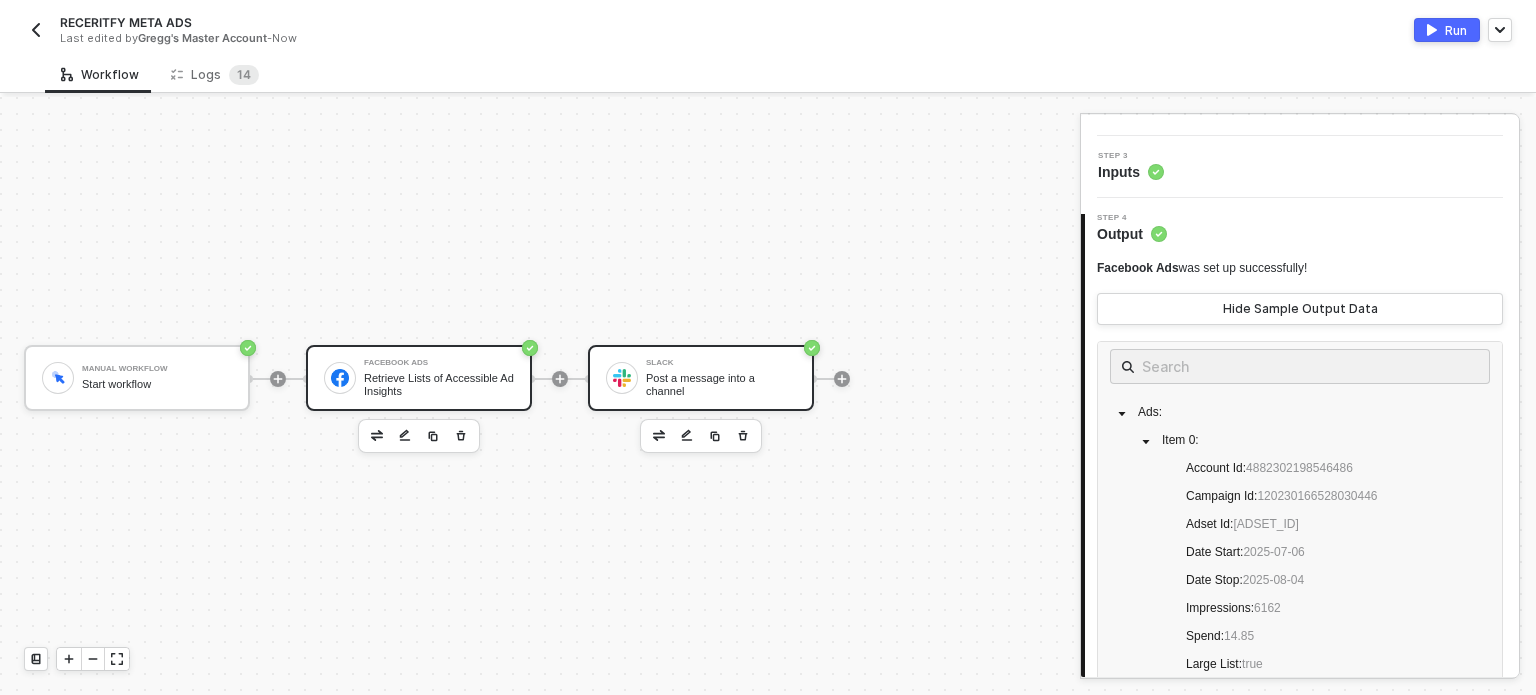 click on "Slack" at bounding box center (721, 363) 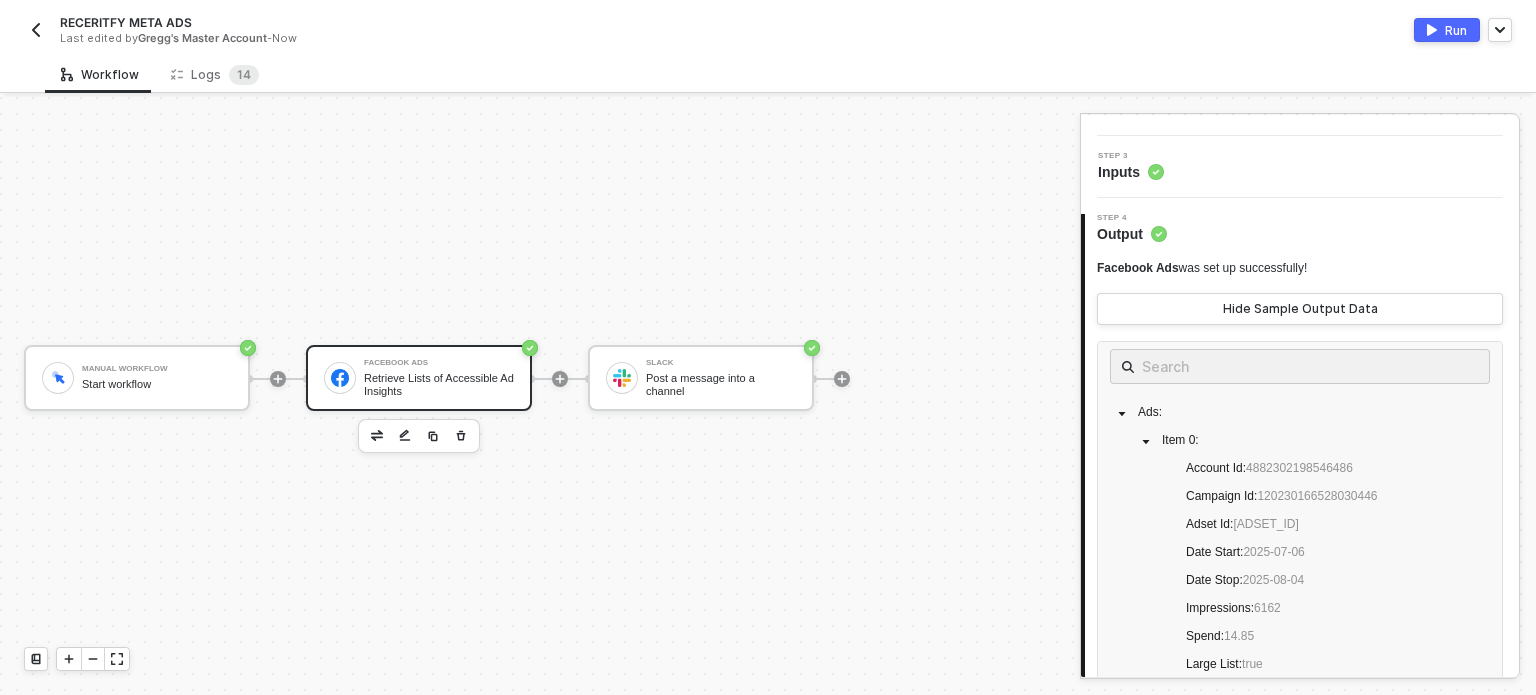 scroll, scrollTop: 0, scrollLeft: 0, axis: both 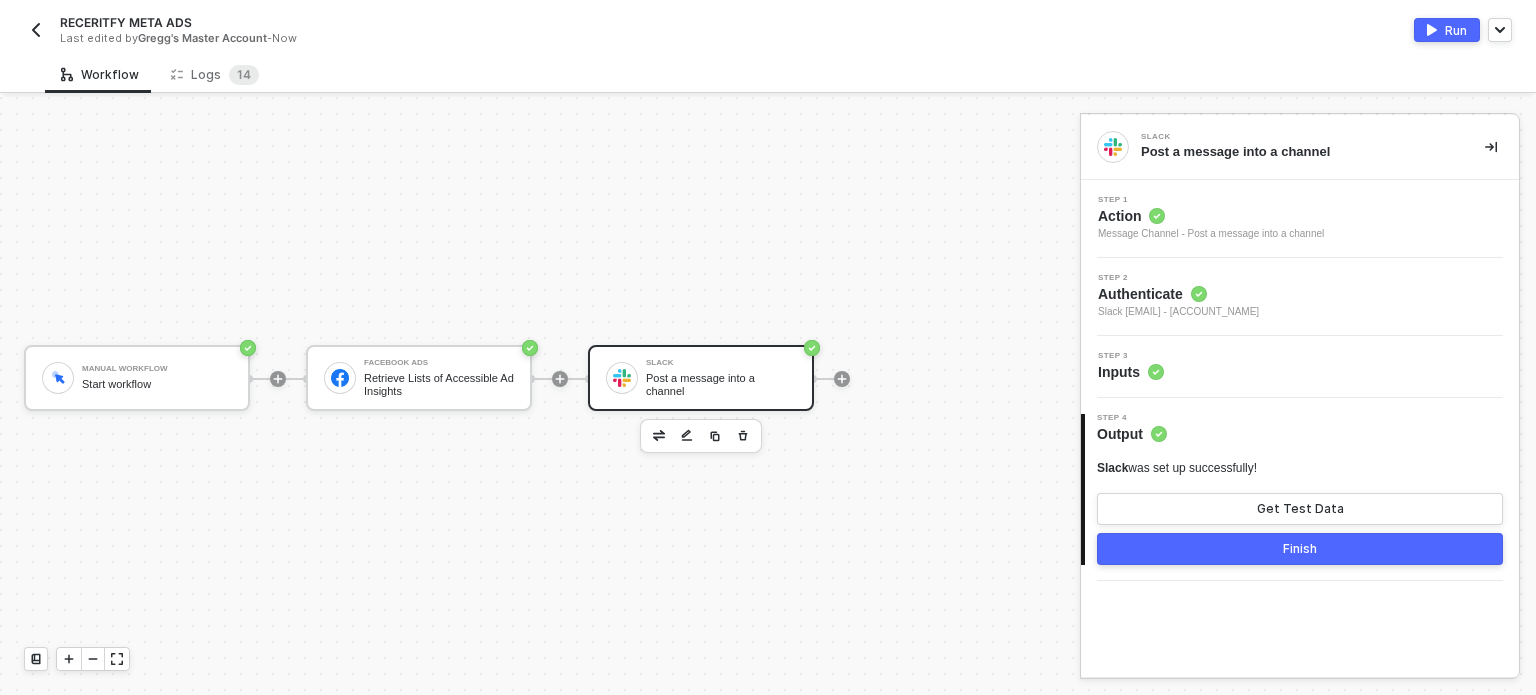 click on "Step 3 Inputs" at bounding box center [1131, 367] 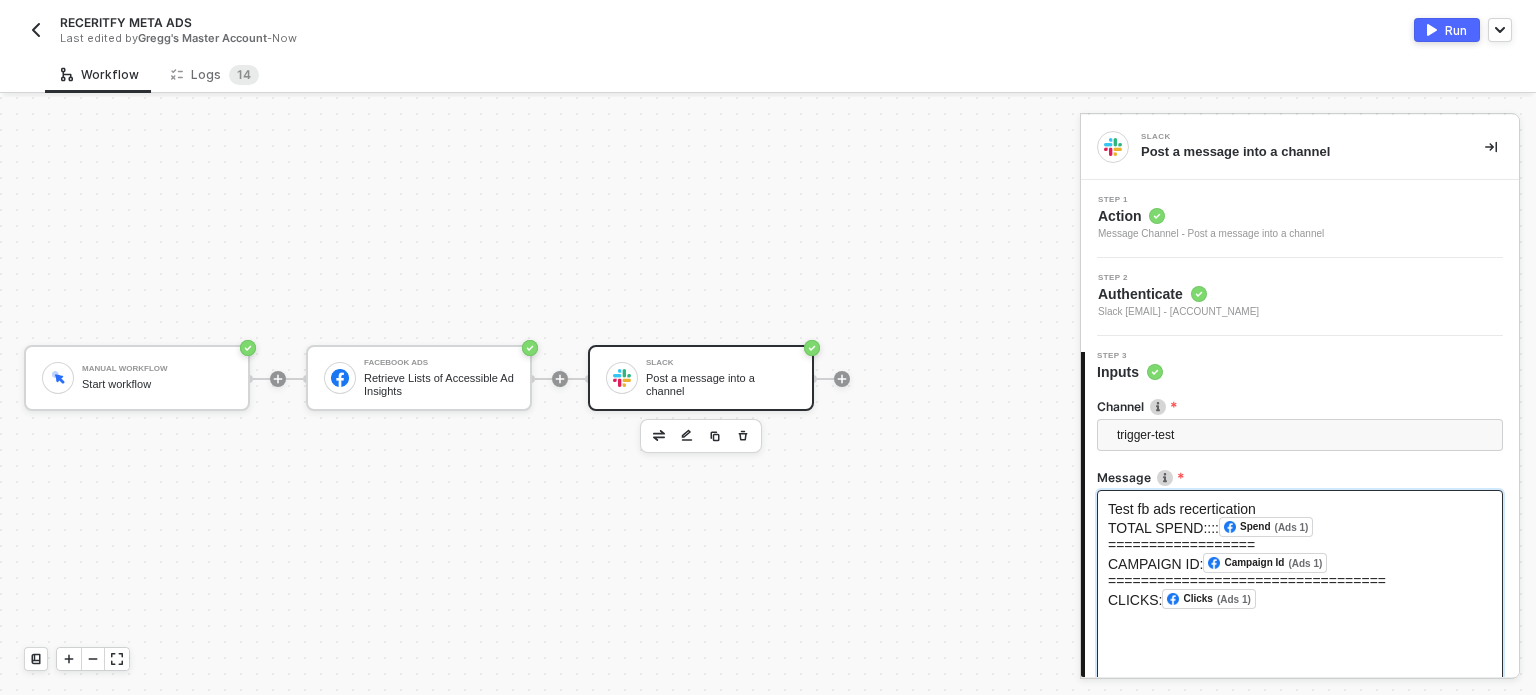 click on "Run" at bounding box center [1447, 30] 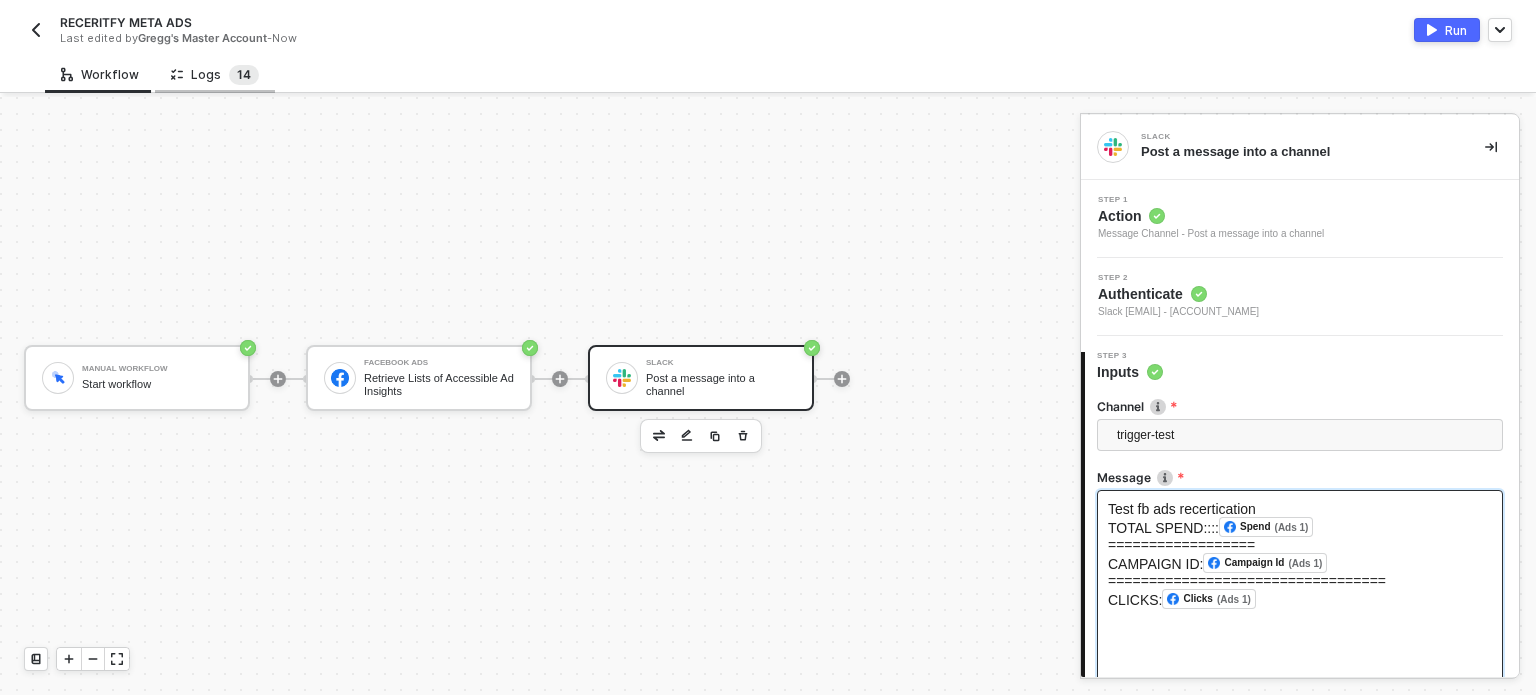 click on "1 4" at bounding box center [244, 75] 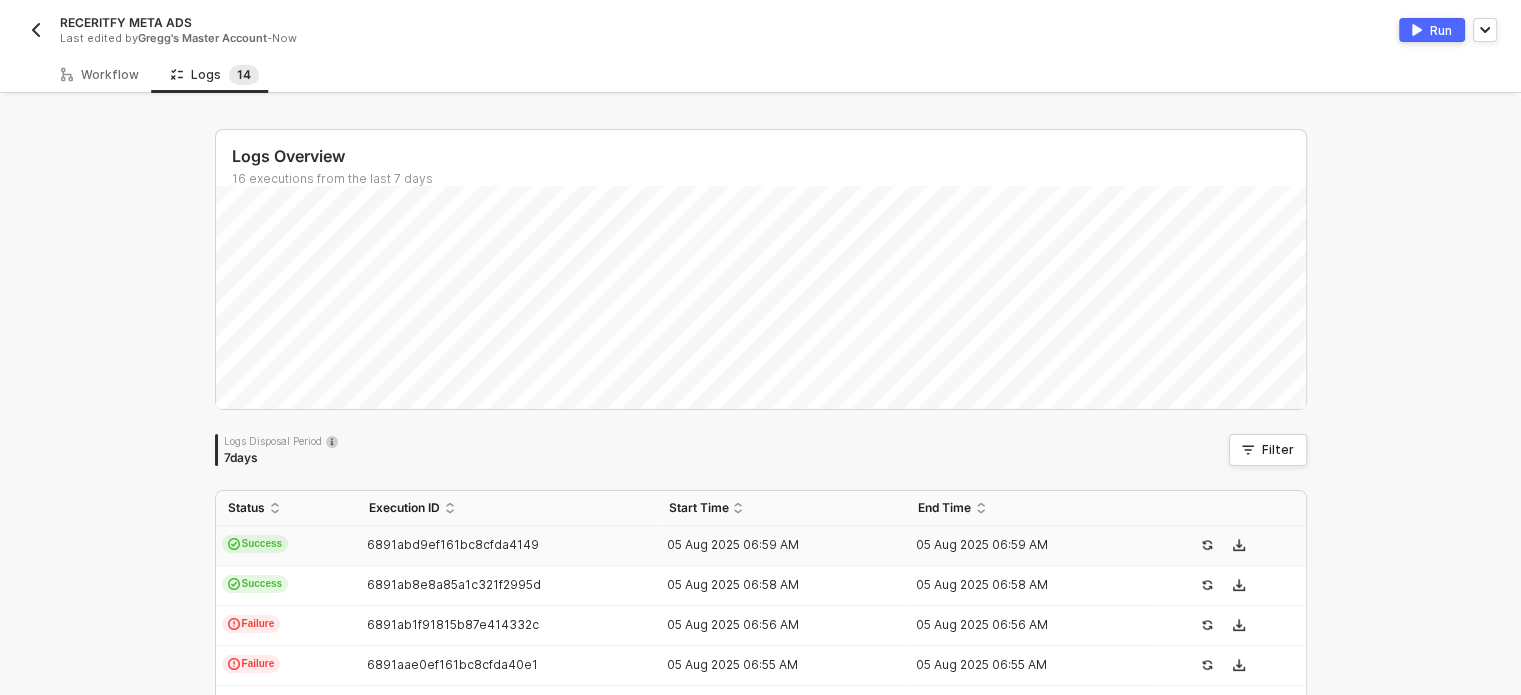 click on "Success" at bounding box center [255, 544] 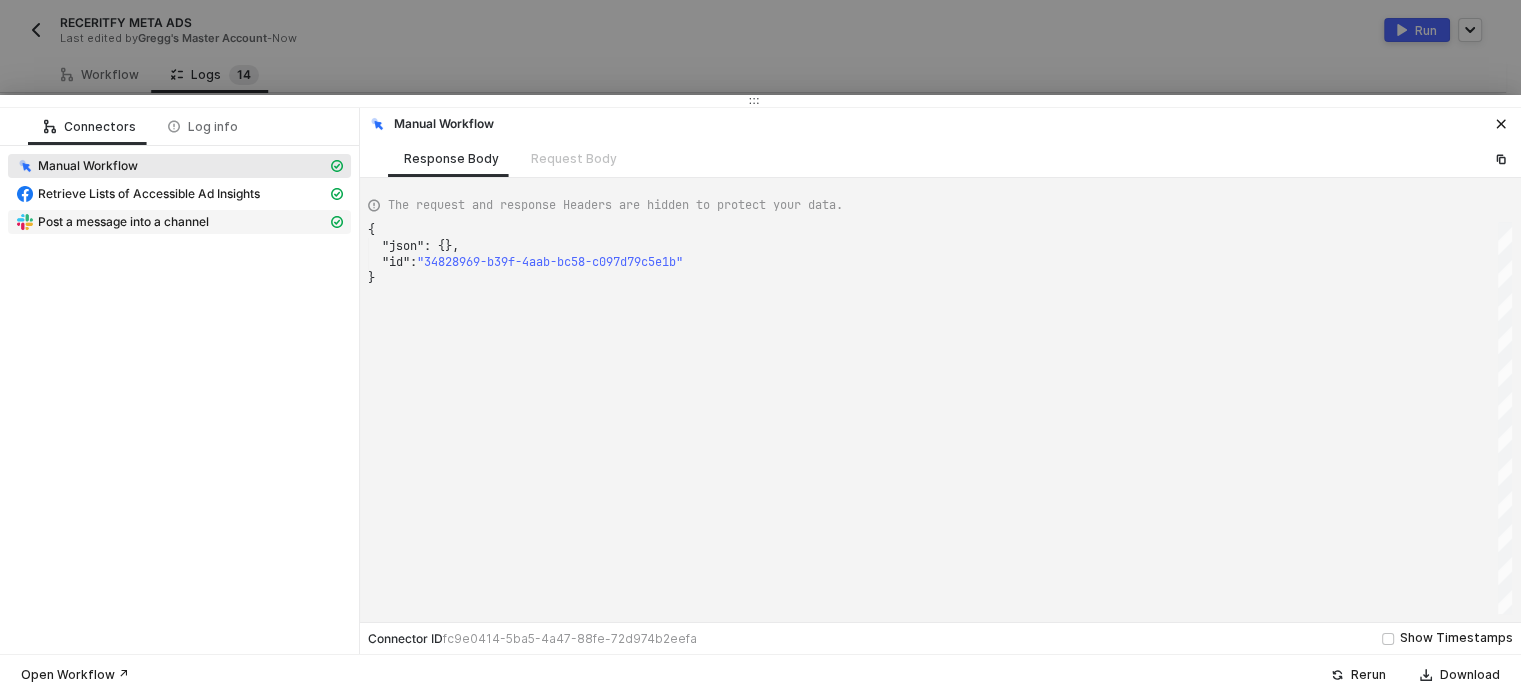 click on "Post a message into a channel" at bounding box center [123, 222] 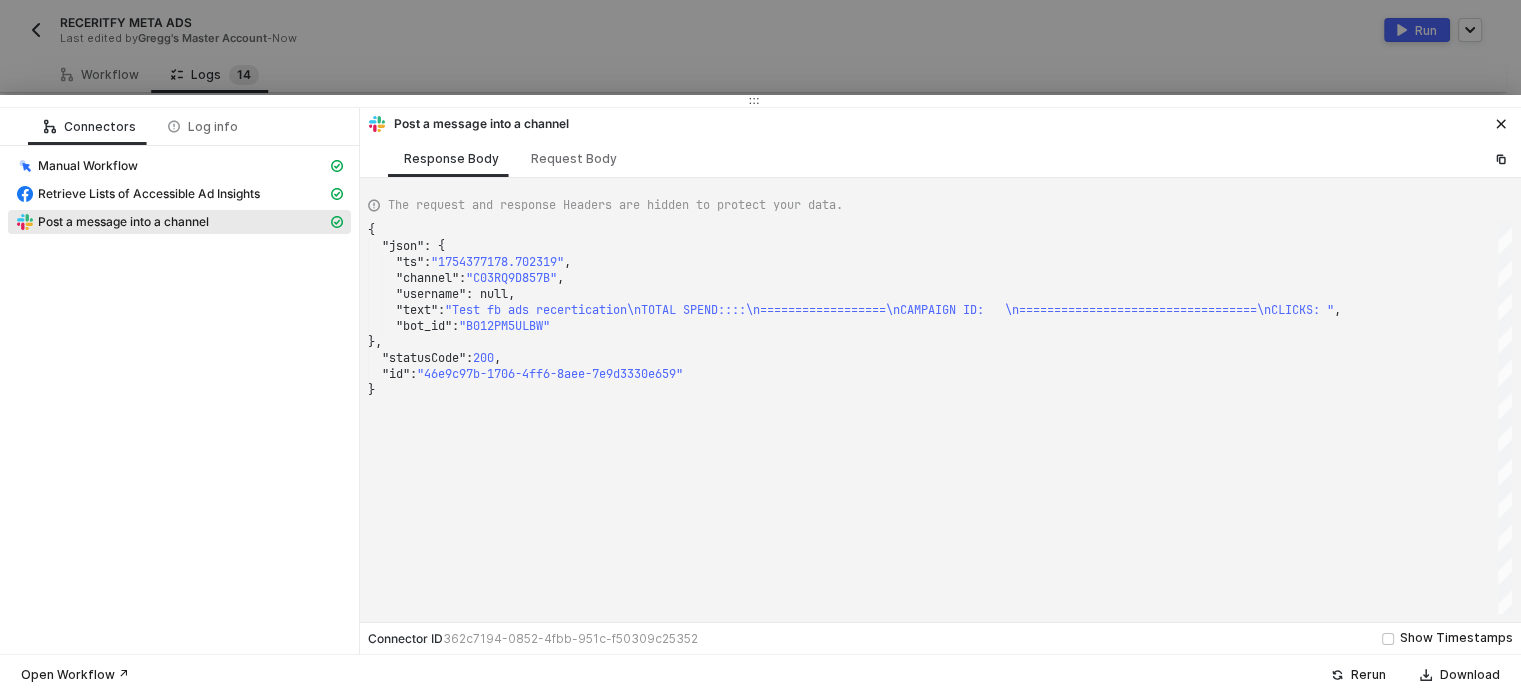 click at bounding box center [760, 347] 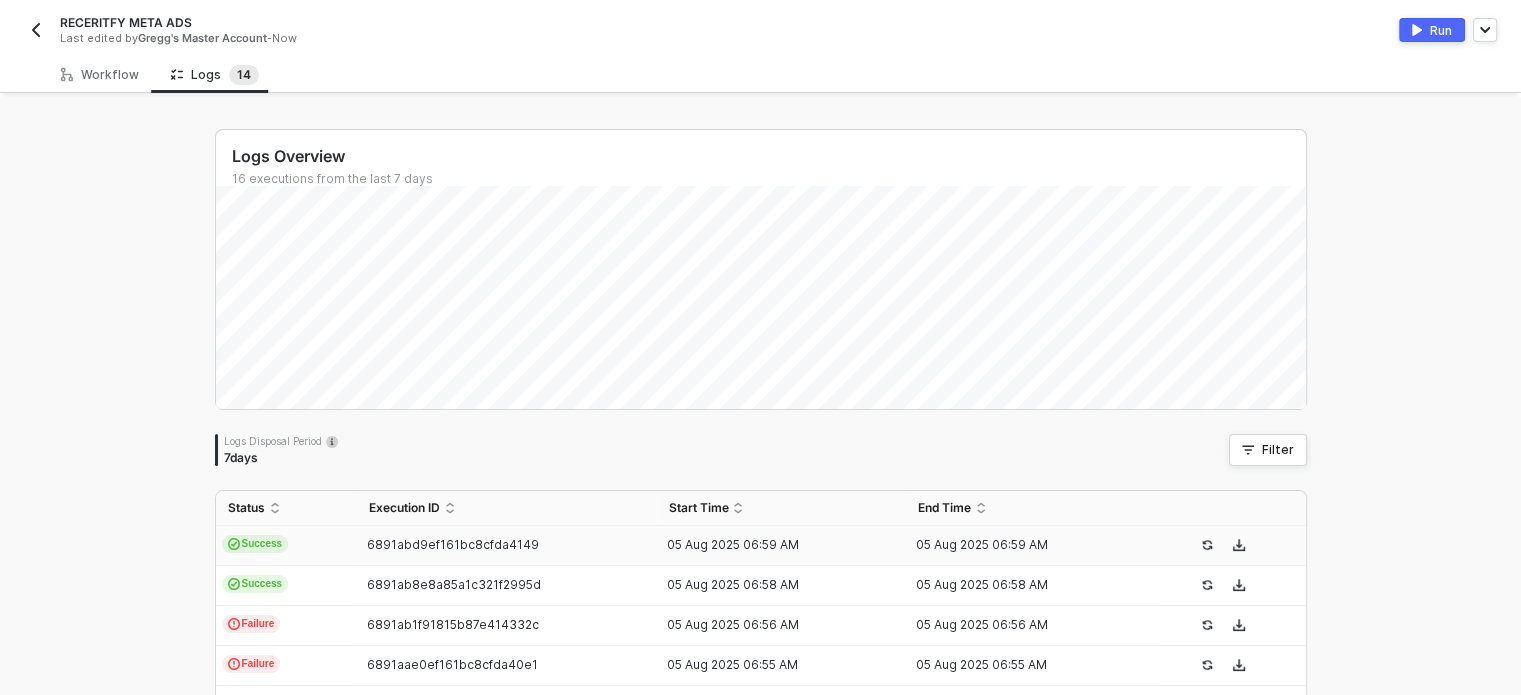 click on "Success" at bounding box center (286, 546) 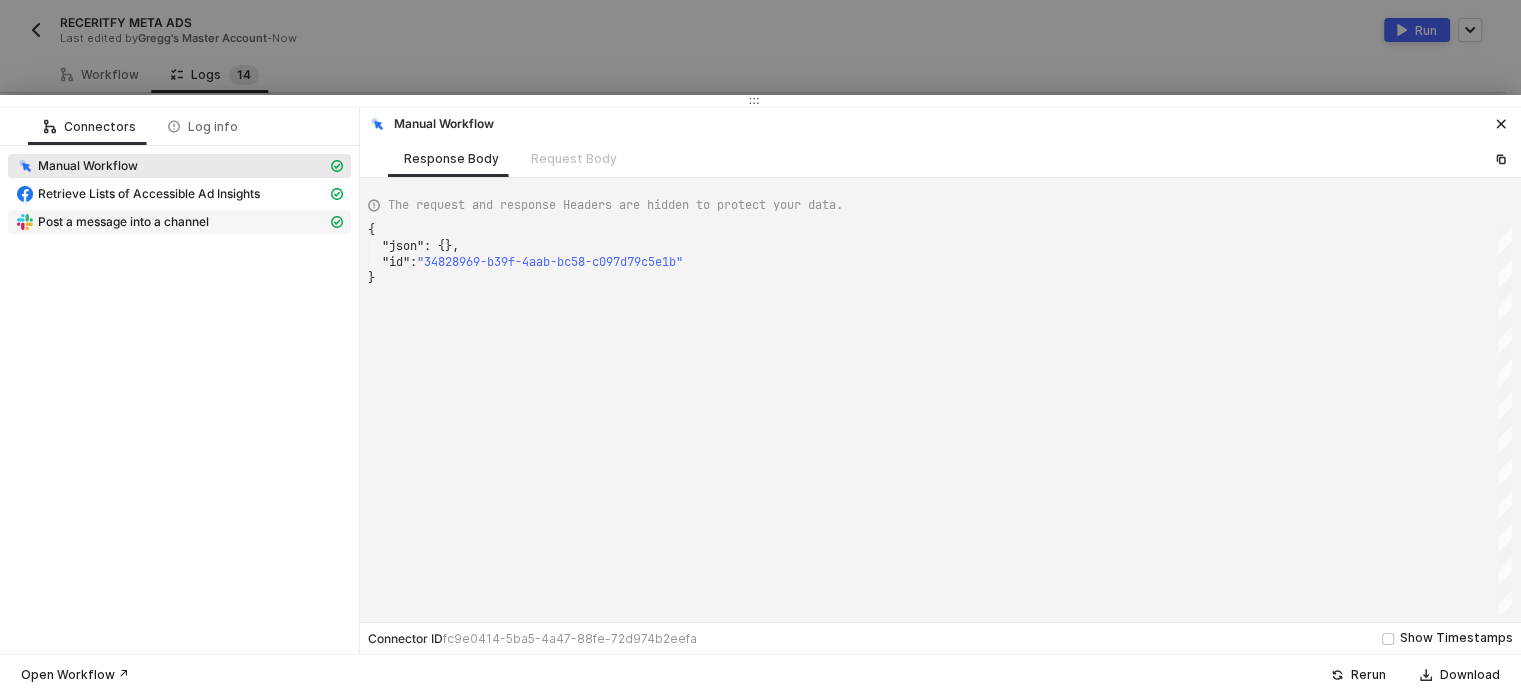 click on "Post a message into a channel" at bounding box center [123, 222] 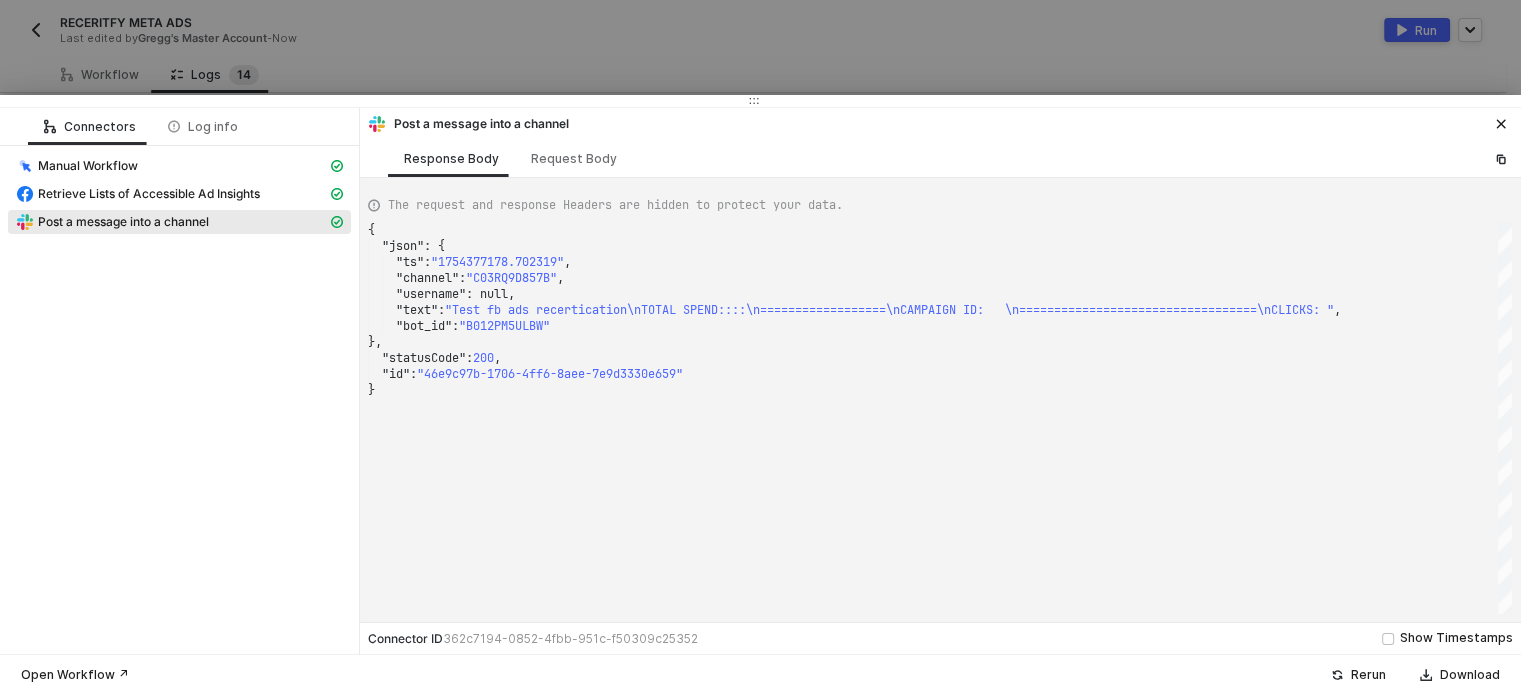 click at bounding box center (760, 347) 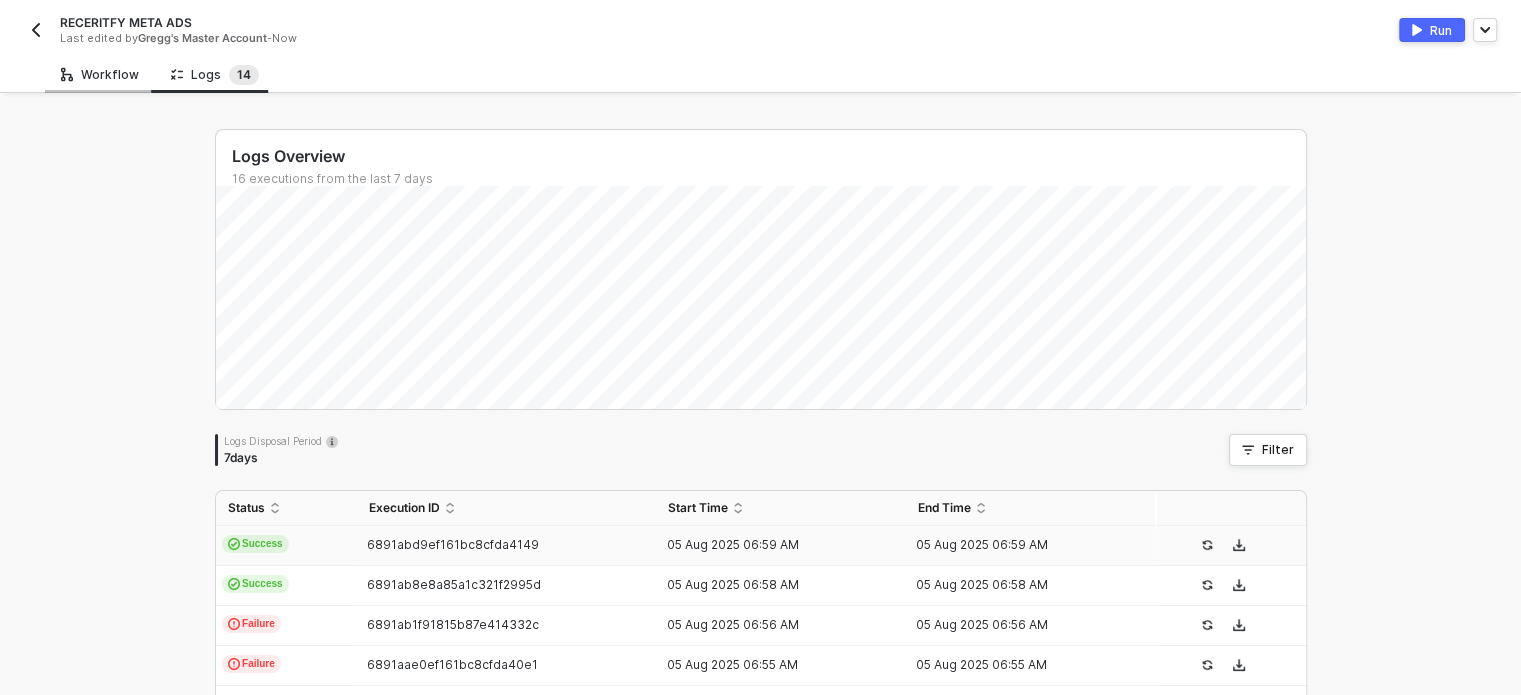 click on "Workflow" at bounding box center (100, 75) 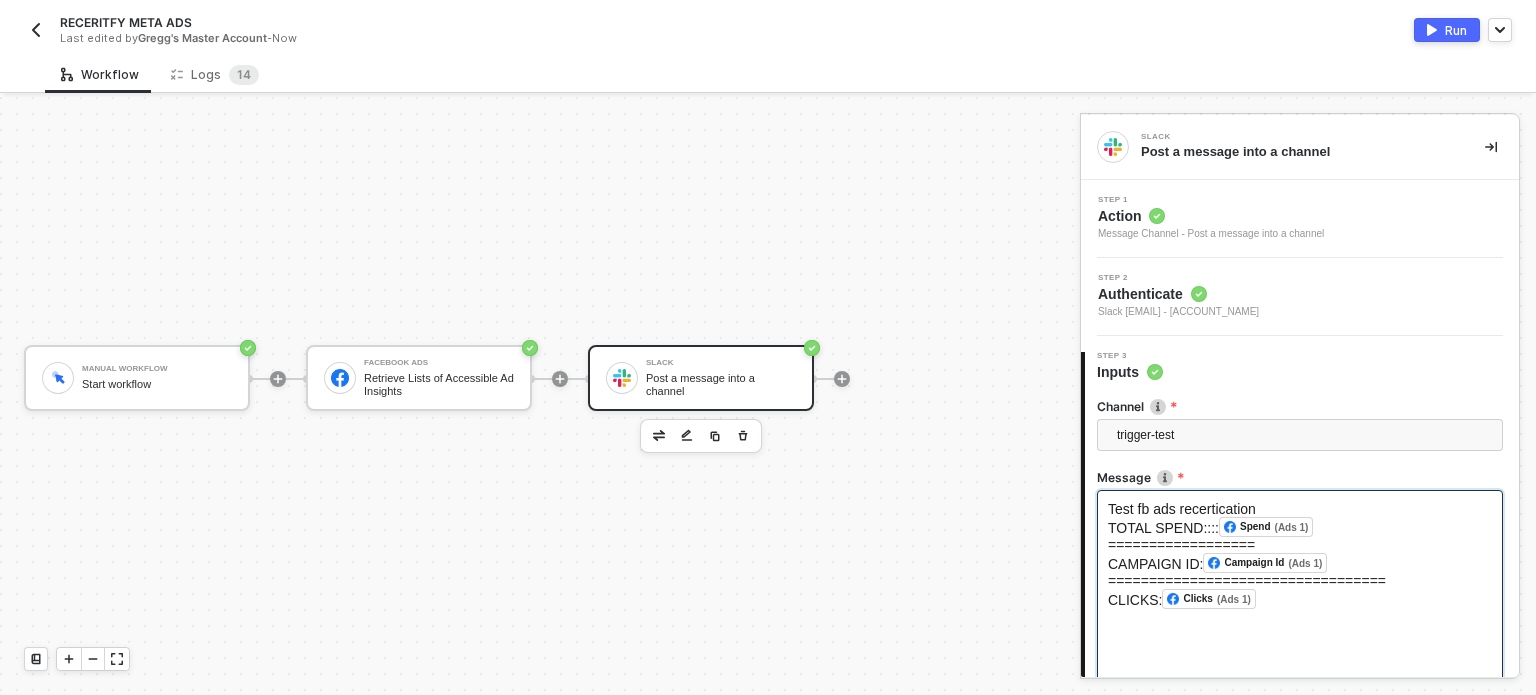 click on "TOTAL SPEND:::: Spend (Ads 1) ﻿ ﻿" at bounding box center [1300, 527] 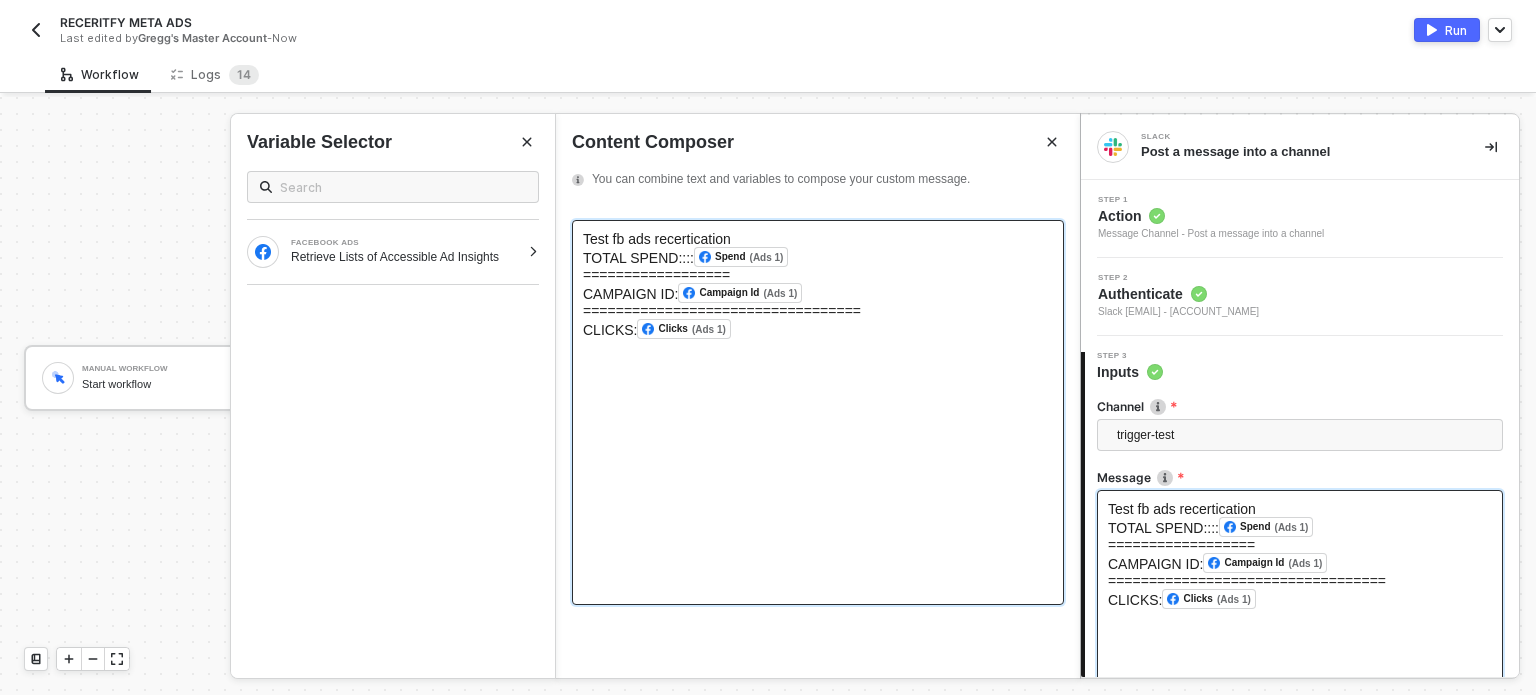 click on "TOTAL SPEND:::: Spend (Ads 1) ﻿ ﻿" at bounding box center [818, 257] 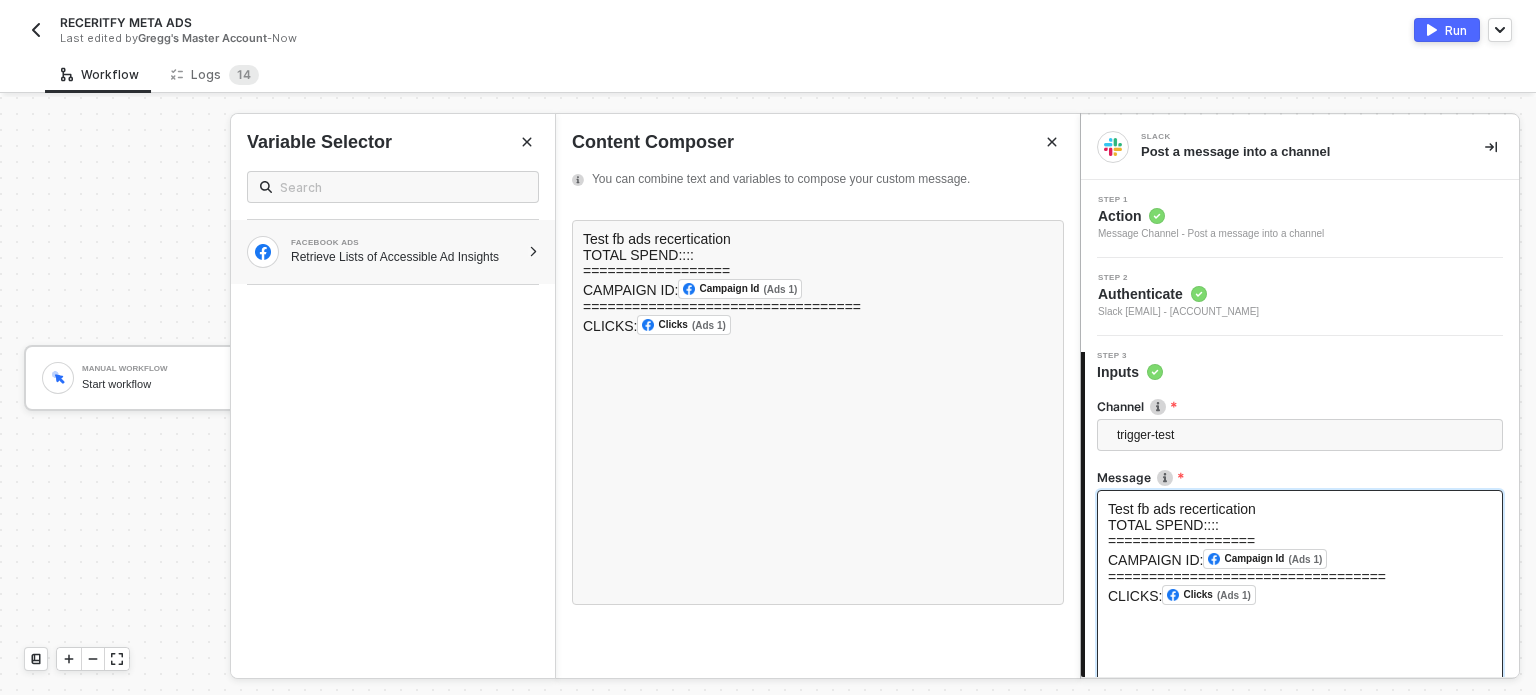 click on "FACEBOOK ADS Retrieve Lists of Accessible Ad Insights" at bounding box center [393, 252] 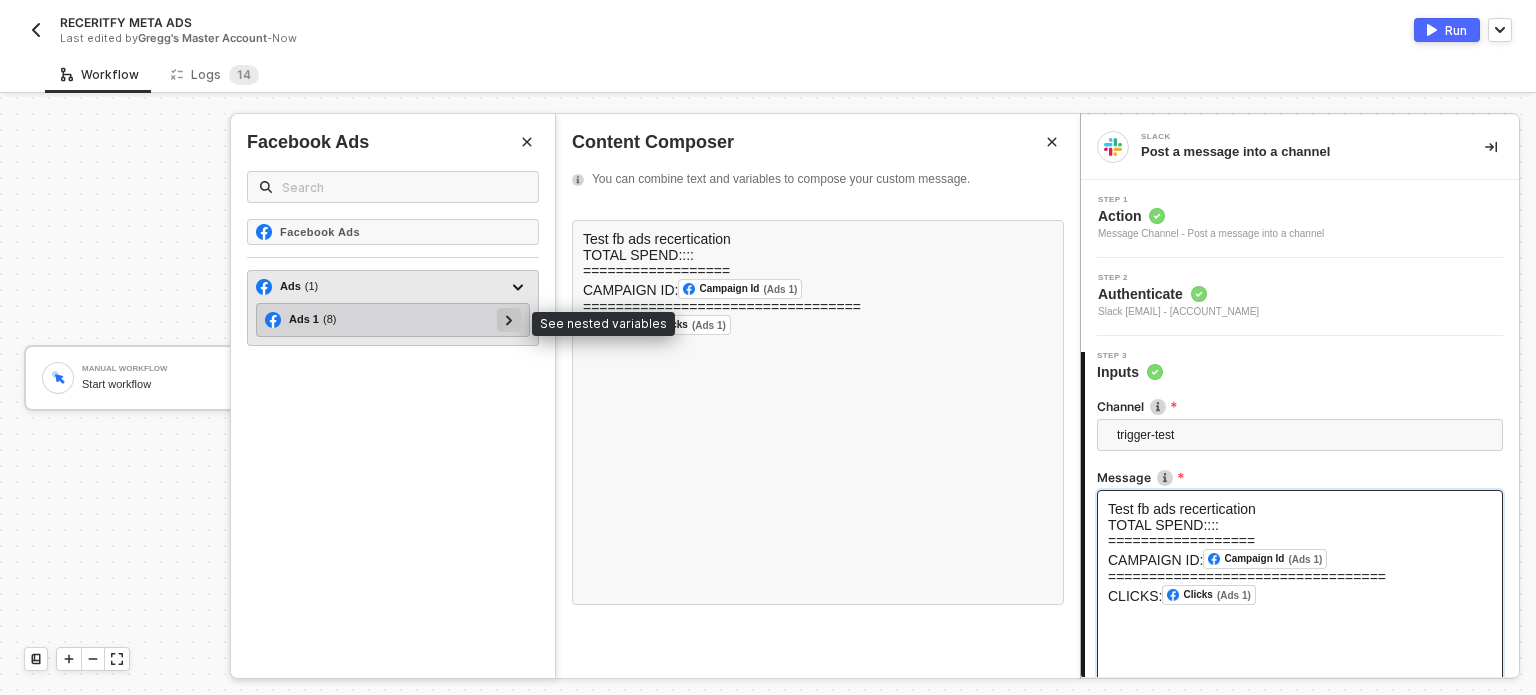 click 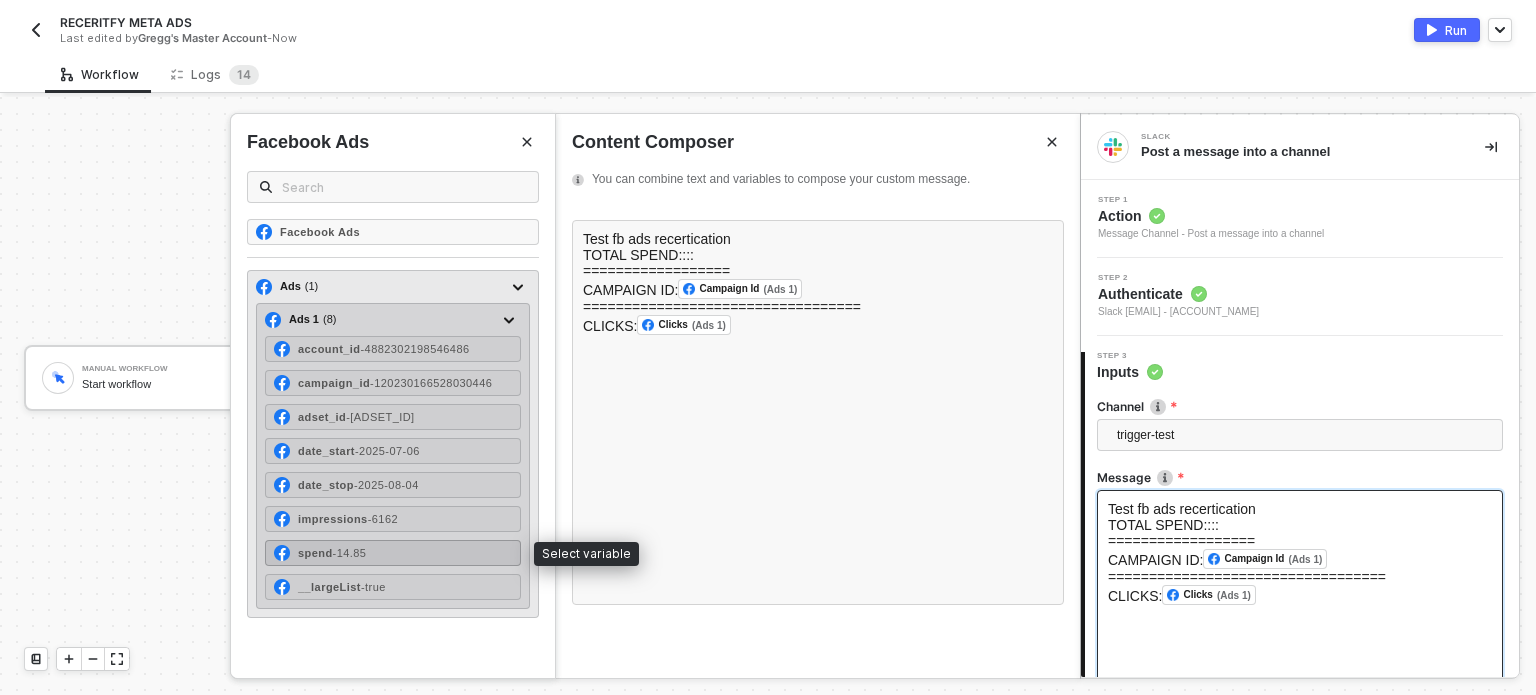 click on "-  14.85" at bounding box center [350, 553] 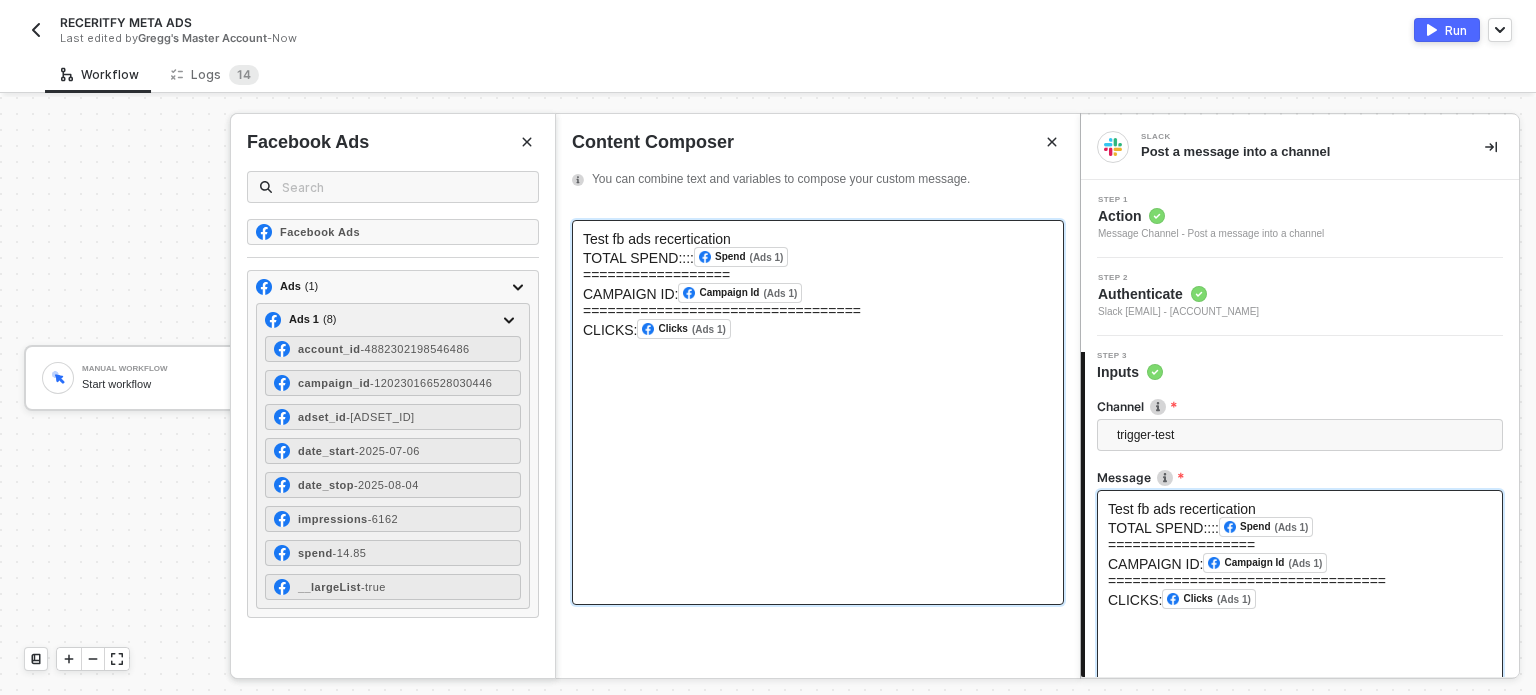 click on "CAMPAIGN ID:  Campaign Id (Ads 1) ﻿" at bounding box center [818, 293] 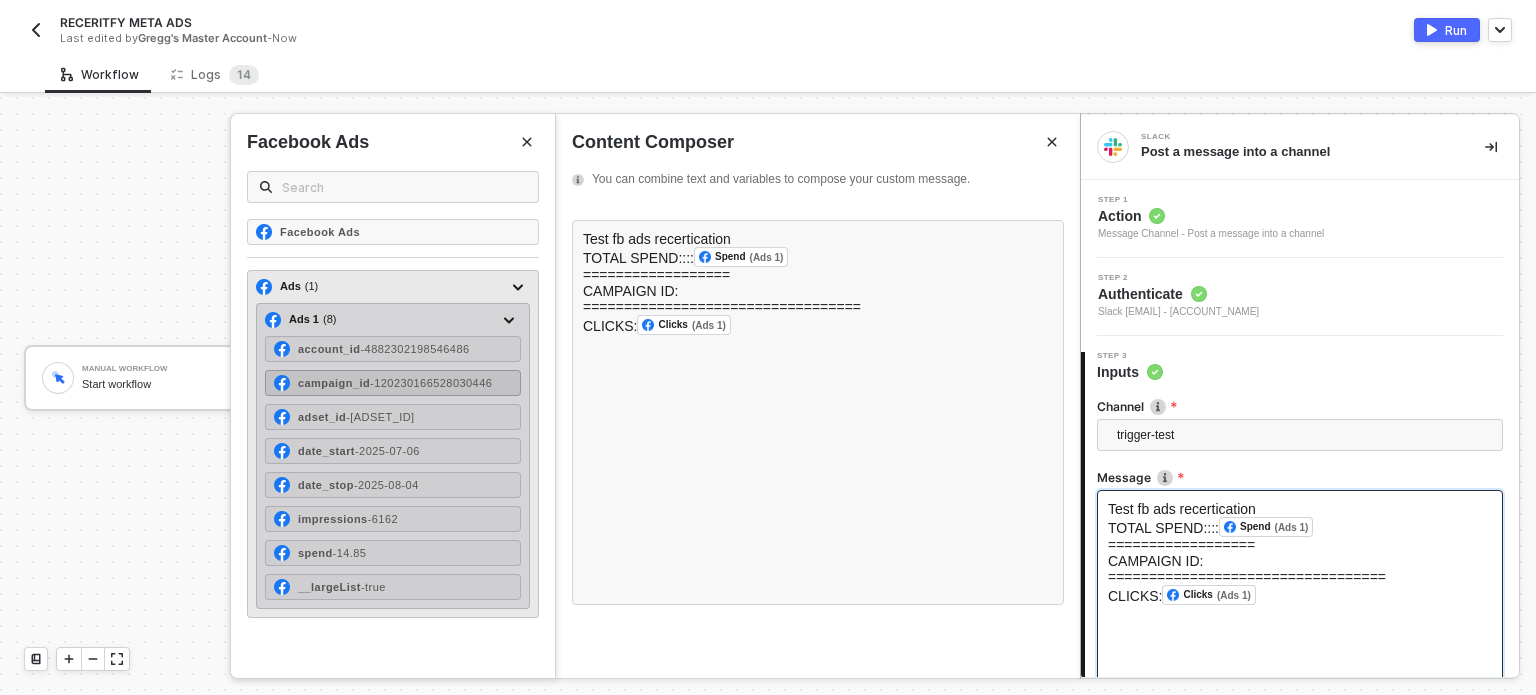 click on "-  [CAMPAIGN_ID]" at bounding box center (431, 383) 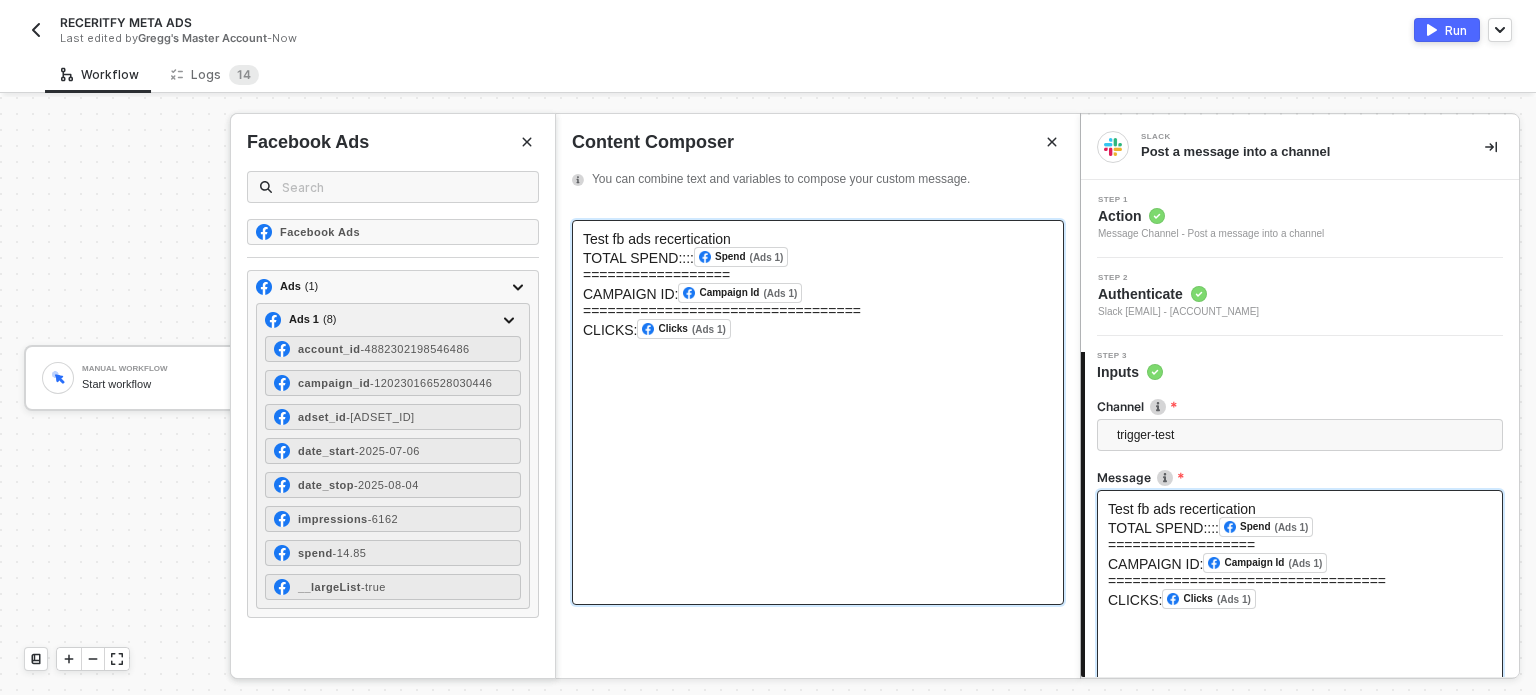 click on "CLICKS:  Clicks (Ads 1) ﻿ ﻿" at bounding box center (818, 329) 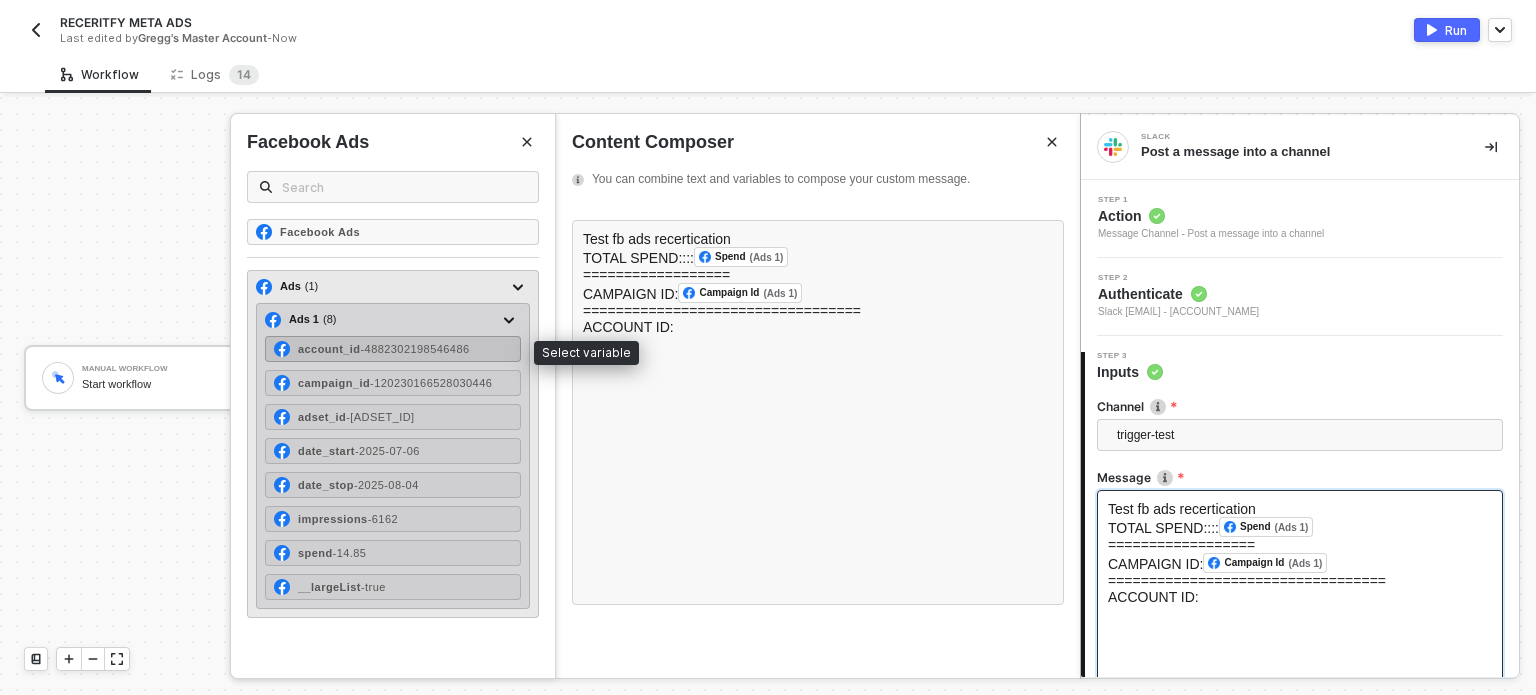 click on "-  4882302198546486" at bounding box center [414, 349] 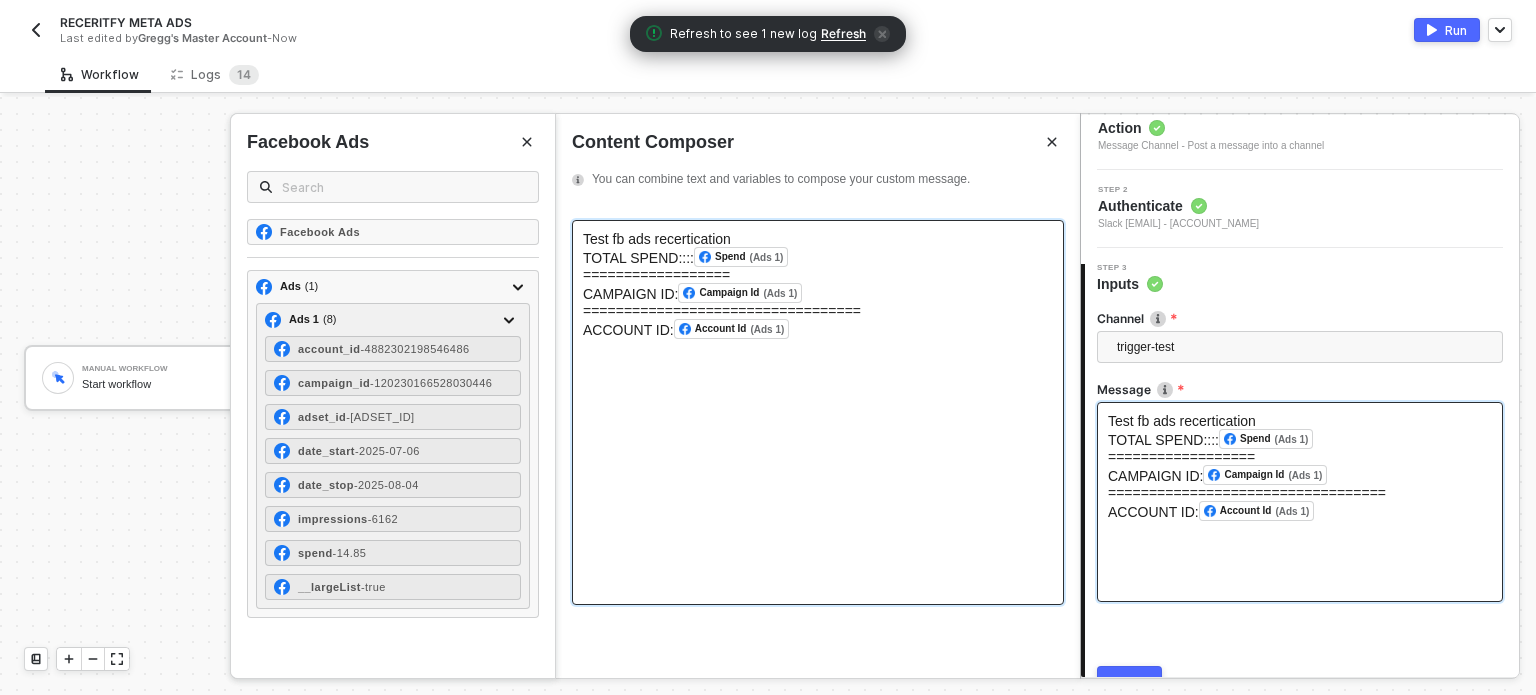 scroll, scrollTop: 186, scrollLeft: 0, axis: vertical 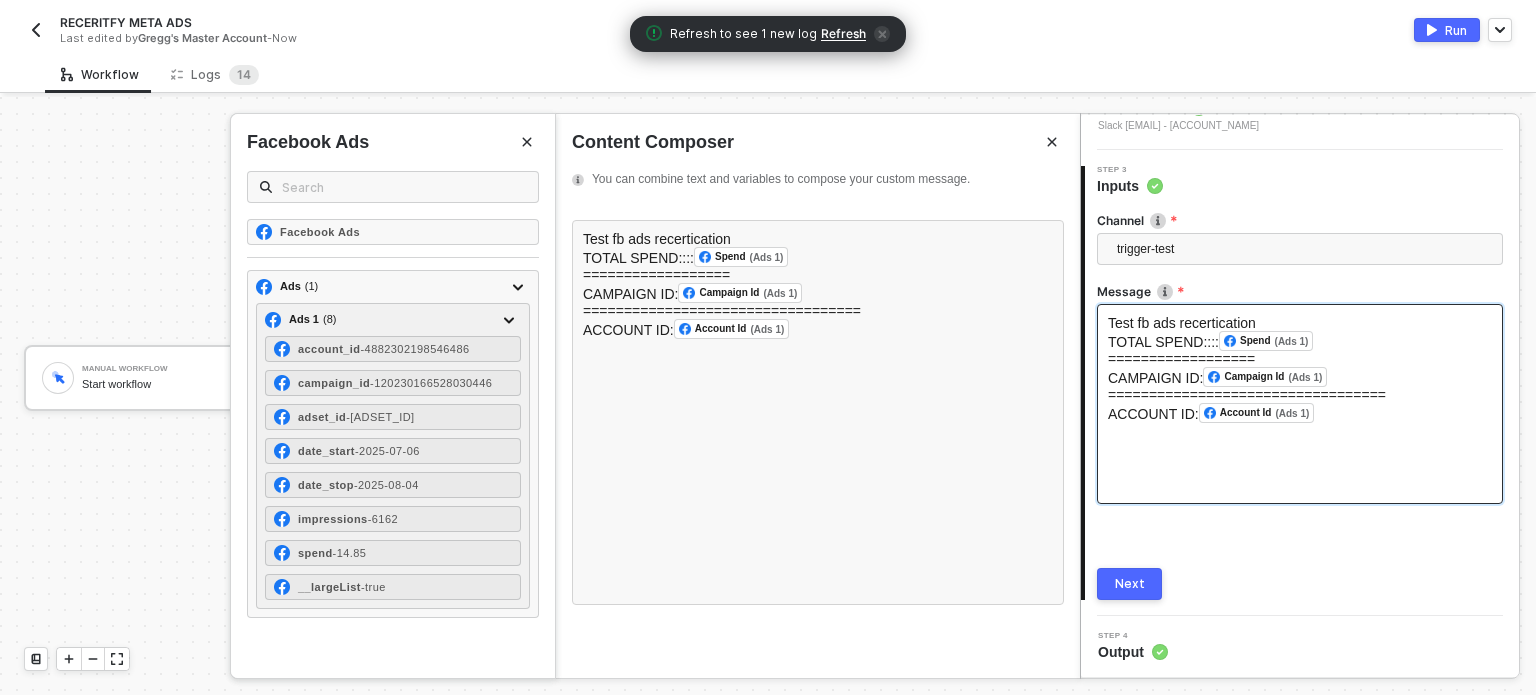 click on "Next" at bounding box center (1129, 584) 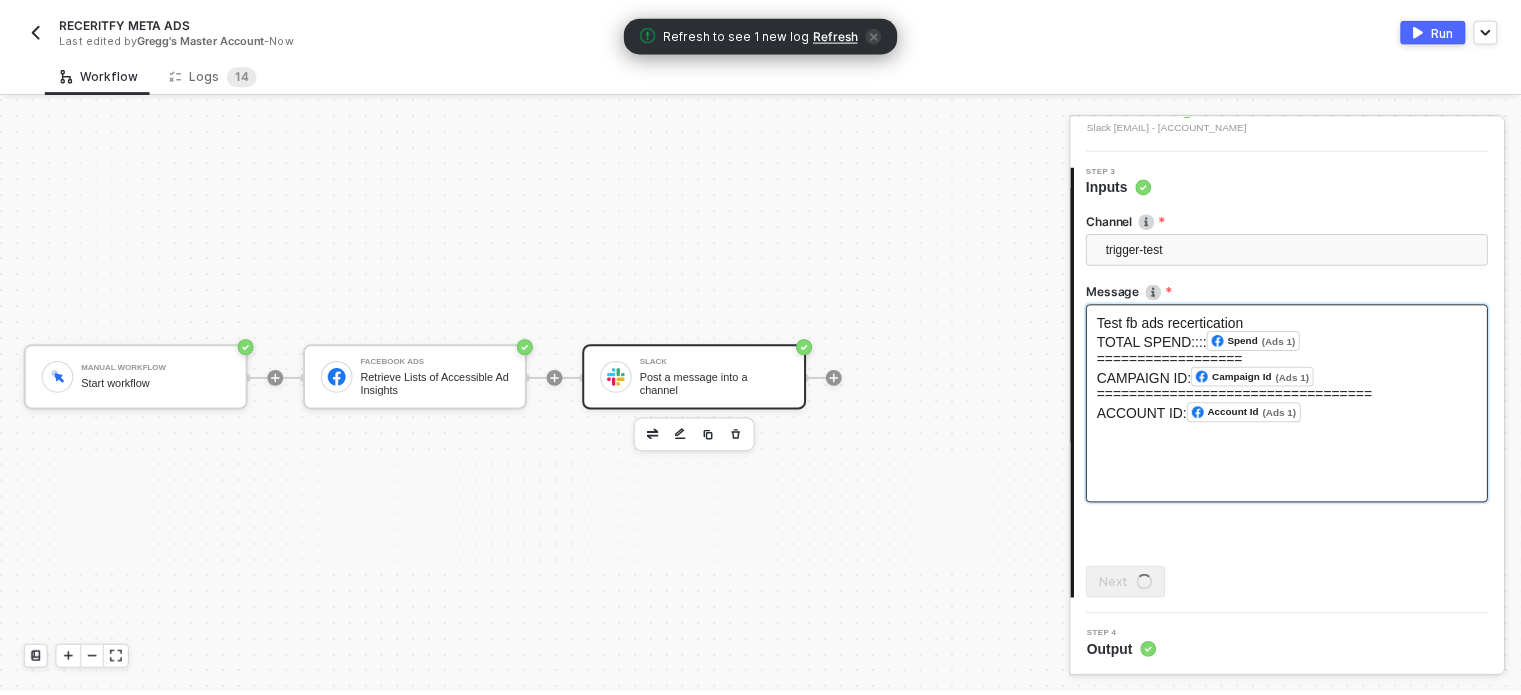scroll, scrollTop: 0, scrollLeft: 0, axis: both 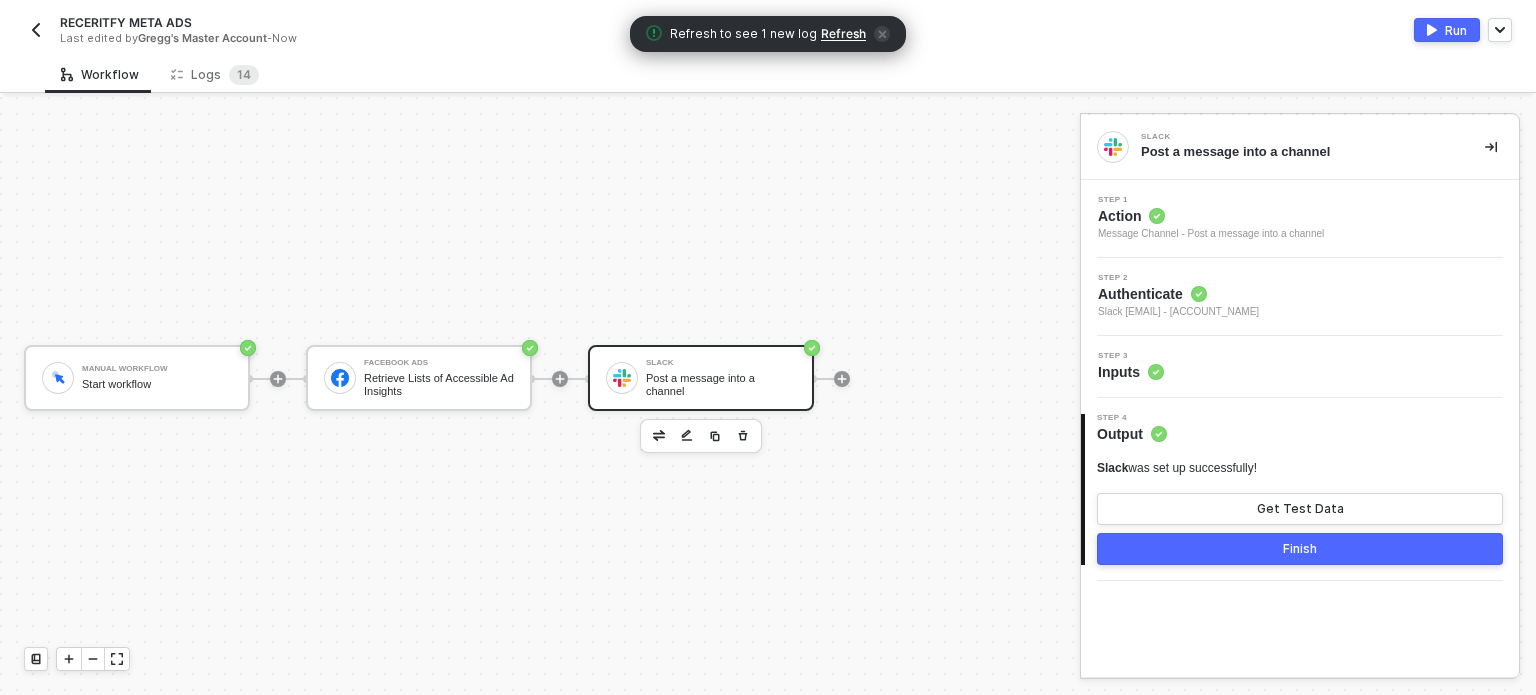 click on "Run" at bounding box center (1456, 30) 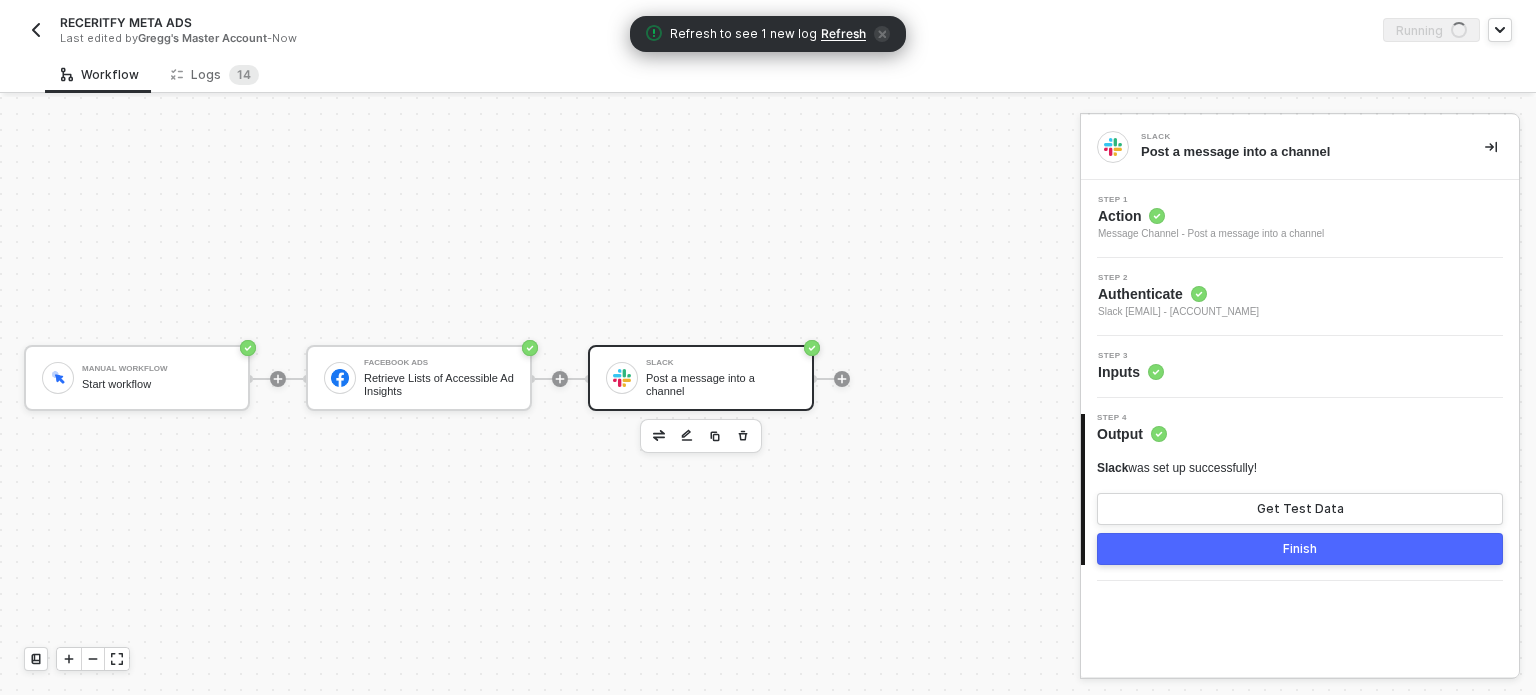 click on "Refresh" at bounding box center (843, 34) 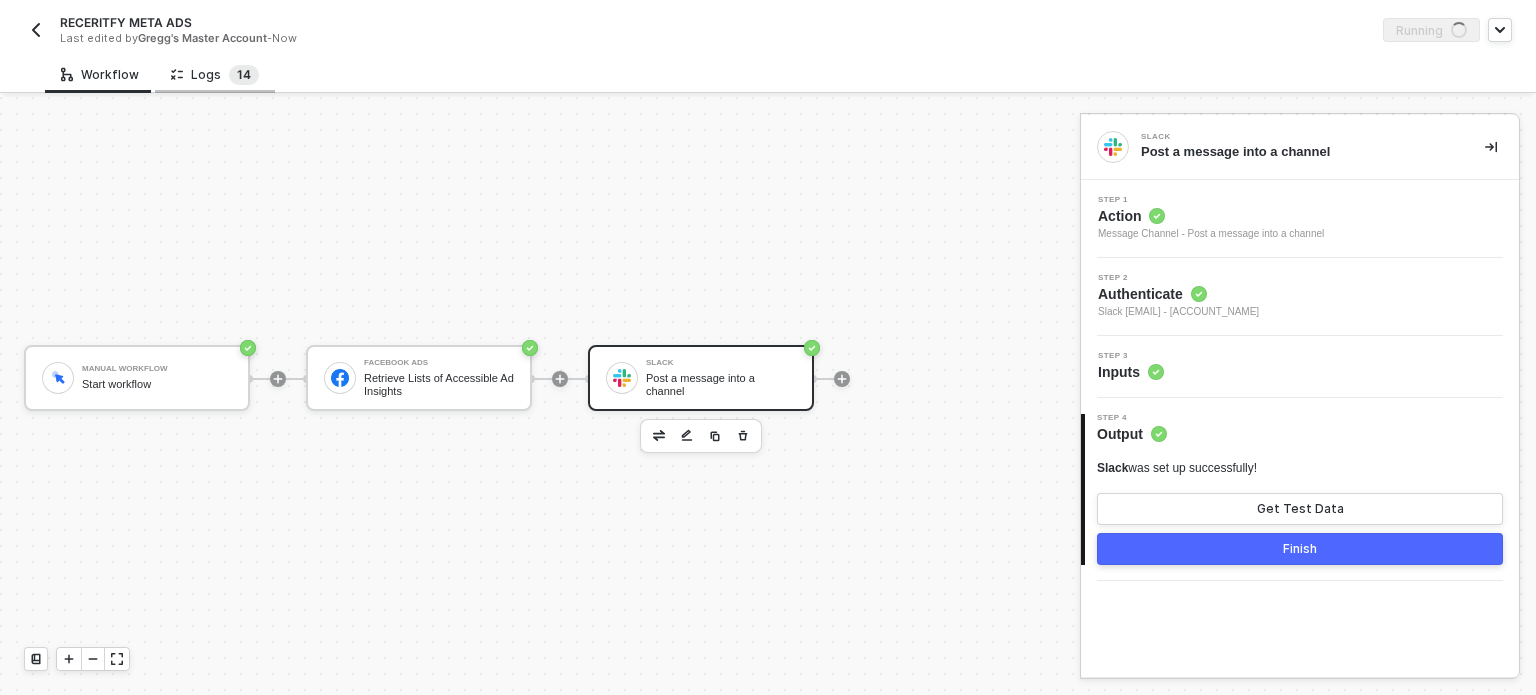 click on "4" at bounding box center [247, 74] 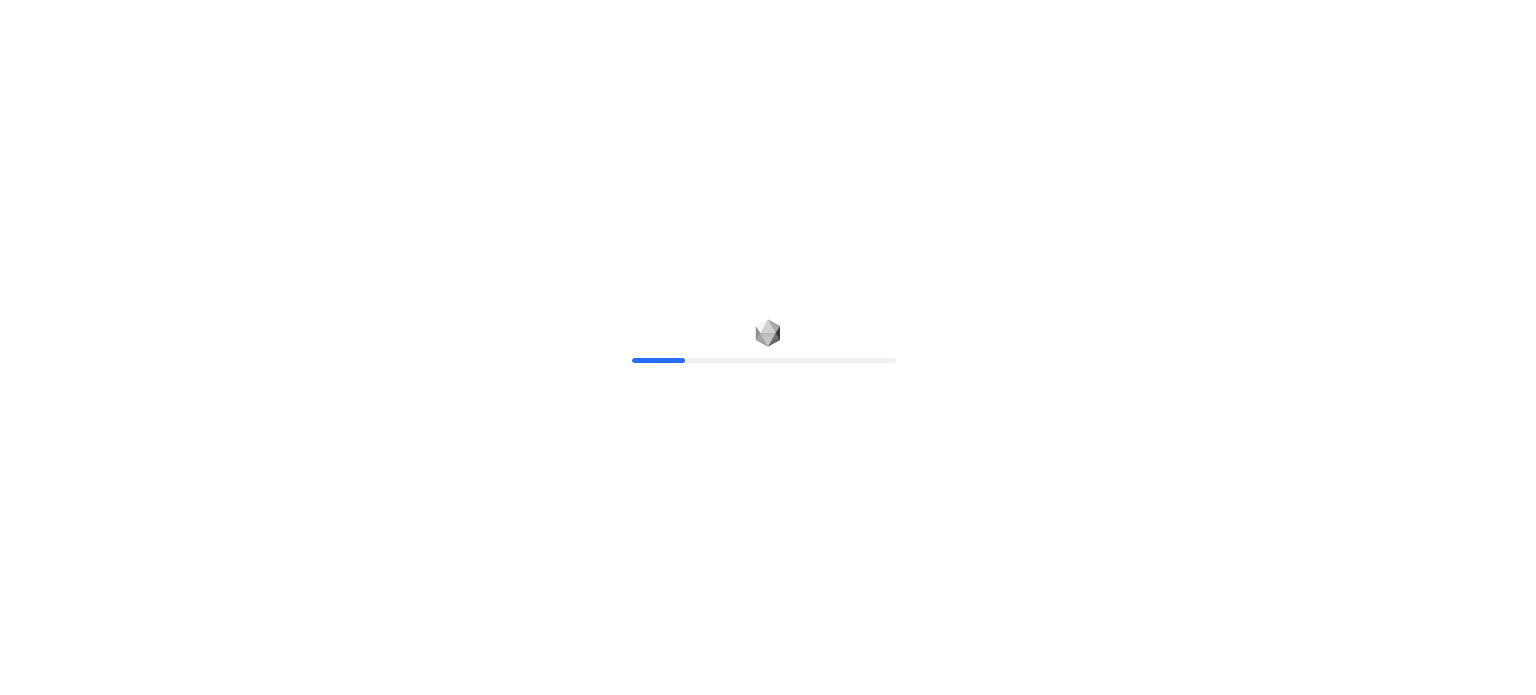 scroll, scrollTop: 0, scrollLeft: 0, axis: both 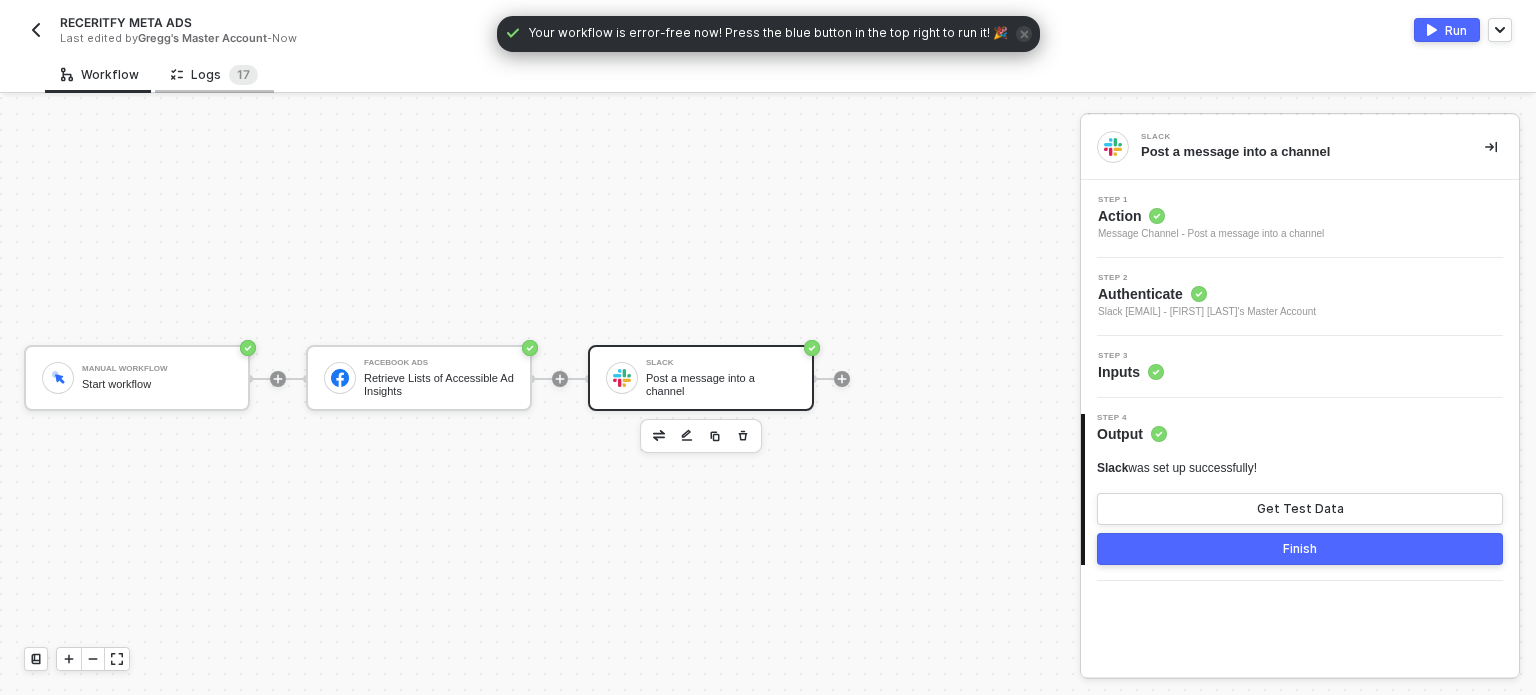 click on "Logs 1 7" at bounding box center [214, 75] 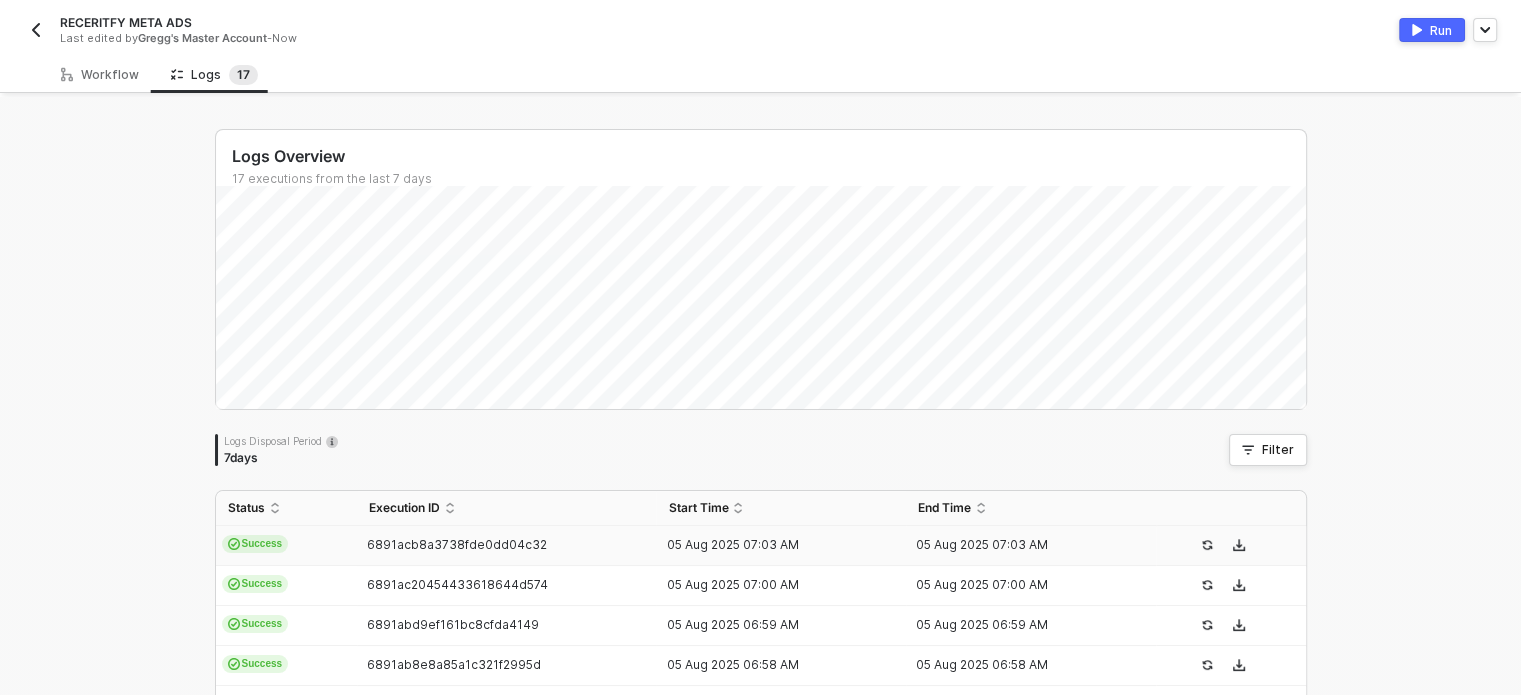 click on "Success" at bounding box center (286, 546) 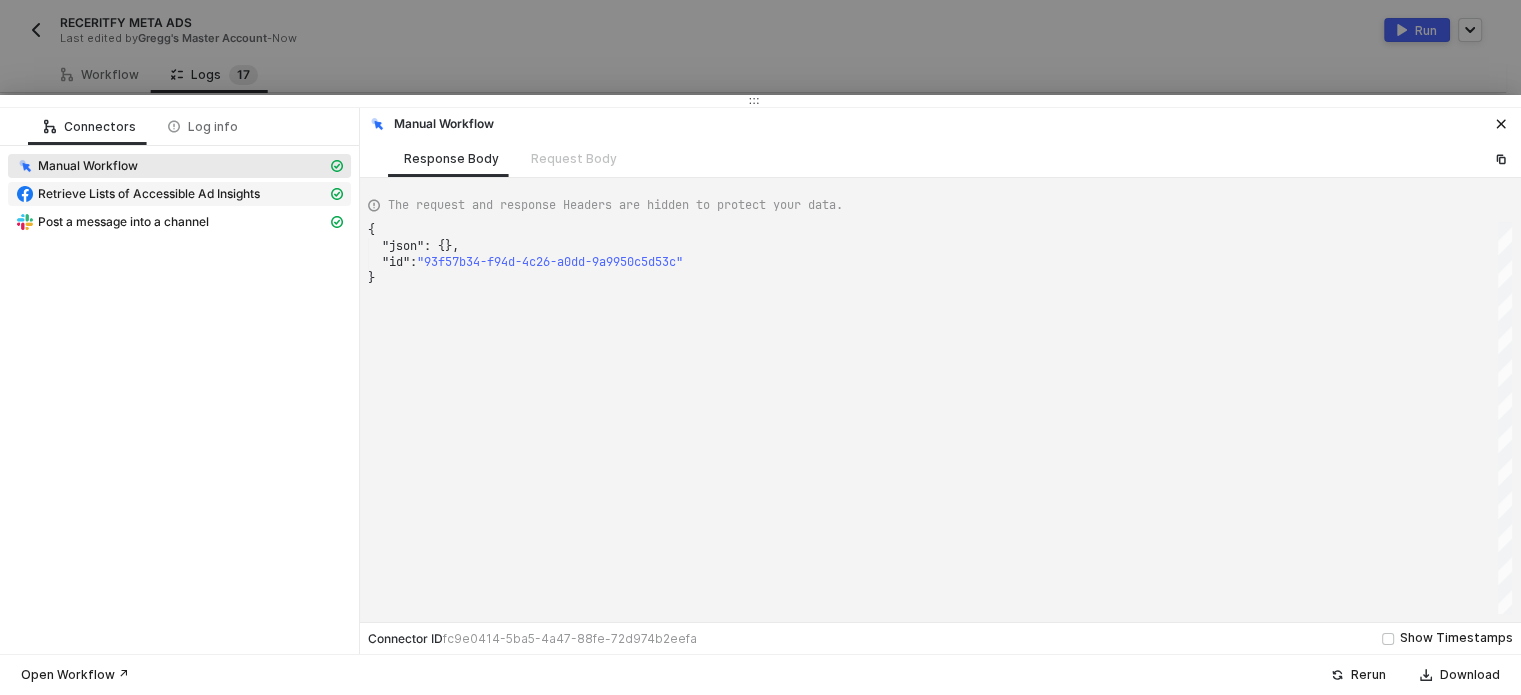 click on "Retrieve Lists of Accessible Ad Insights" at bounding box center (149, 194) 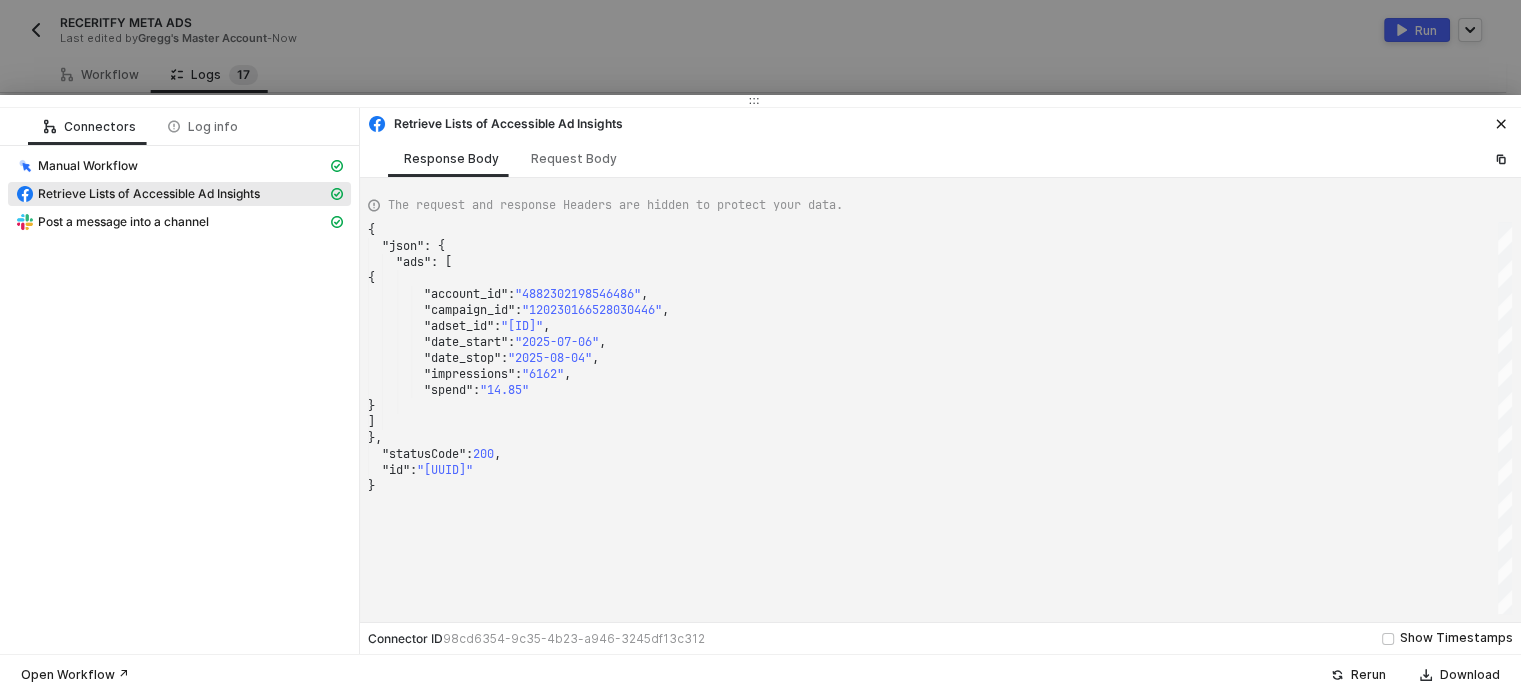 scroll, scrollTop: 0, scrollLeft: 0, axis: both 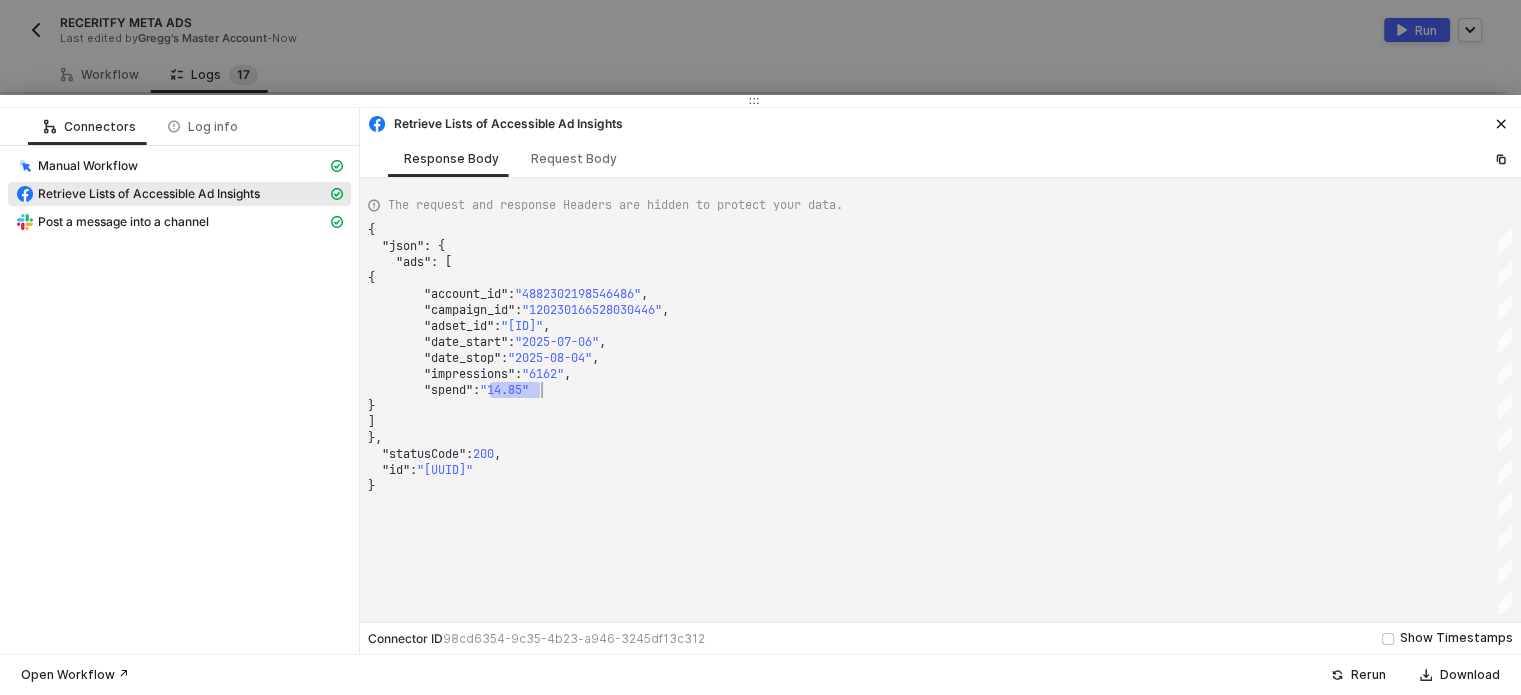 drag, startPoint x: 489, startPoint y: 388, endPoint x: 551, endPoint y: 384, distance: 62.1289 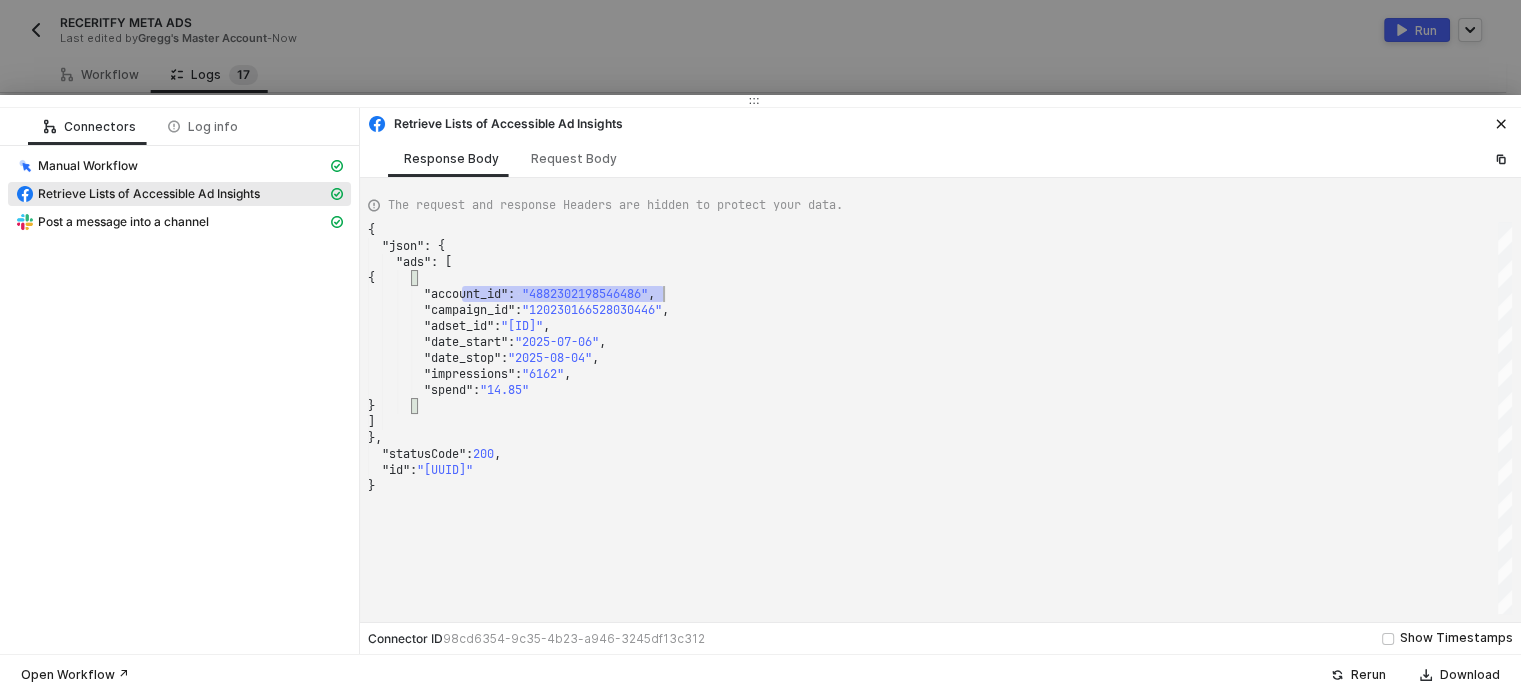 drag, startPoint x: 462, startPoint y: 294, endPoint x: 696, endPoint y: 291, distance: 234.01923 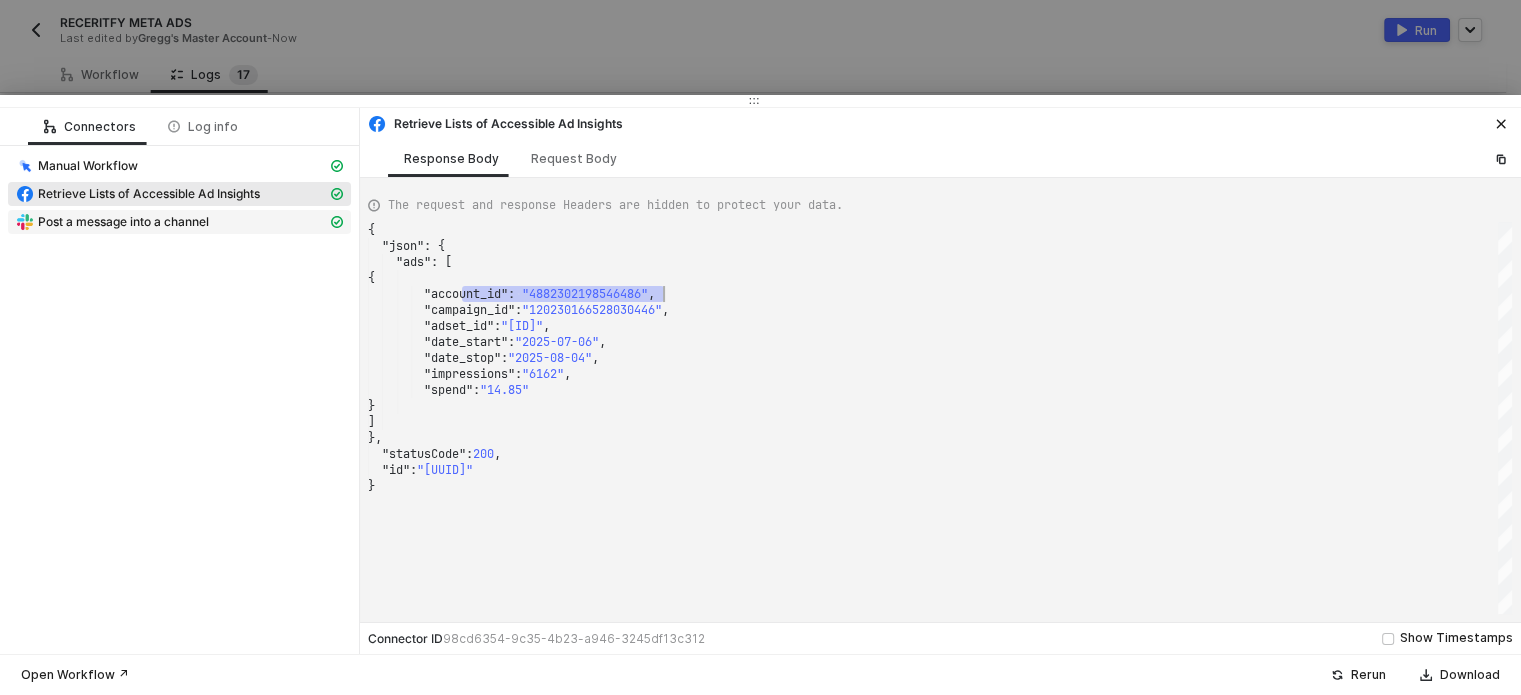 click on "Post a message into a channel" at bounding box center (171, 222) 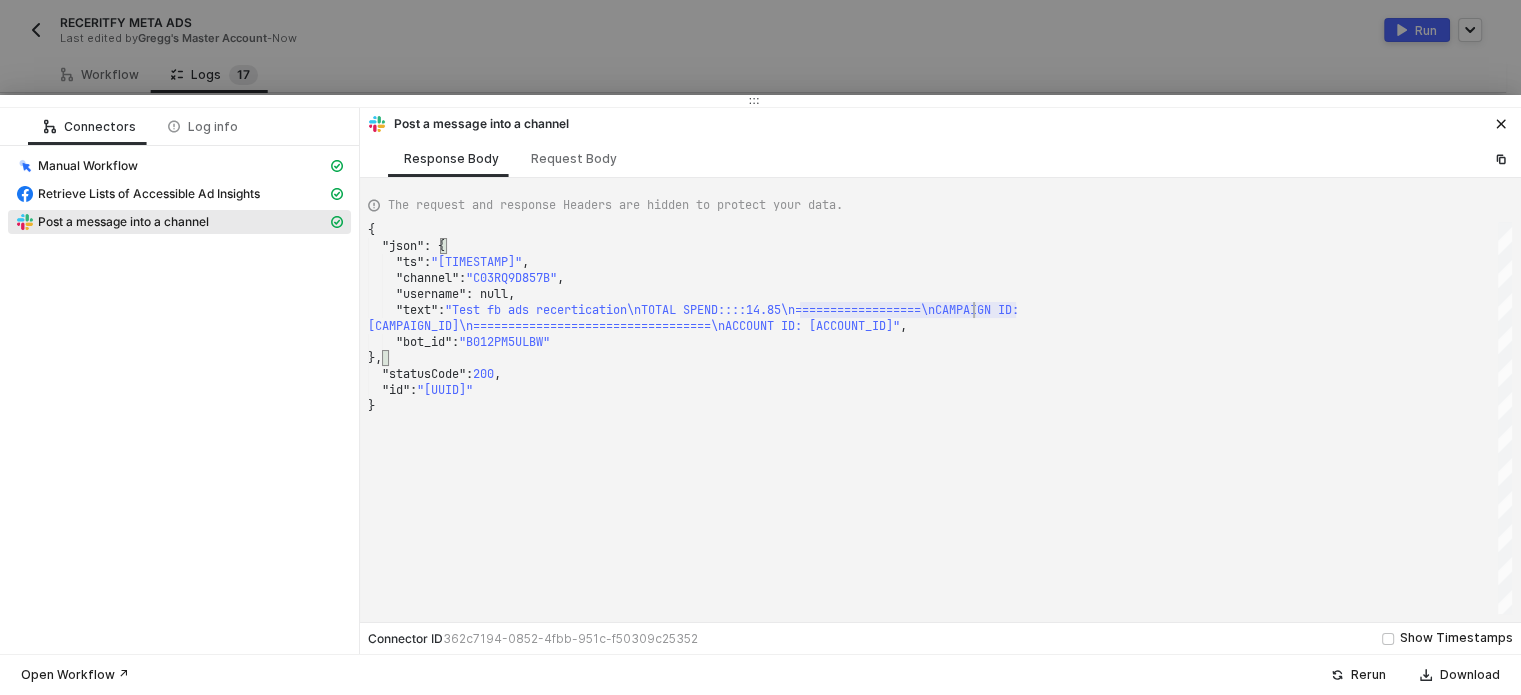 click on "{    "json" : {      "ts" :  "1754377400.689609" ,      "channel" :  "C03RQ9D857B" ,      "username" : null,      "text" :  "Test fb ads recertication\nTOTAL SPEND::::14.85\n ==================\nCAMPAIGN ID:  120230166528030446\n============================== ====\nACCOUNT ID: 4882302198546486" ,      "bot_id" :  "B012PM5ULBW"   },    "statusCode" :  200 ,    "id" :  "3c44ffc4-7ac2-4e73-81d5-21170ca9efd7" }" at bounding box center (500368, 500222) 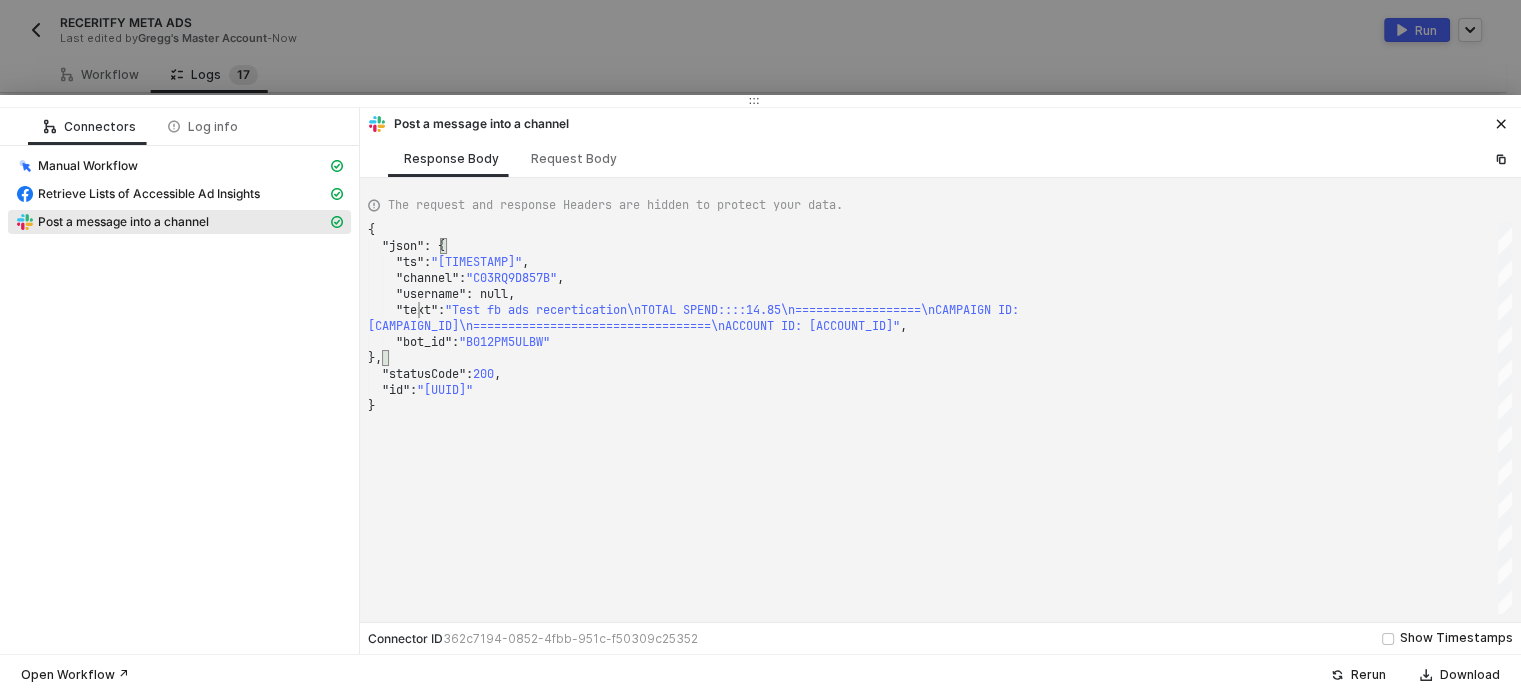 click on "{    "json" : {      "ts" :  "1754377400.689609" ,      "channel" :  "C03RQ9D857B" ,      "username" : null,      "text" :  "Test fb ads recertication\nTOTAL SPEND::::14.85\n ==================\nCAMPAIGN ID:  120230166528030446\n============================== ====\nACCOUNT ID: 4882302198546486" ,      "bot_id" :  "B012PM5ULBW"   },    "statusCode" :  200 ,    "id" :  "3c44ffc4-7ac2-4e73-81d5-21170ca9efd7" }" at bounding box center [500368, 500222] 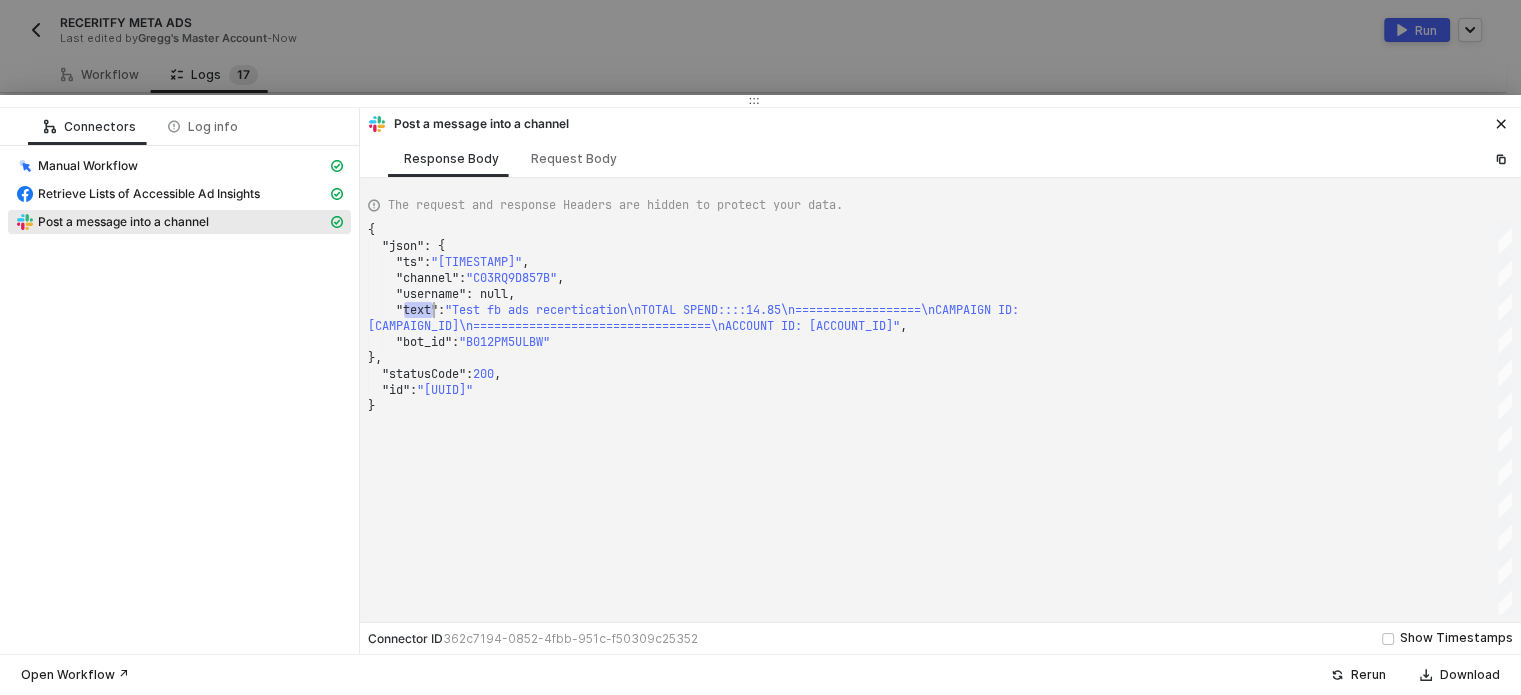click on "120230166528030446\n==============================" at bounding box center [525, 326] 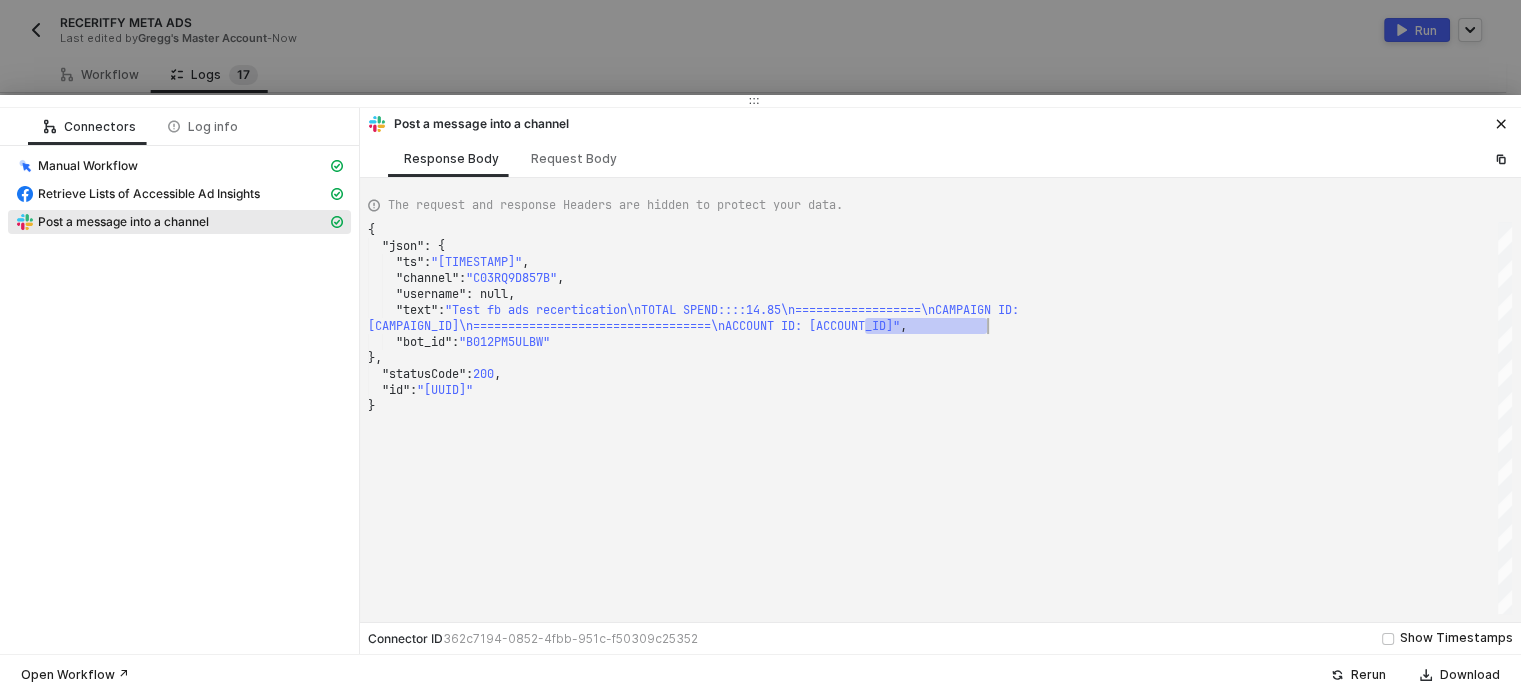 drag, startPoint x: 864, startPoint y: 325, endPoint x: 999, endPoint y: 327, distance: 135.01482 